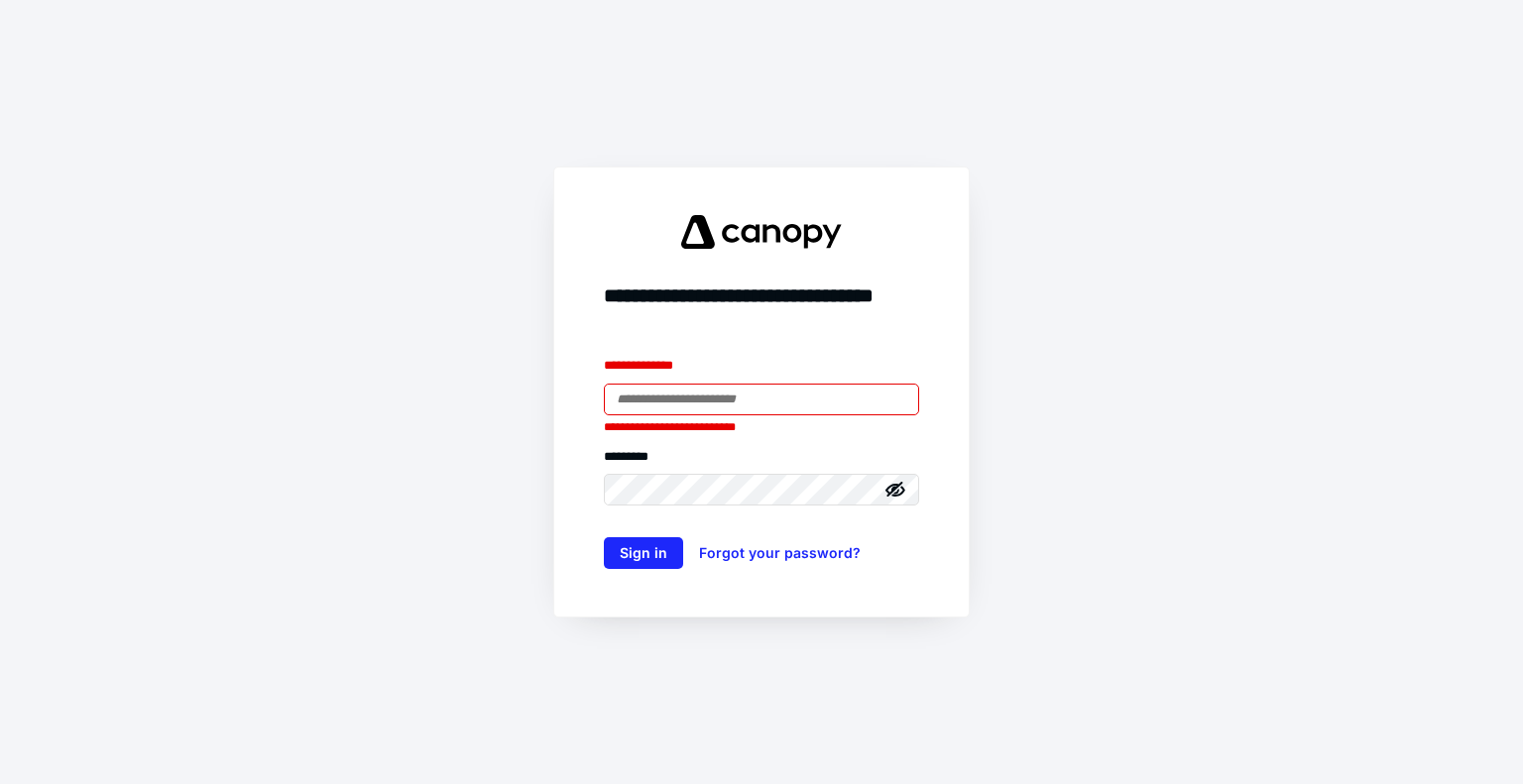 click at bounding box center (762, 399) 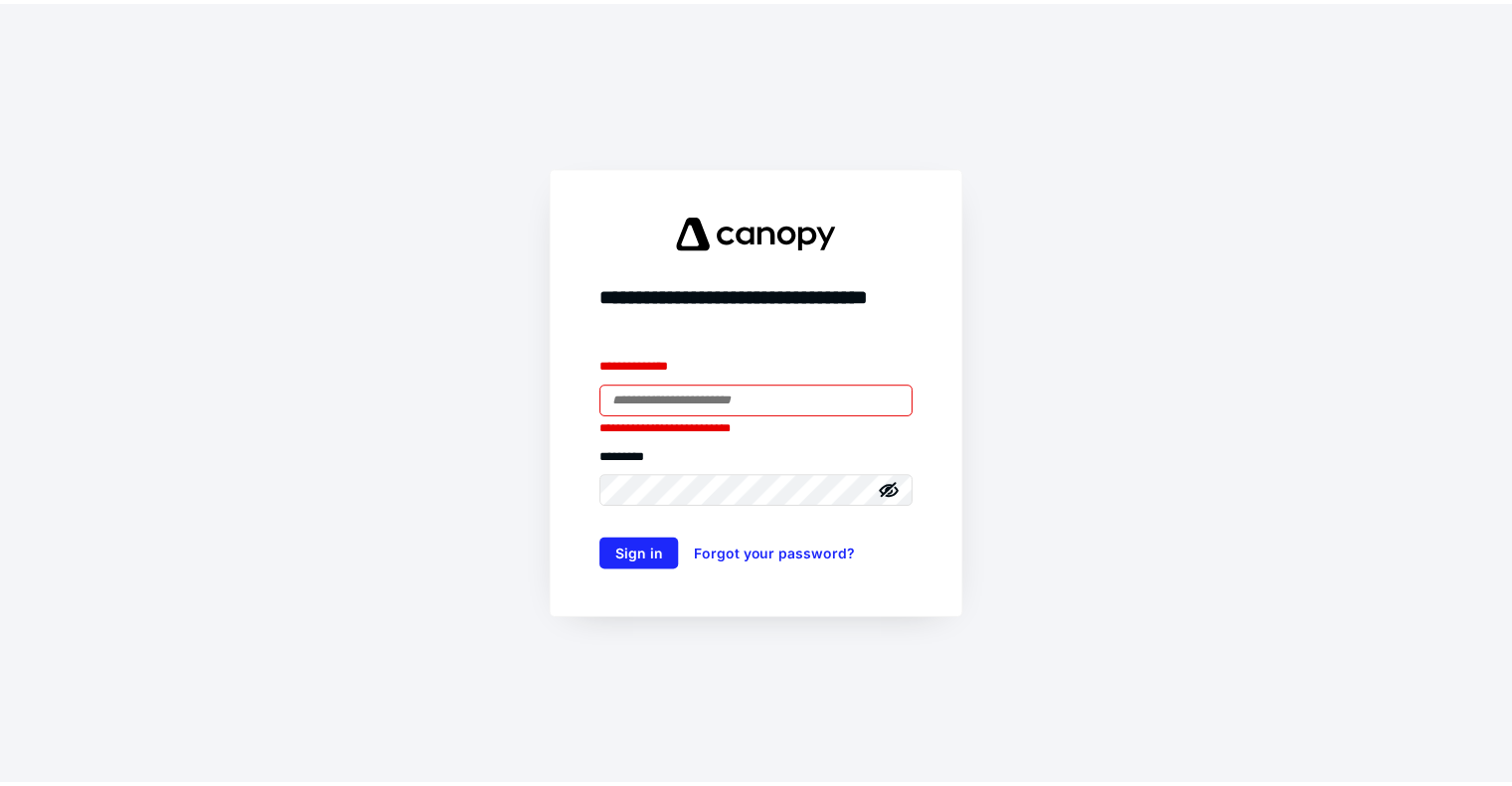 scroll, scrollTop: 0, scrollLeft: 0, axis: both 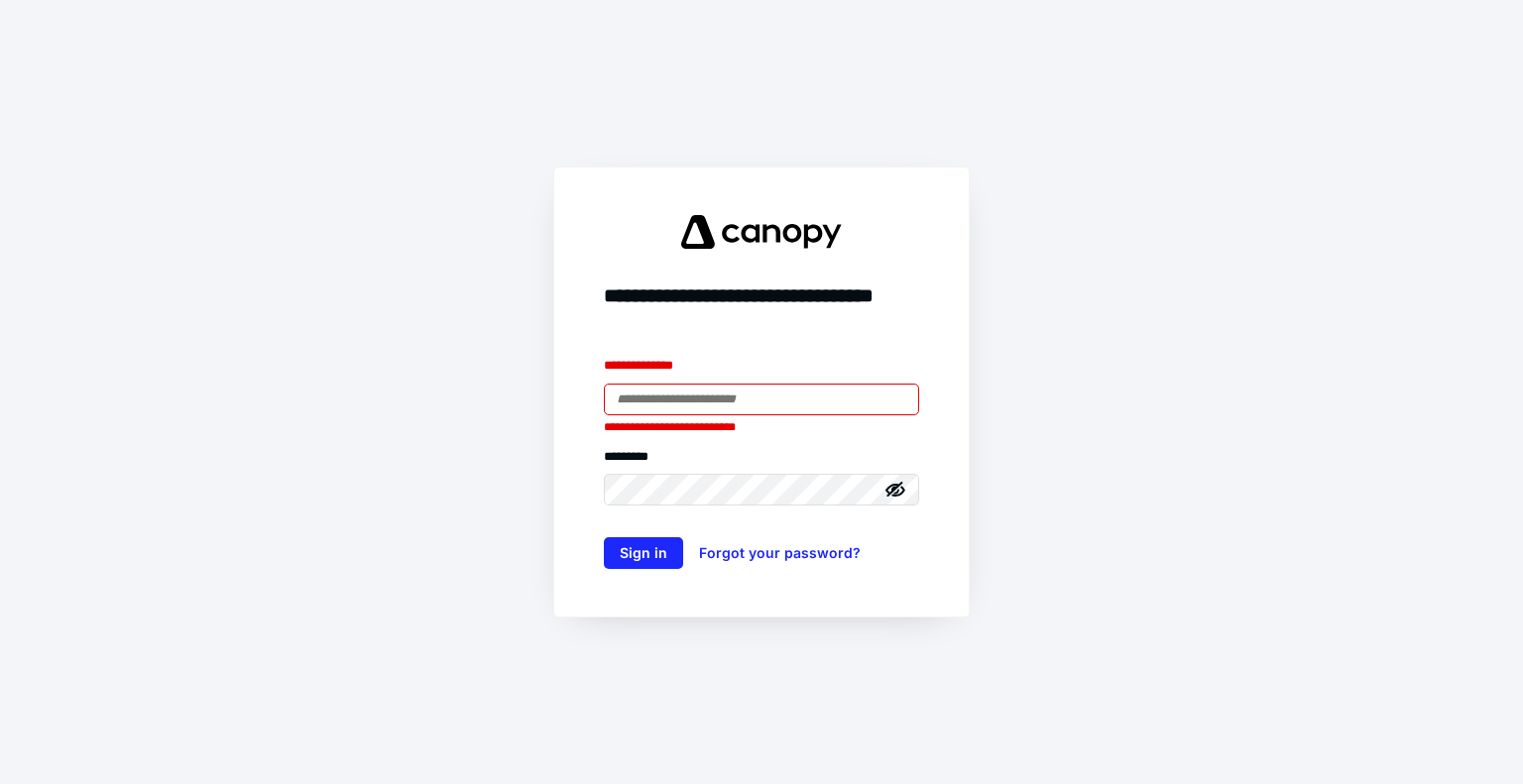 click at bounding box center [762, 399] 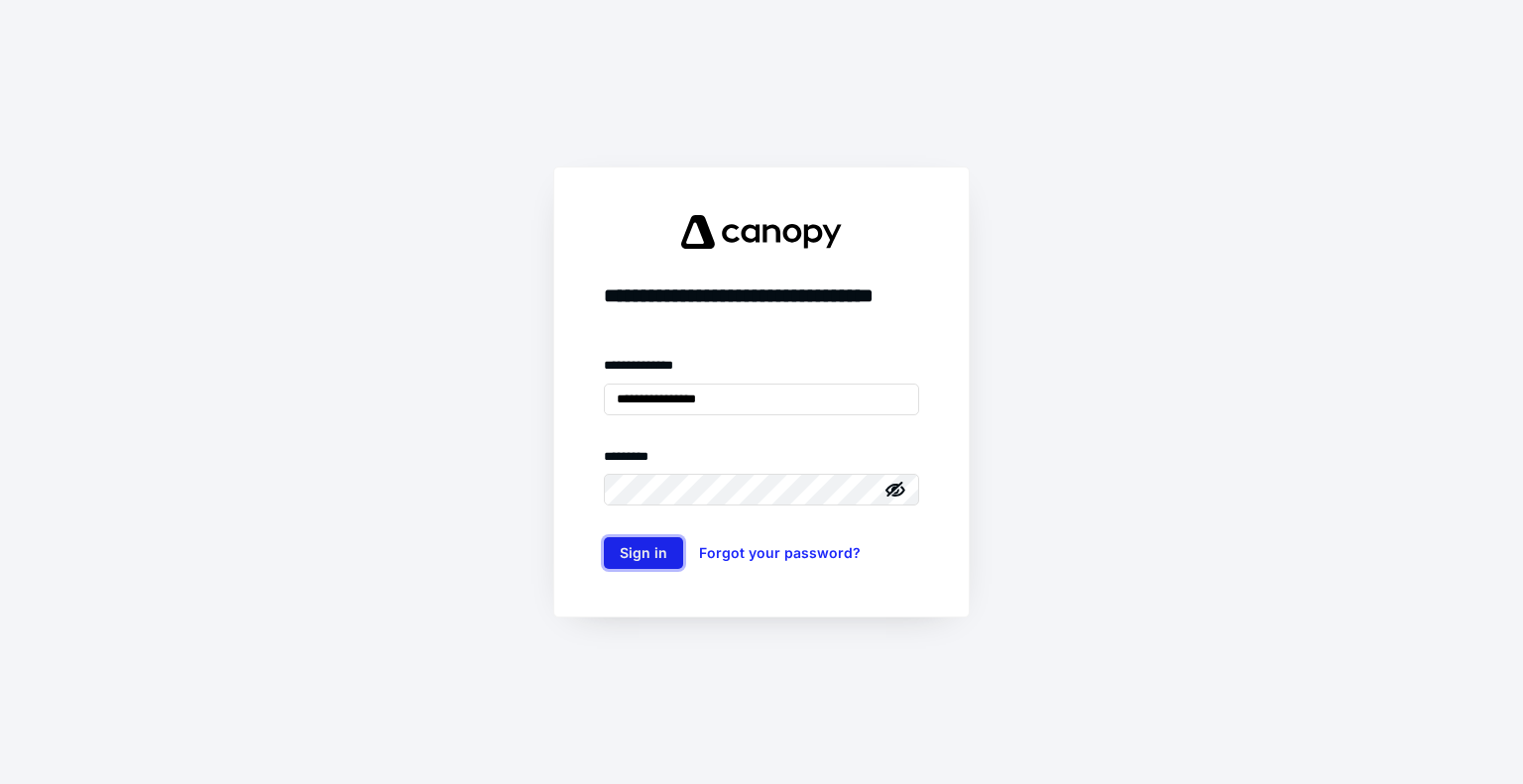 click on "Sign in" at bounding box center (644, 553) 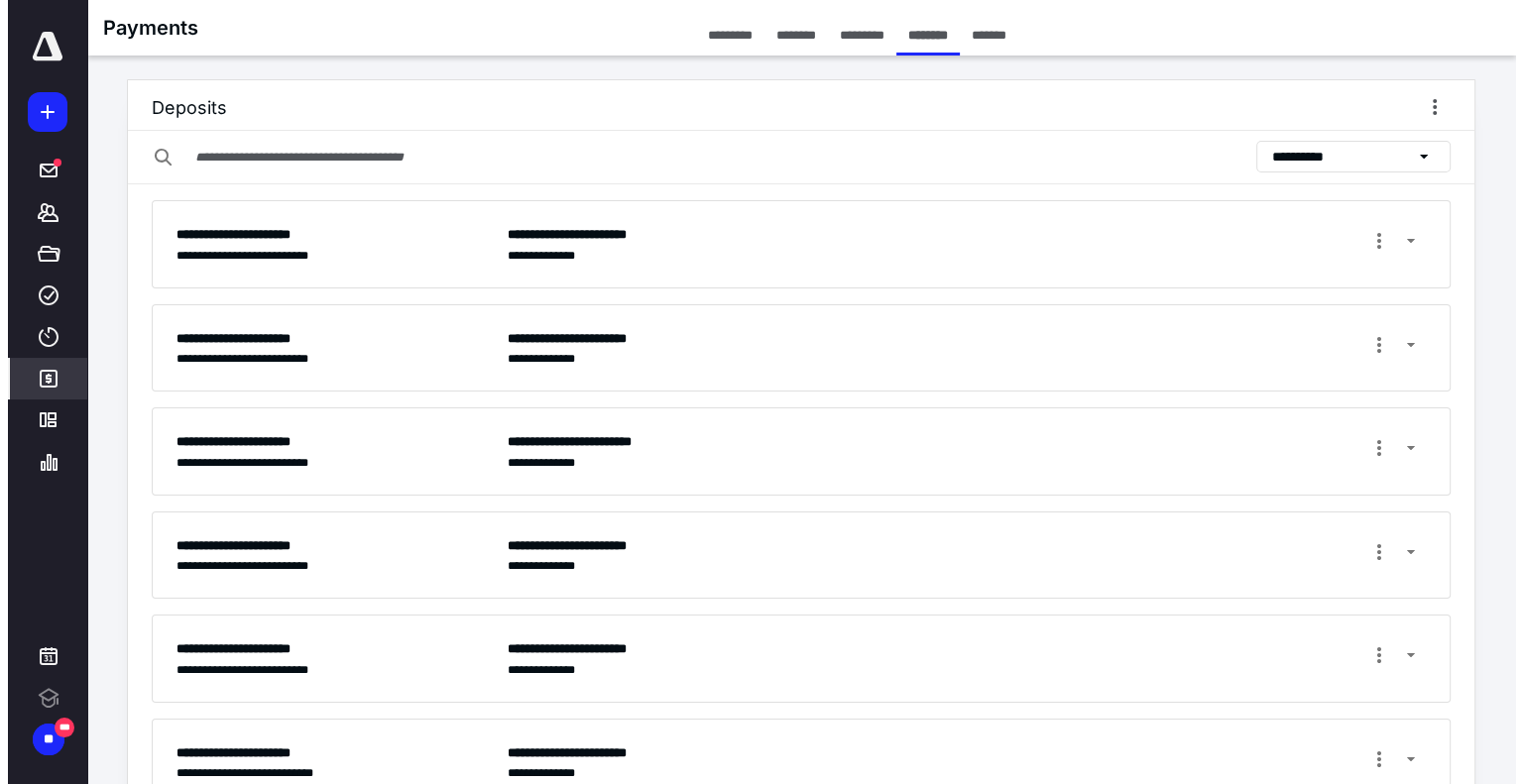 scroll, scrollTop: 0, scrollLeft: 0, axis: both 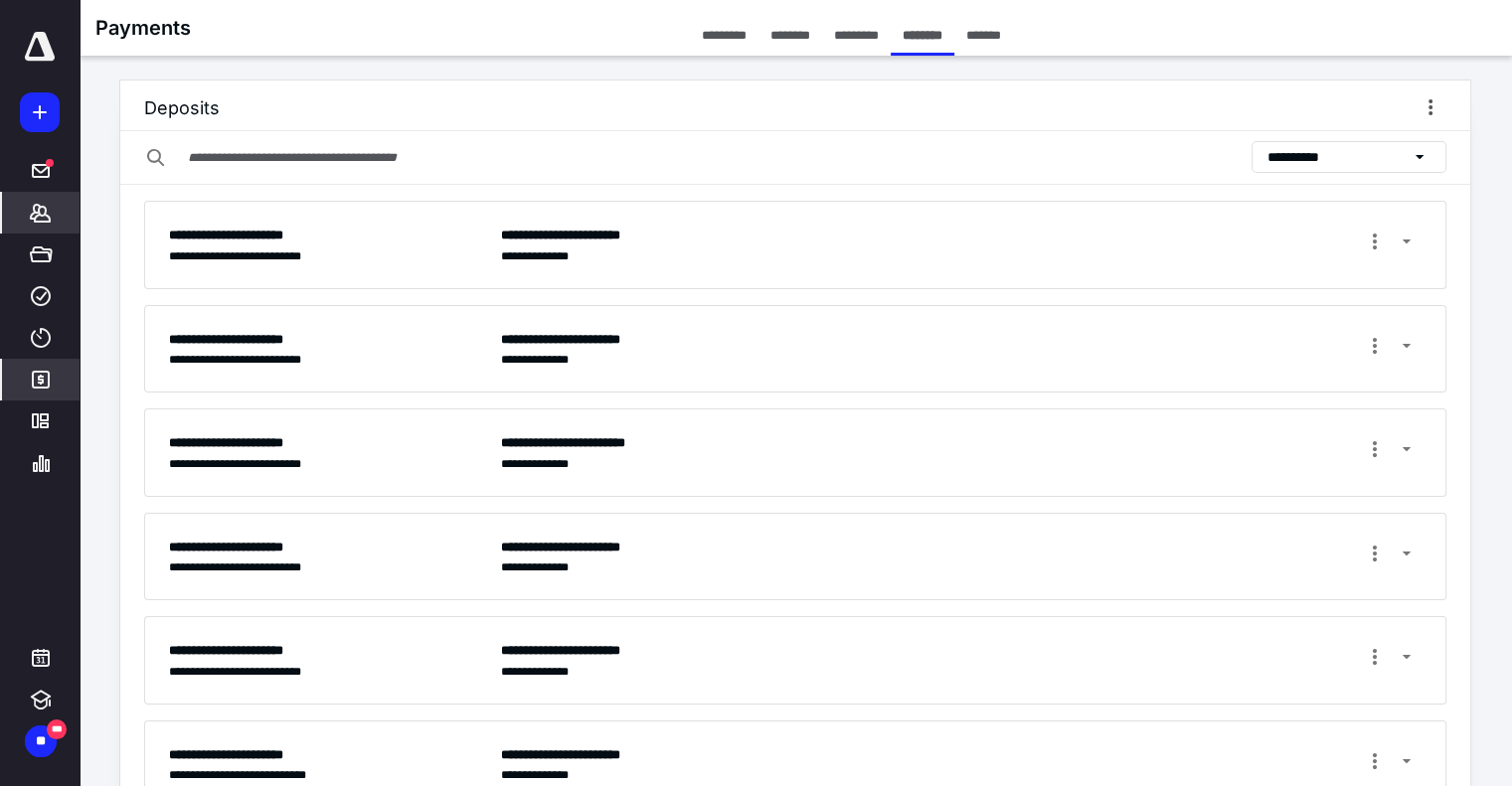 click 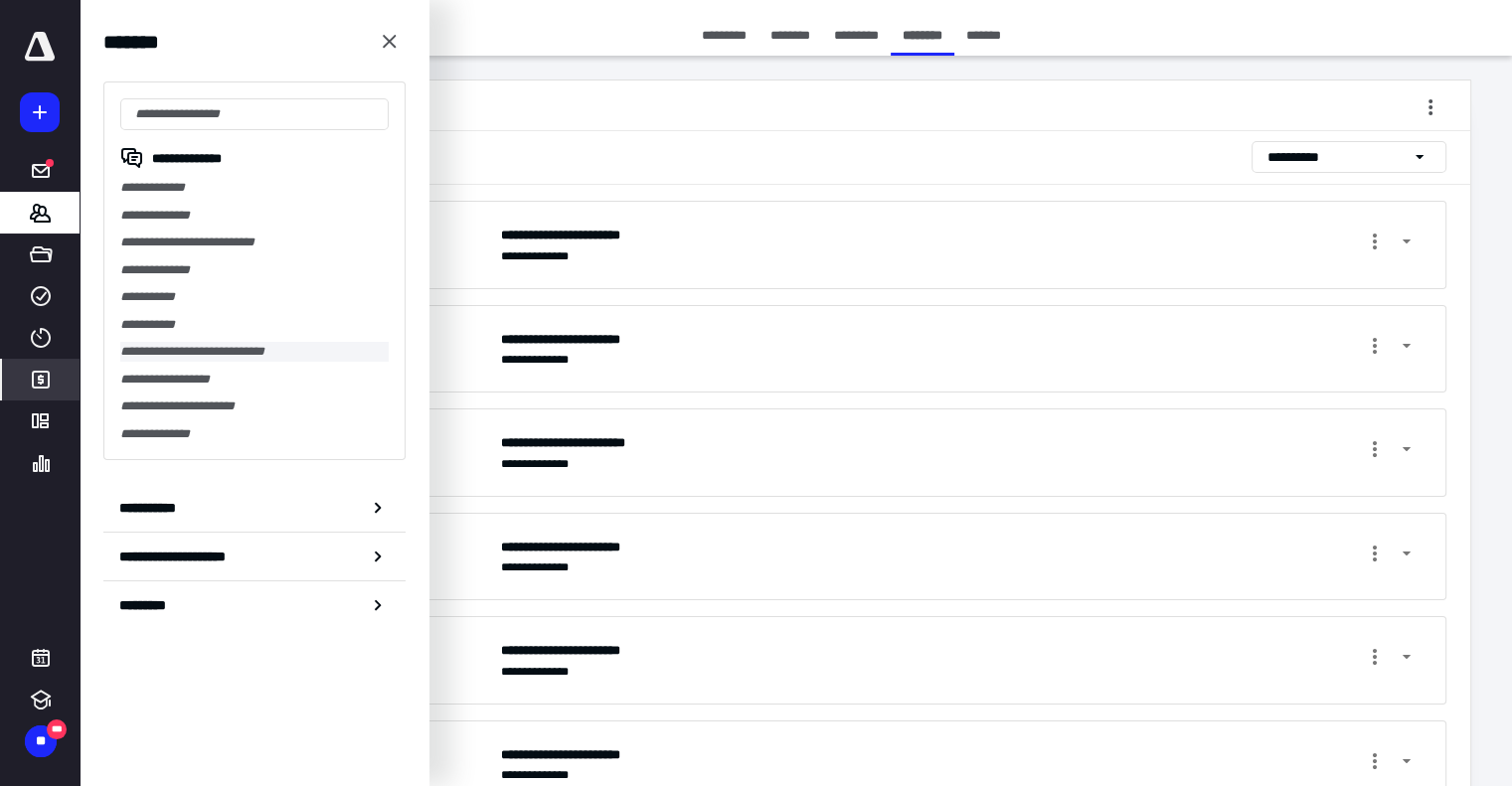 click on "**********" at bounding box center [254, 352] 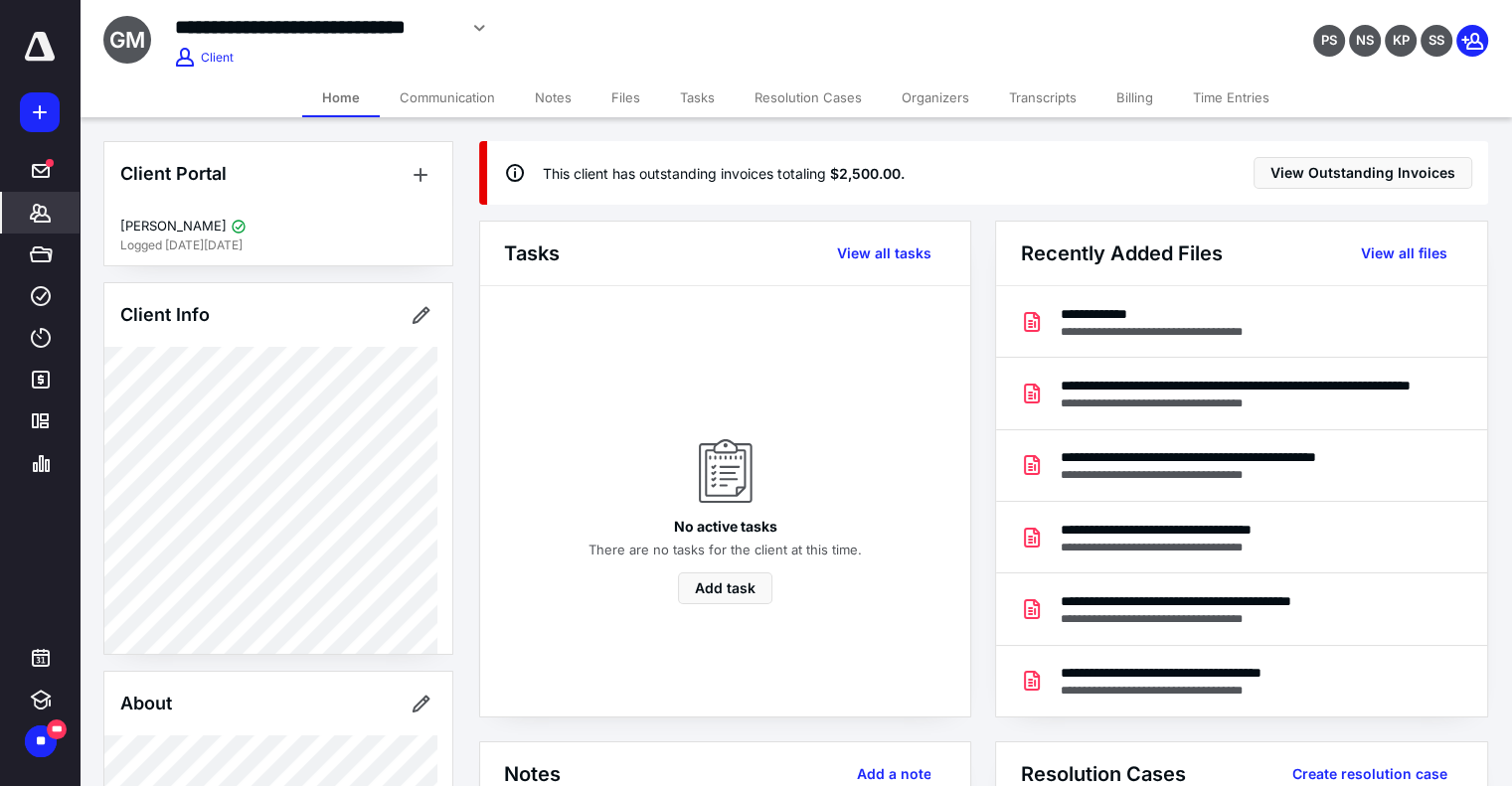 click on "Billing" at bounding box center (1134, 97) 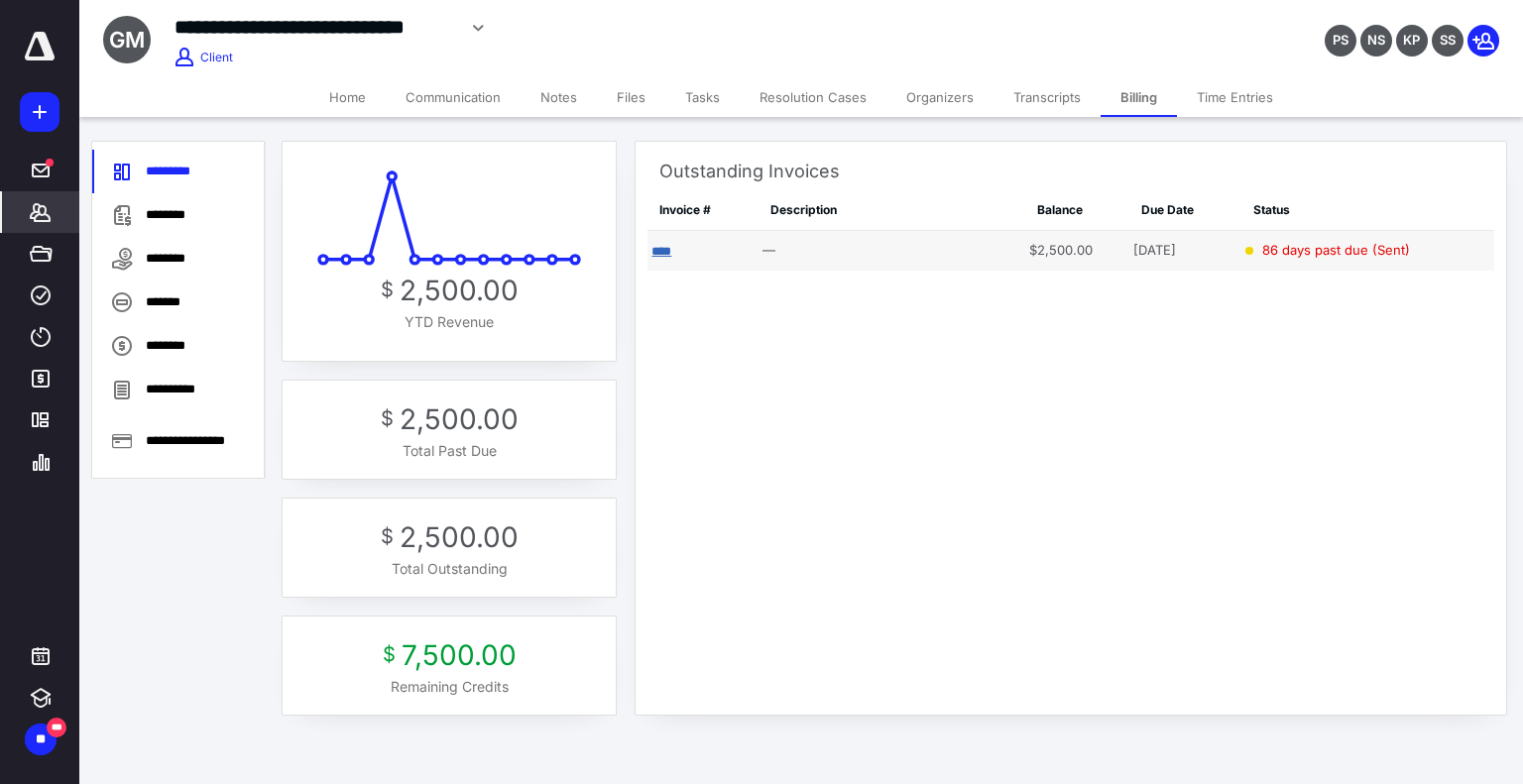 click on "****" at bounding box center [661, 251] 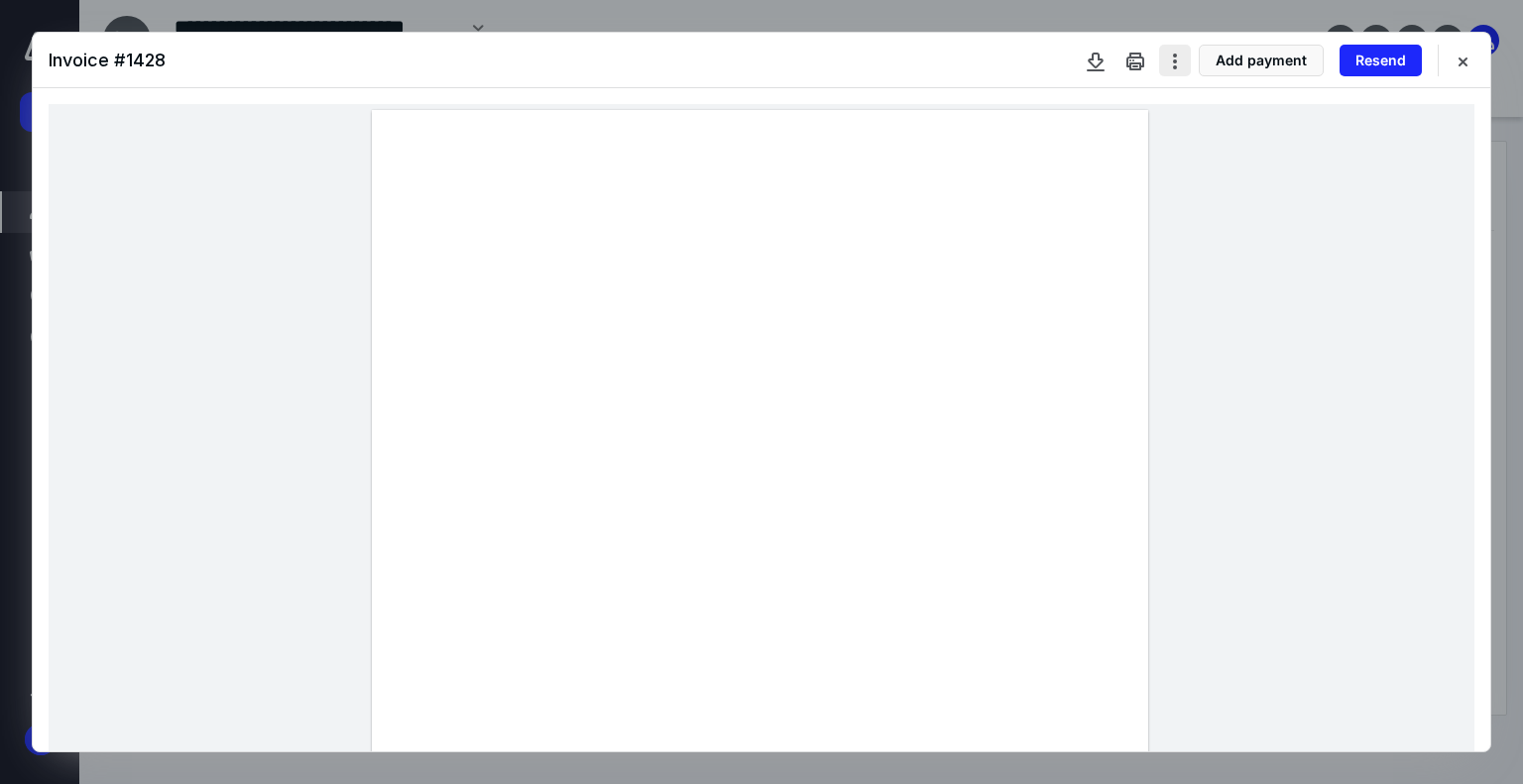 click at bounding box center (1175, 60) 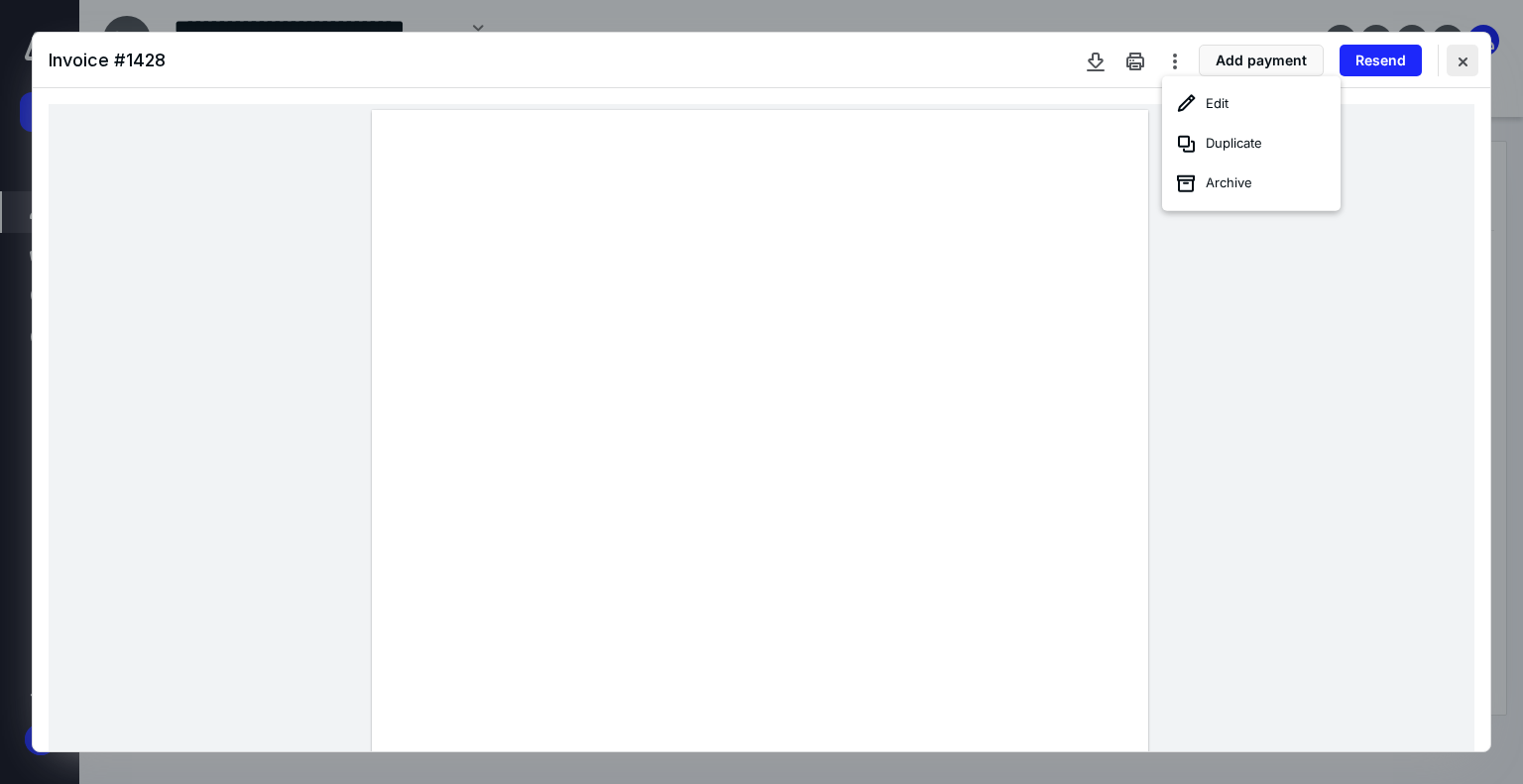 click at bounding box center [1463, 60] 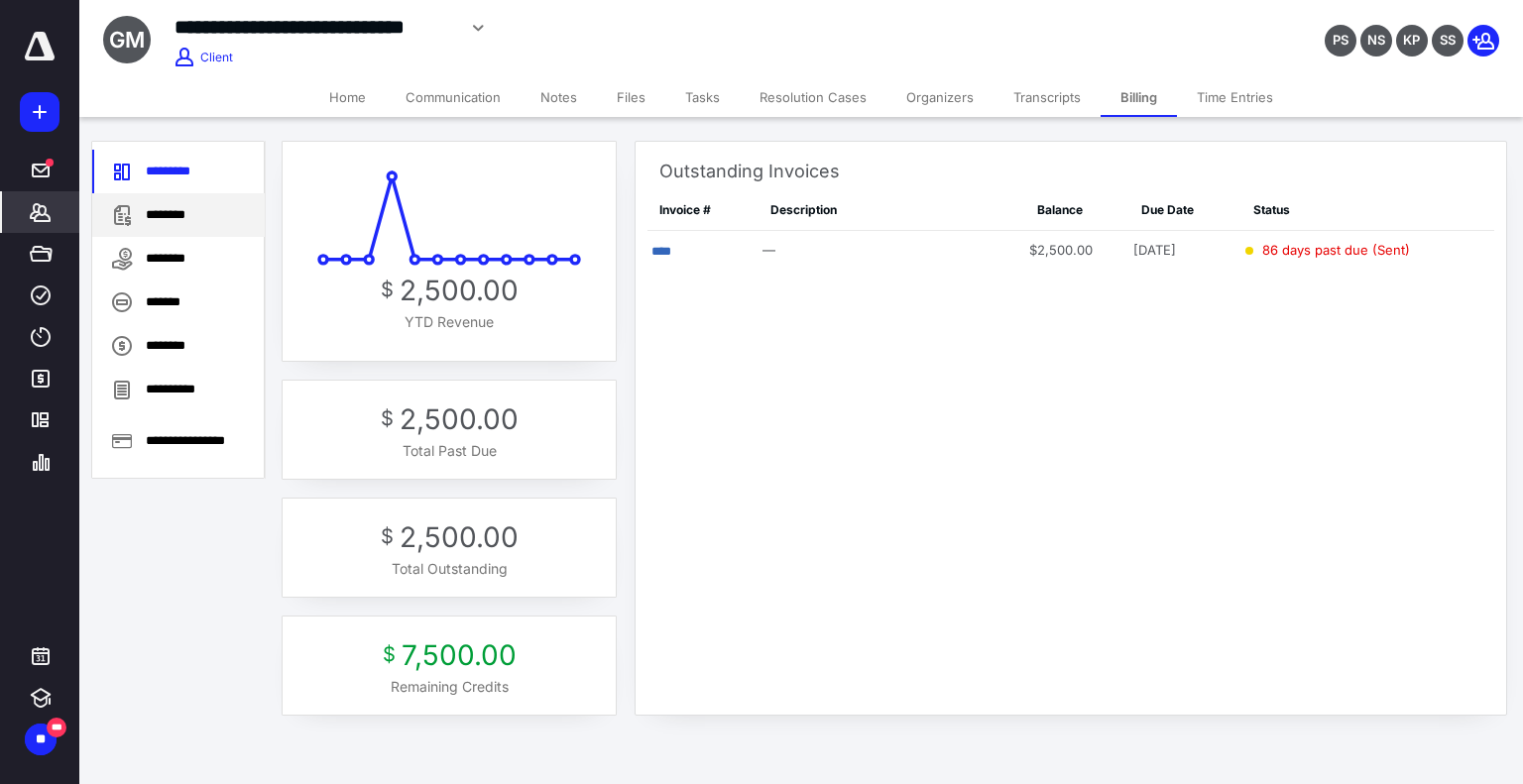 click on "********" at bounding box center [178, 215] 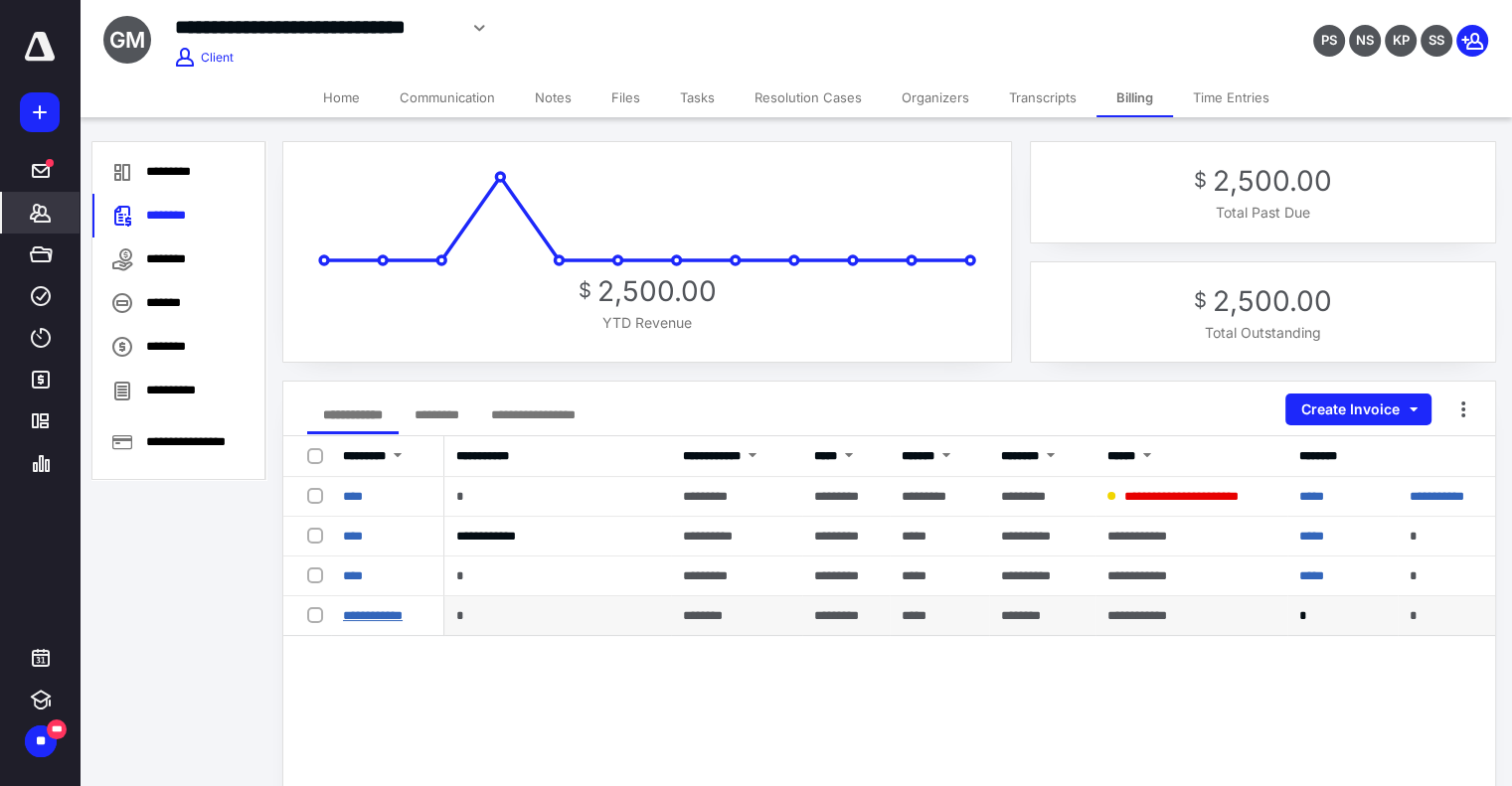 click on "**********" at bounding box center [373, 615] 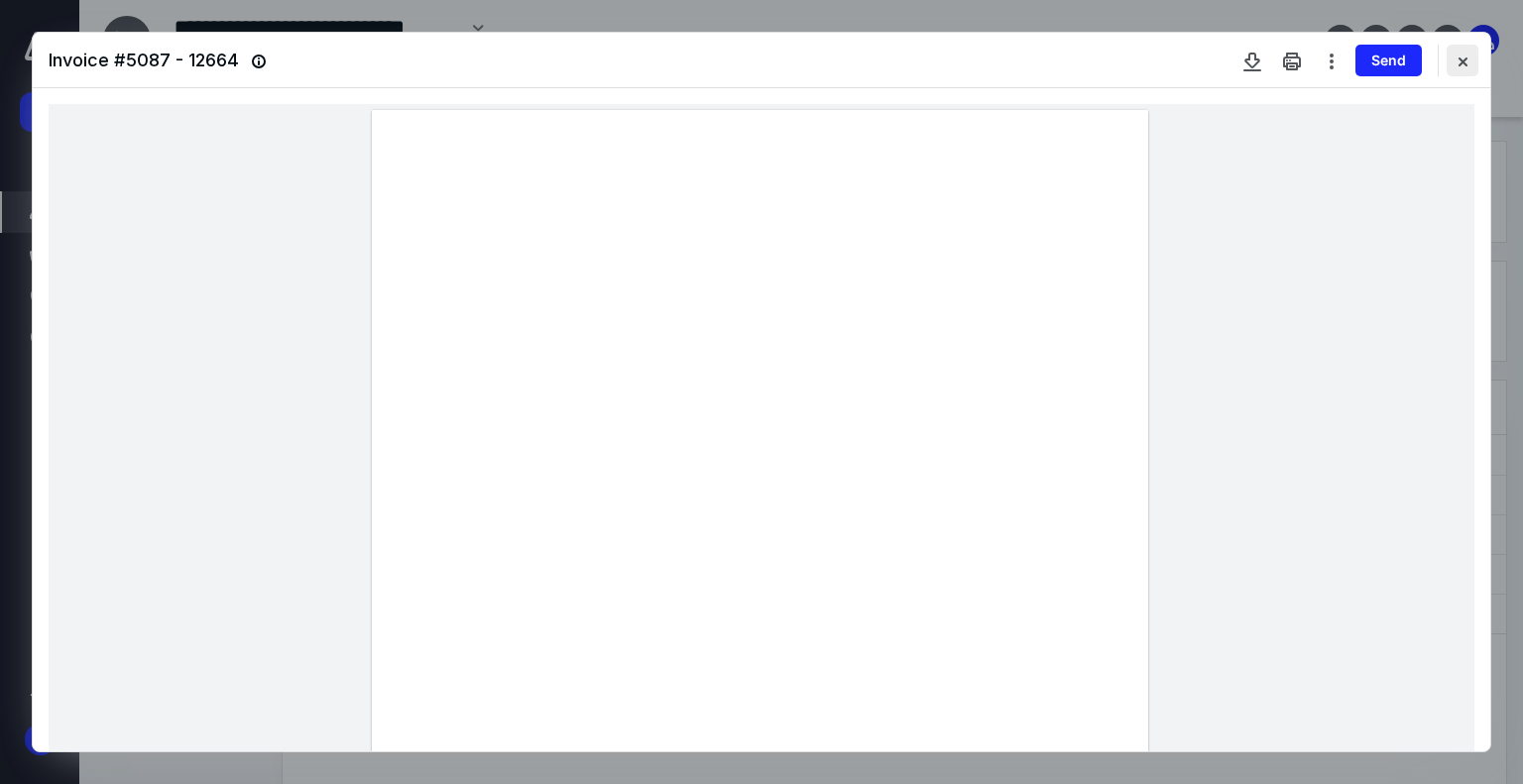 click at bounding box center [1463, 60] 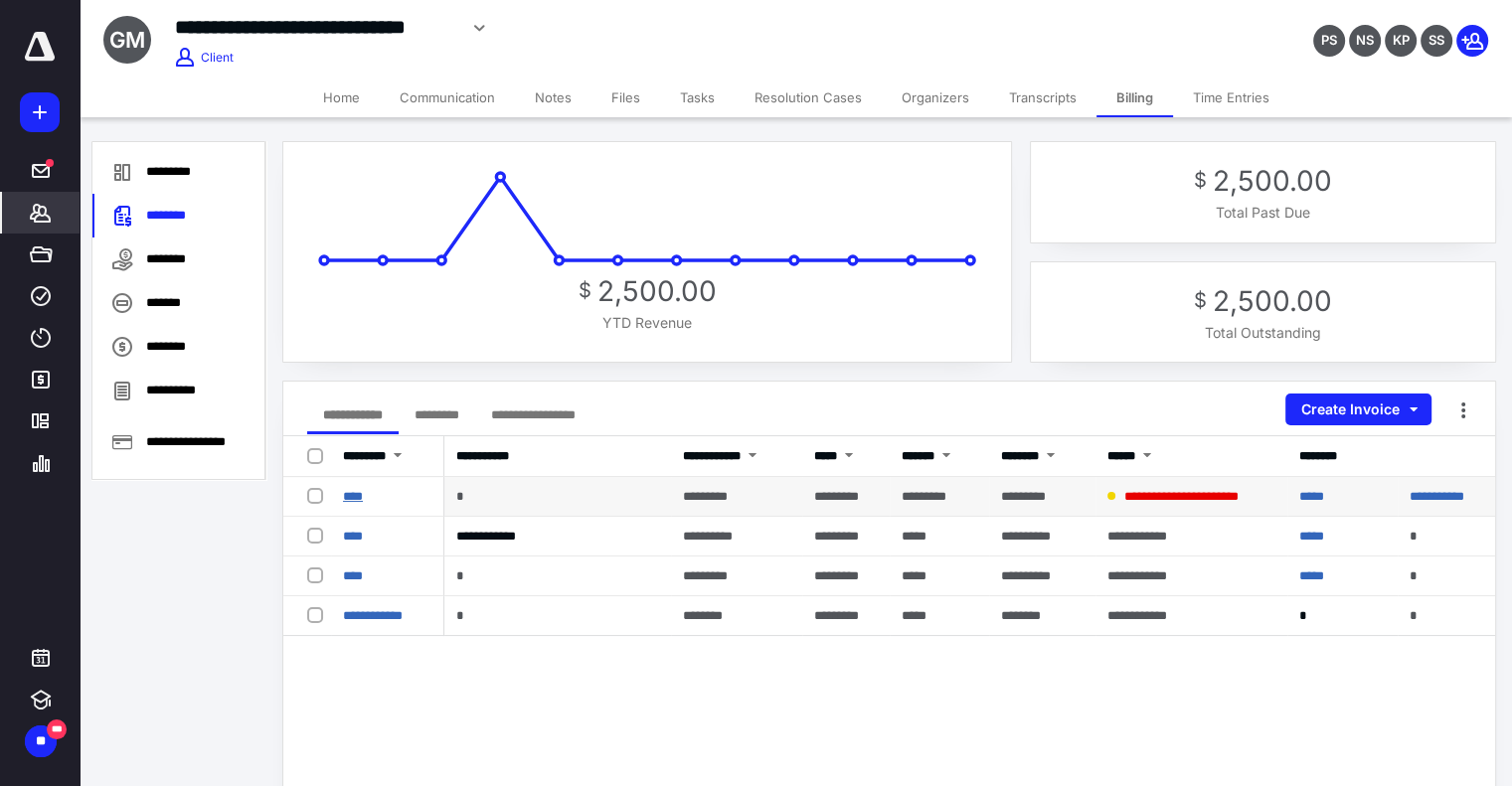 click on "****" at bounding box center [353, 496] 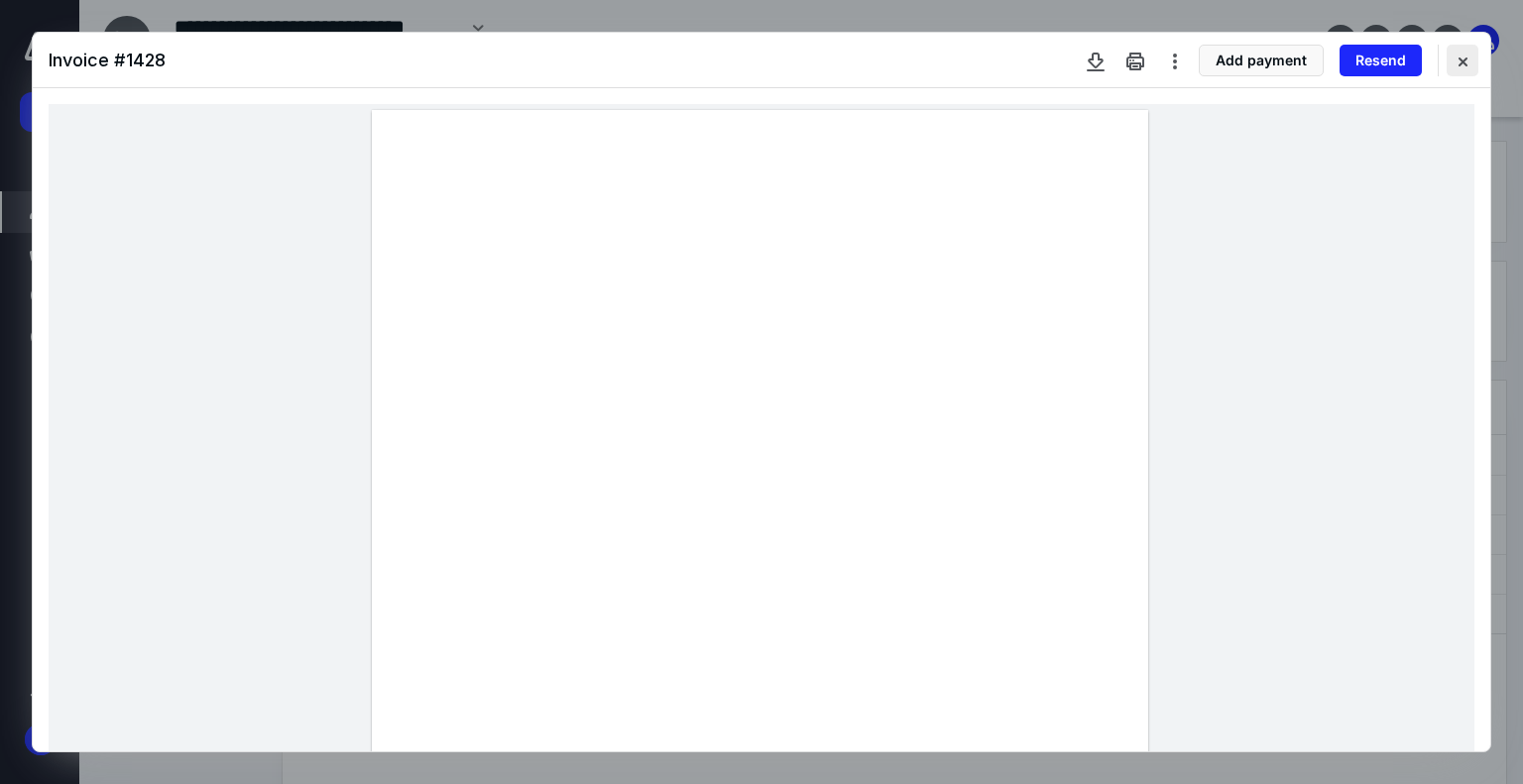 click at bounding box center (1463, 60) 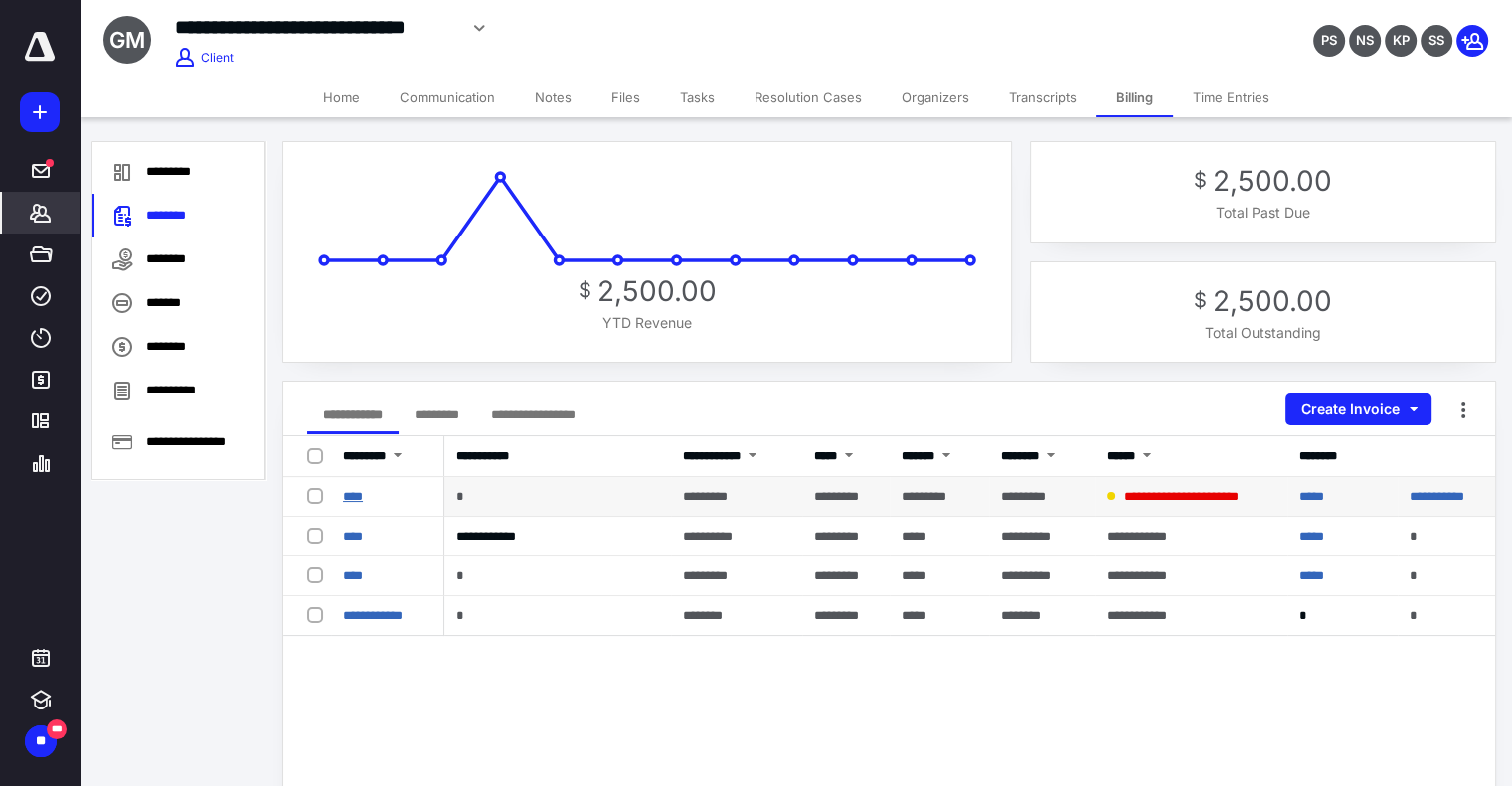 click on "****" at bounding box center (353, 496) 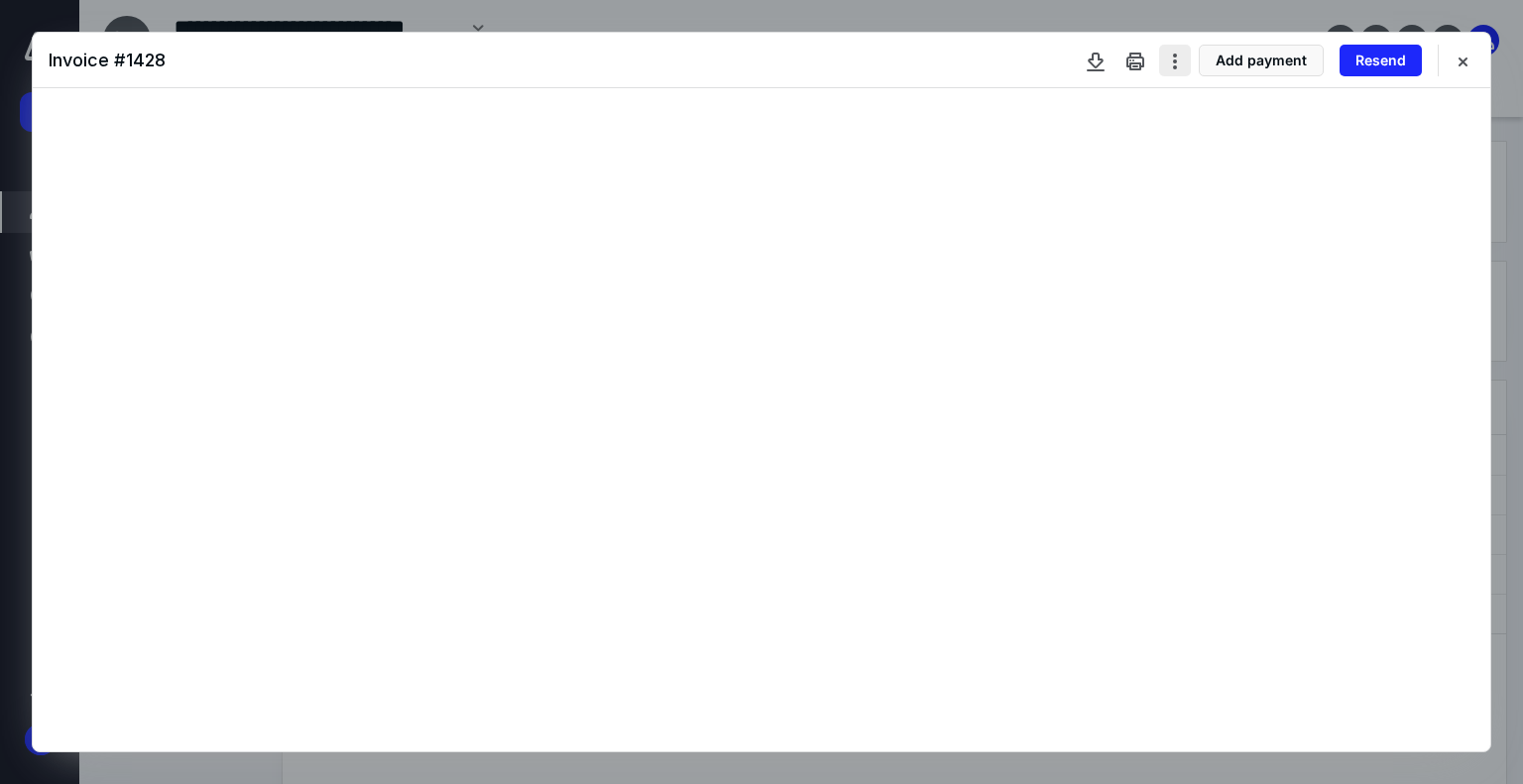 click at bounding box center (1175, 60) 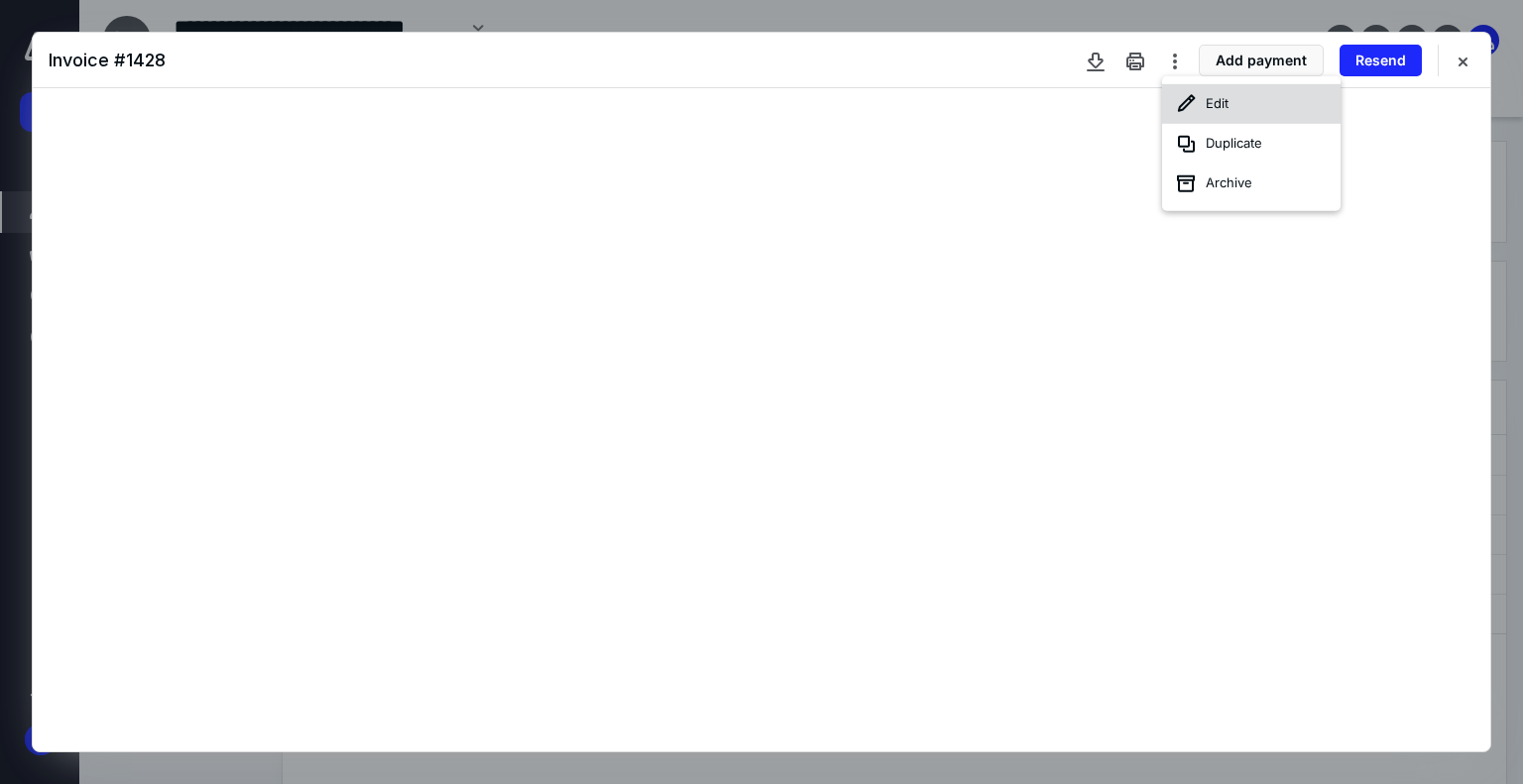 click 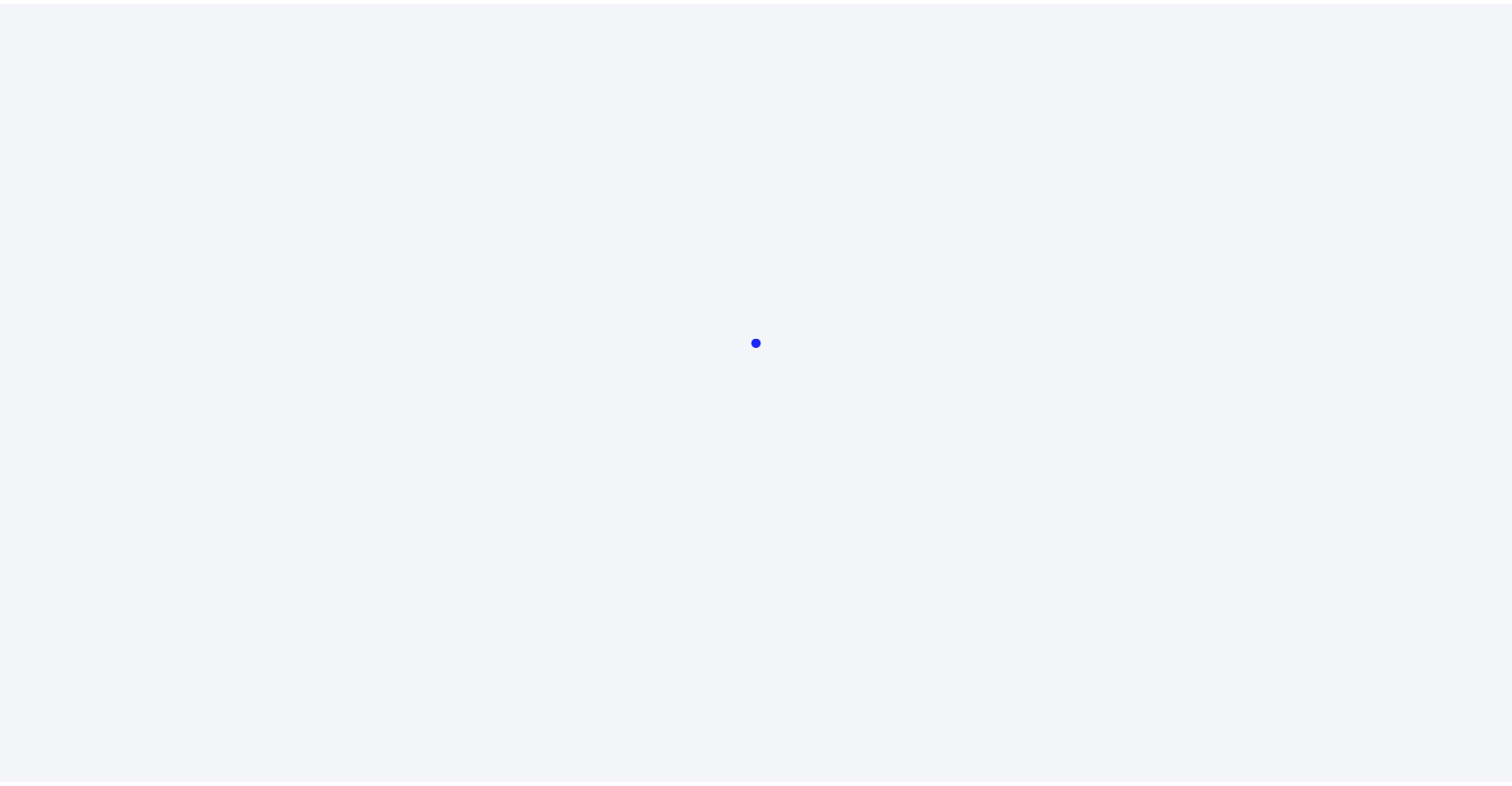 scroll, scrollTop: 0, scrollLeft: 0, axis: both 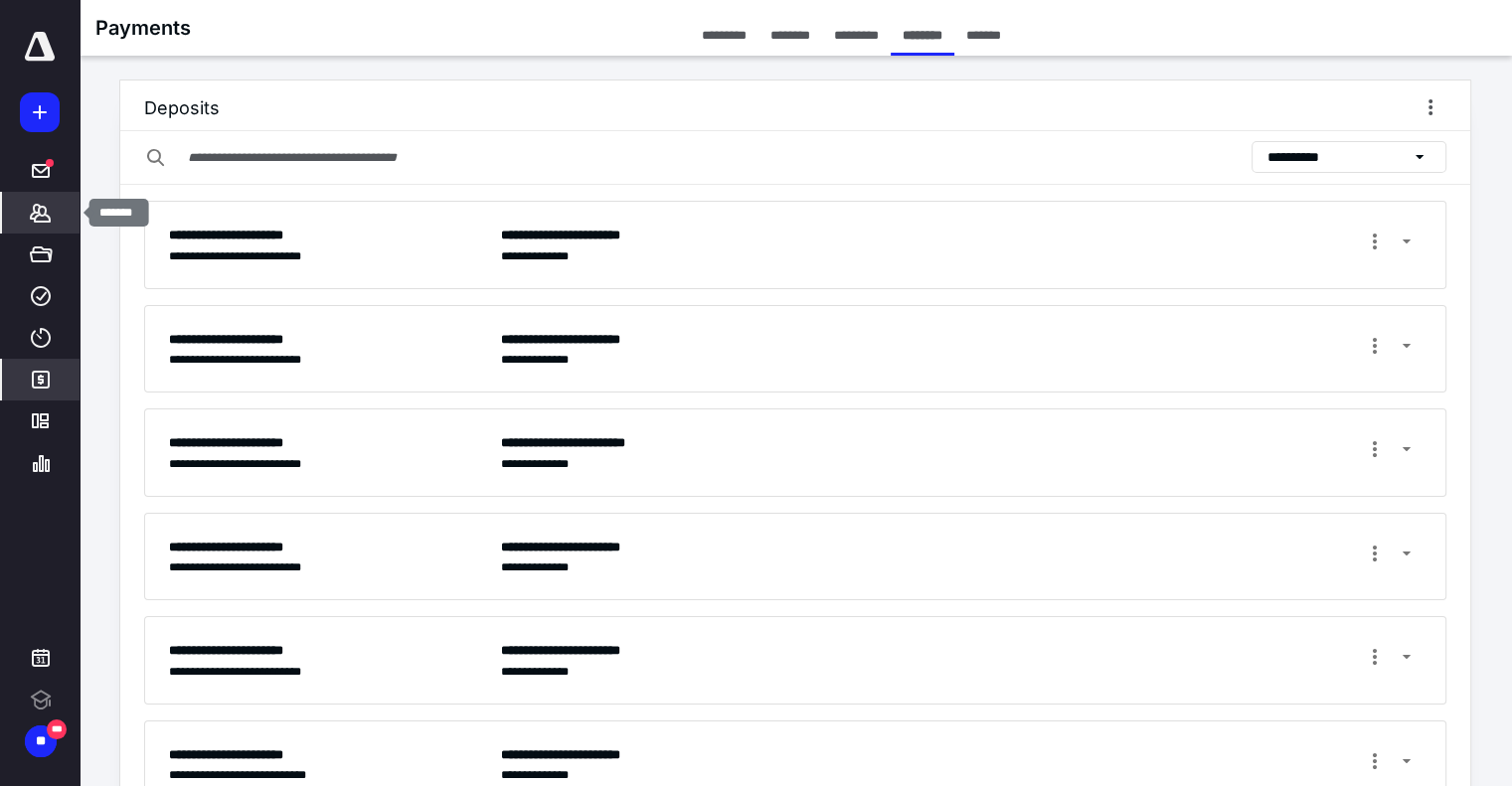 click 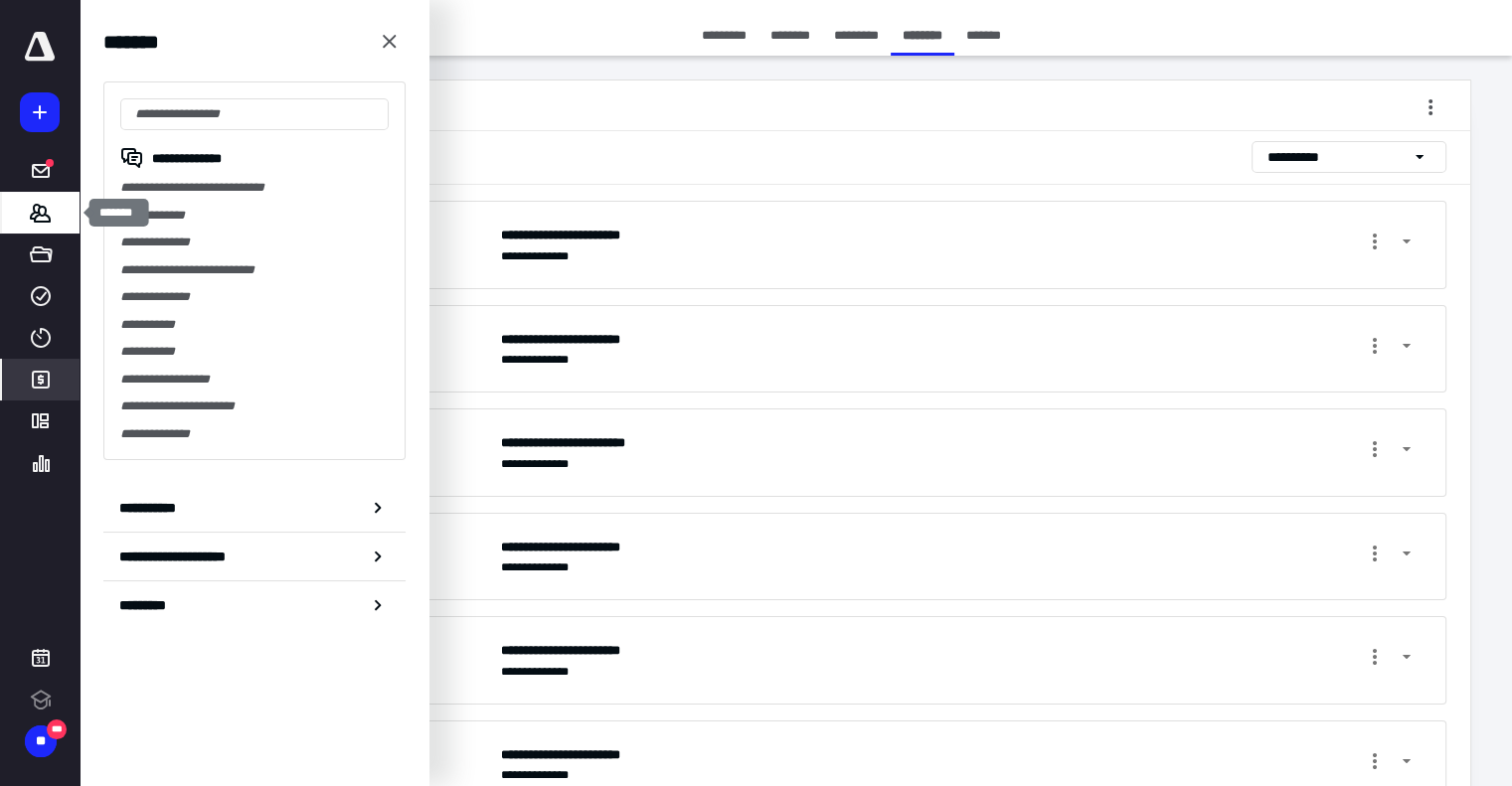 scroll, scrollTop: 0, scrollLeft: 0, axis: both 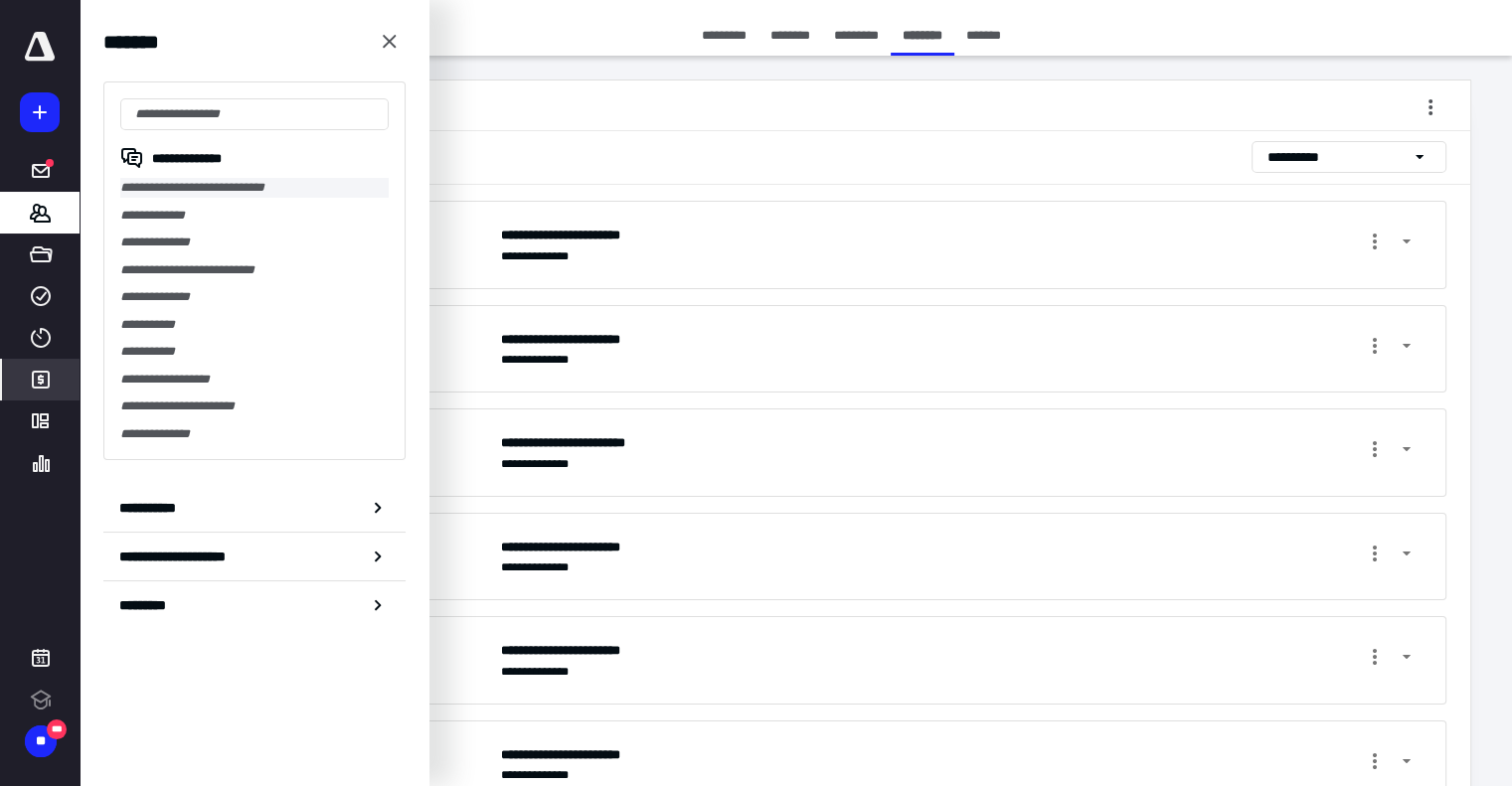 click on "**********" at bounding box center [254, 188] 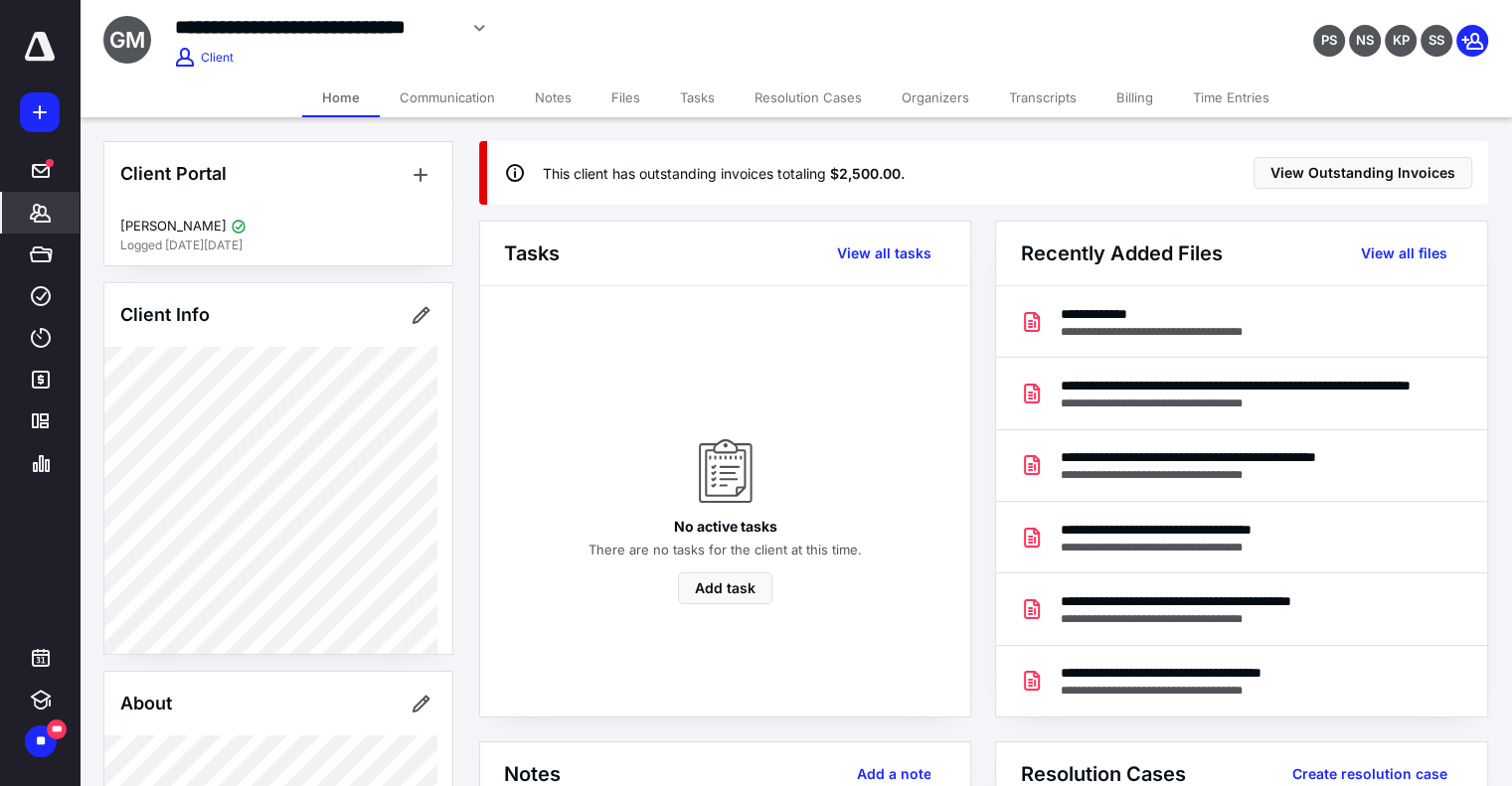 click on "Billing" at bounding box center [1134, 97] 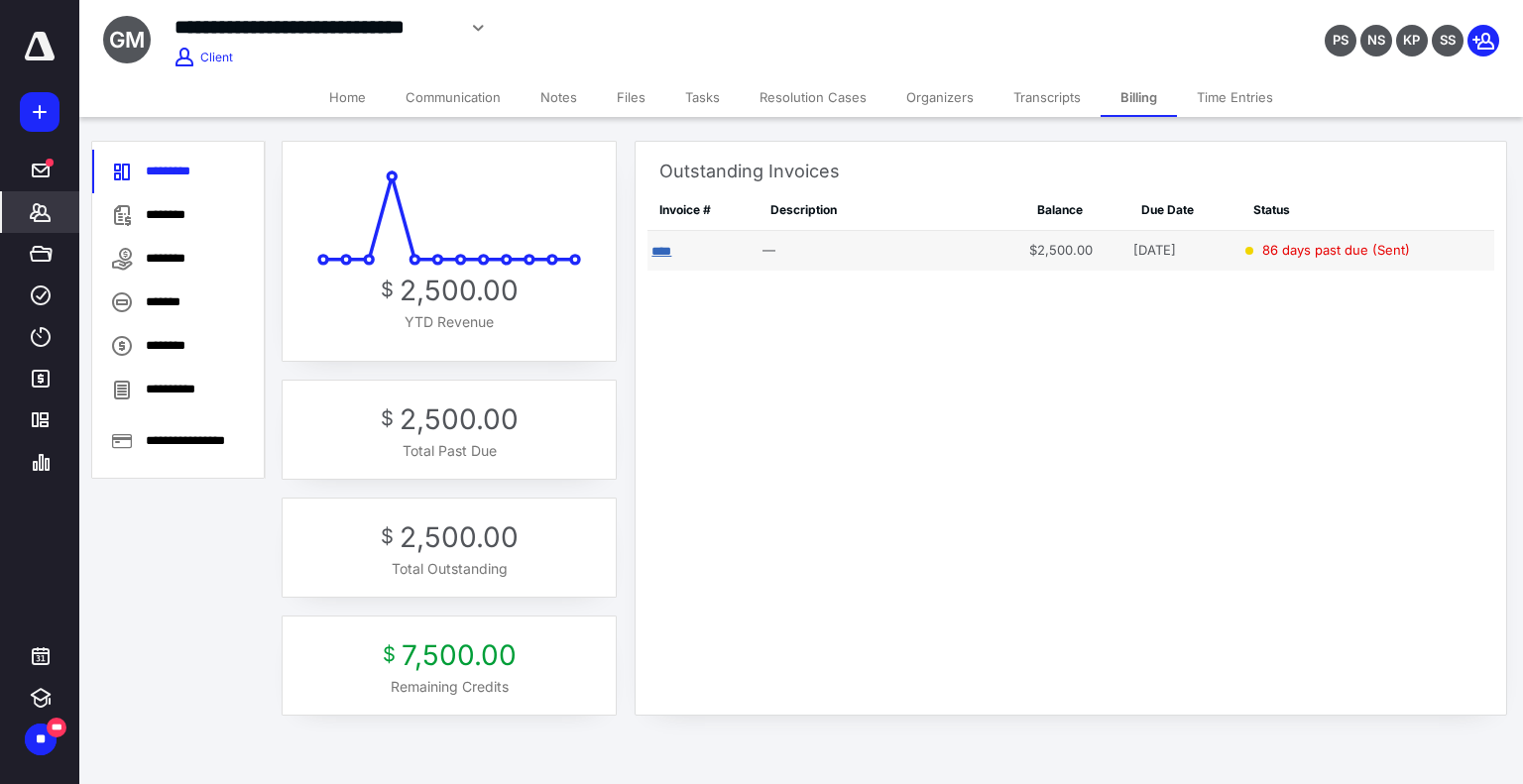 click on "****" at bounding box center (661, 251) 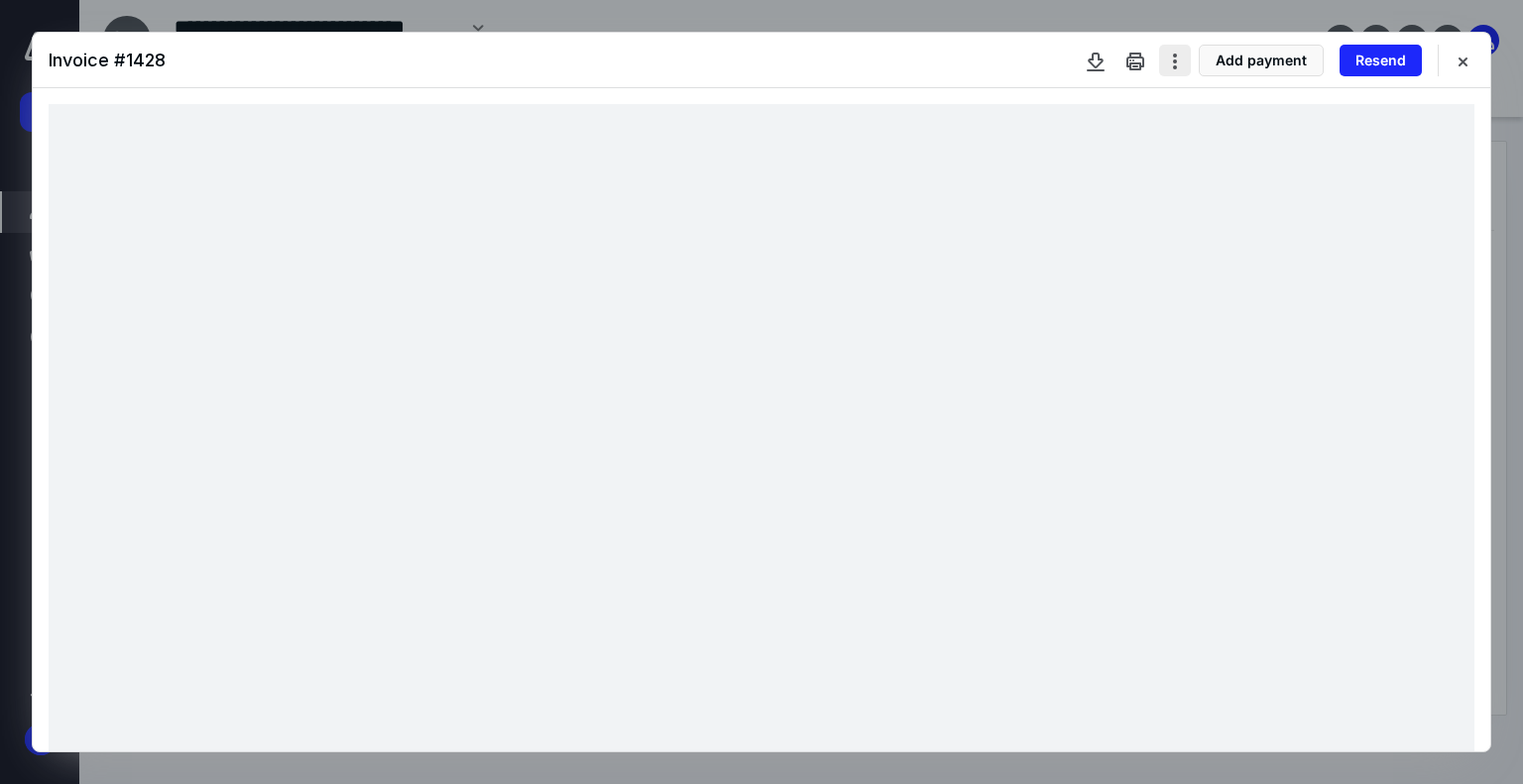 click at bounding box center [1175, 60] 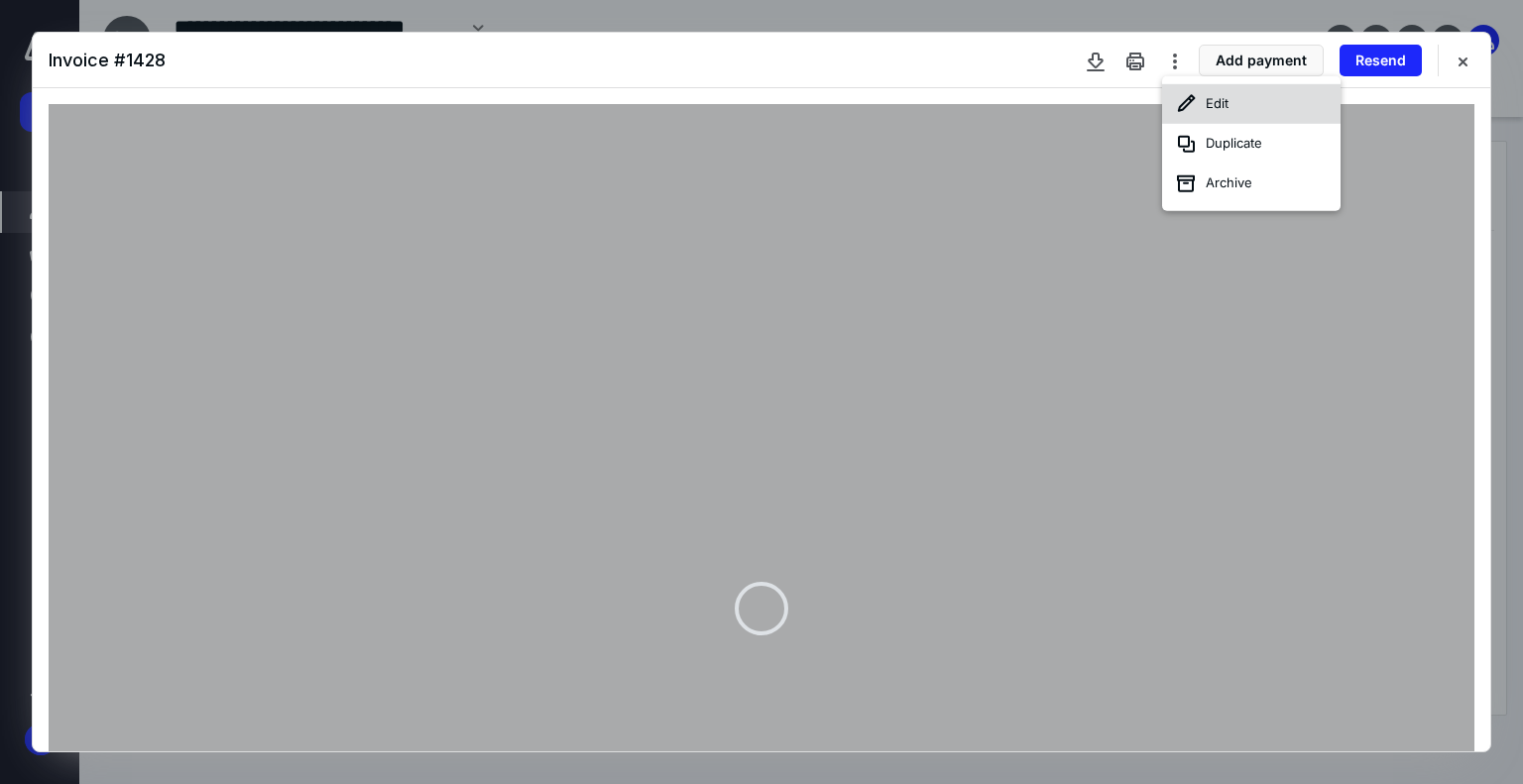 click on "Edit" at bounding box center (1251, 104) 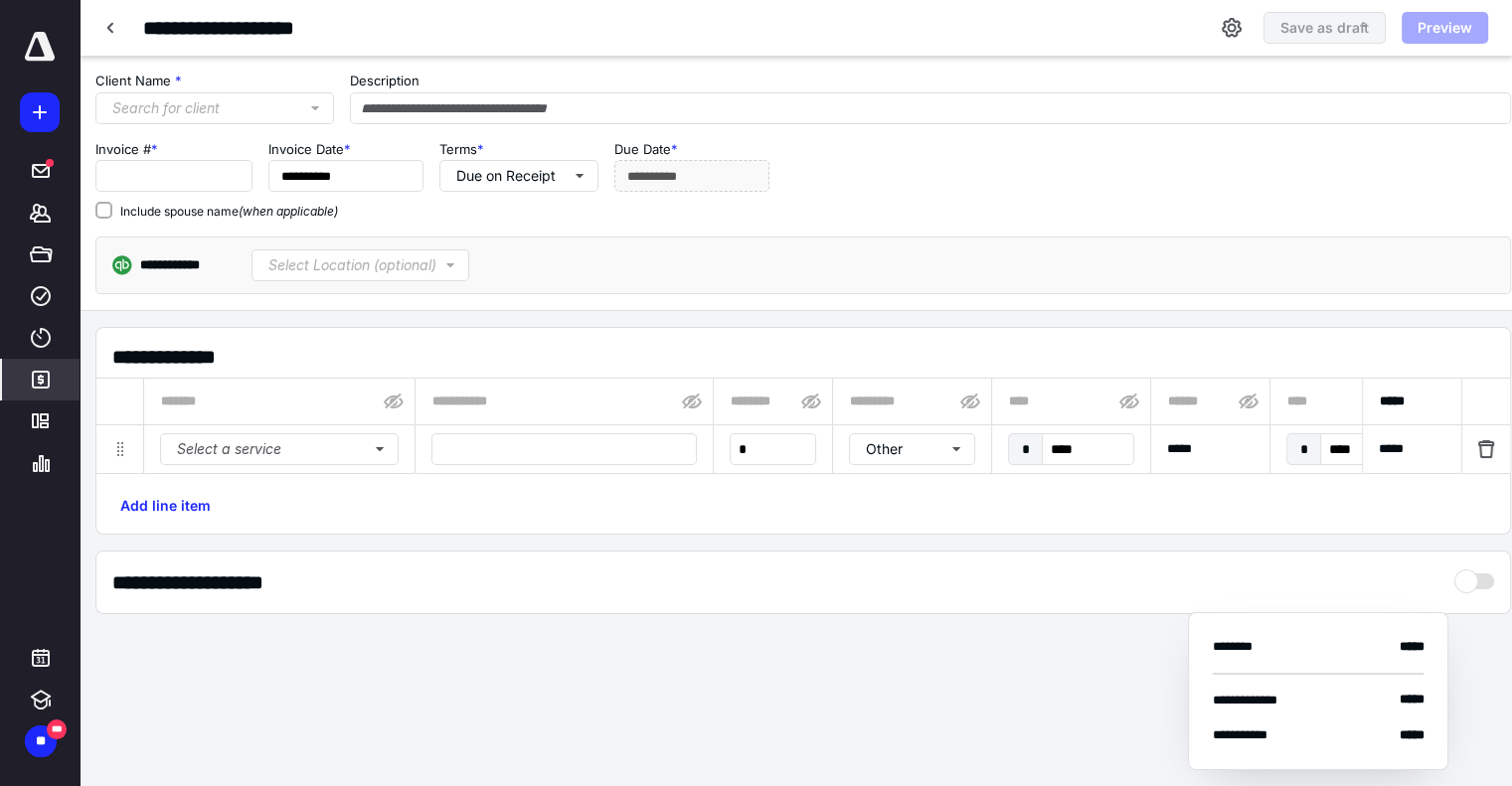 type on "****" 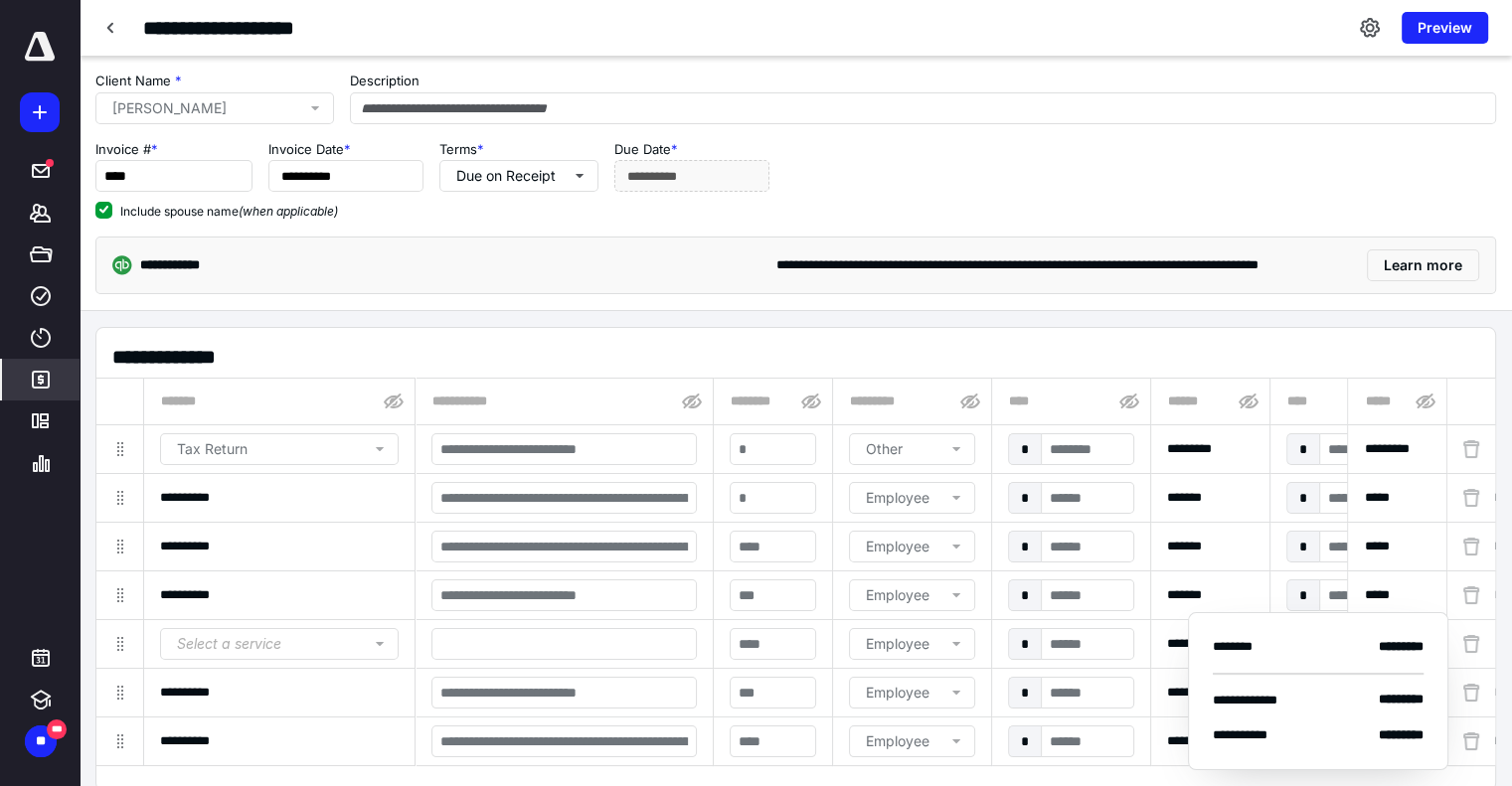 type on "**********" 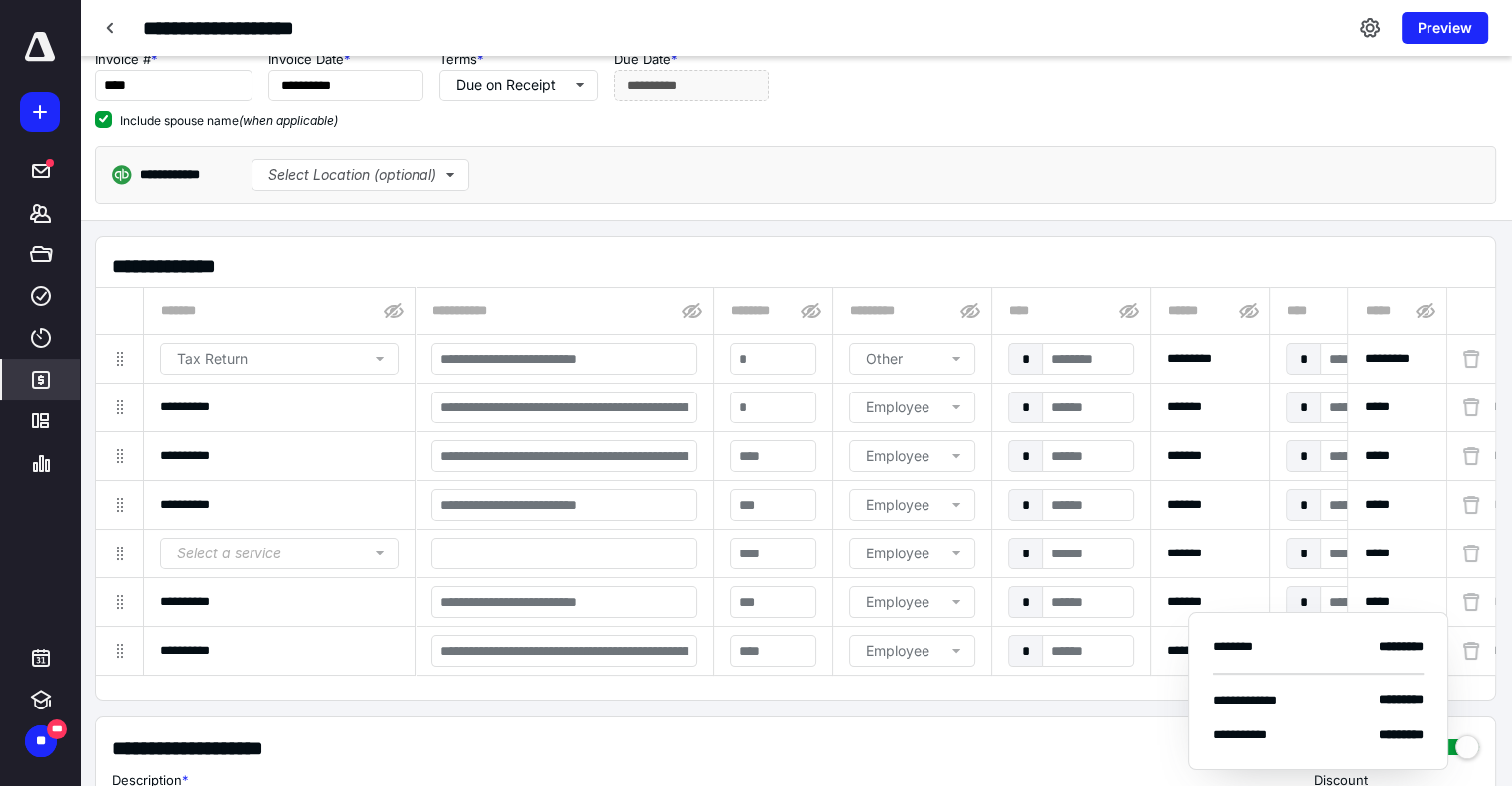 scroll, scrollTop: 199, scrollLeft: 0, axis: vertical 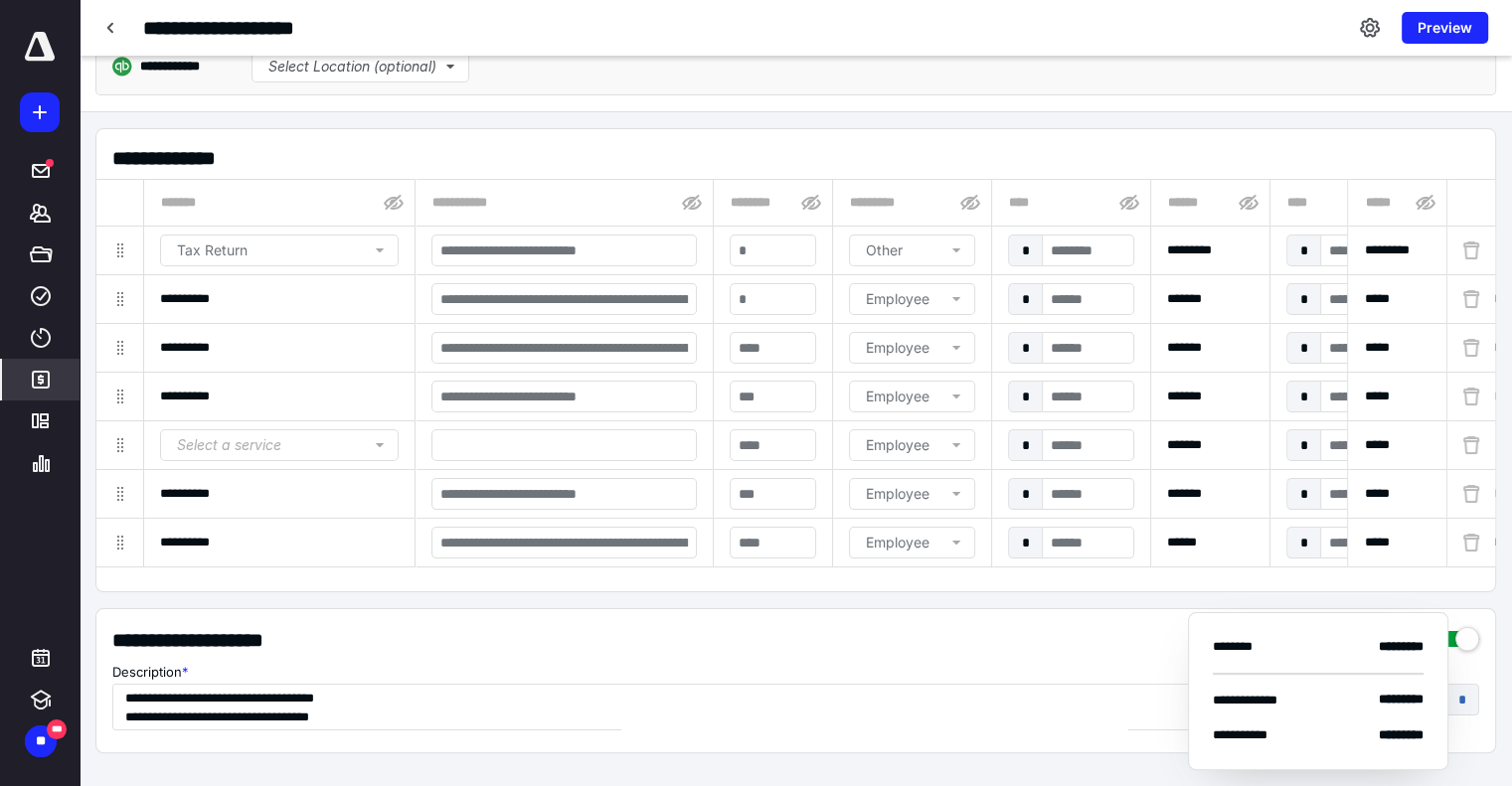 click on "**********" at bounding box center (795, 640) 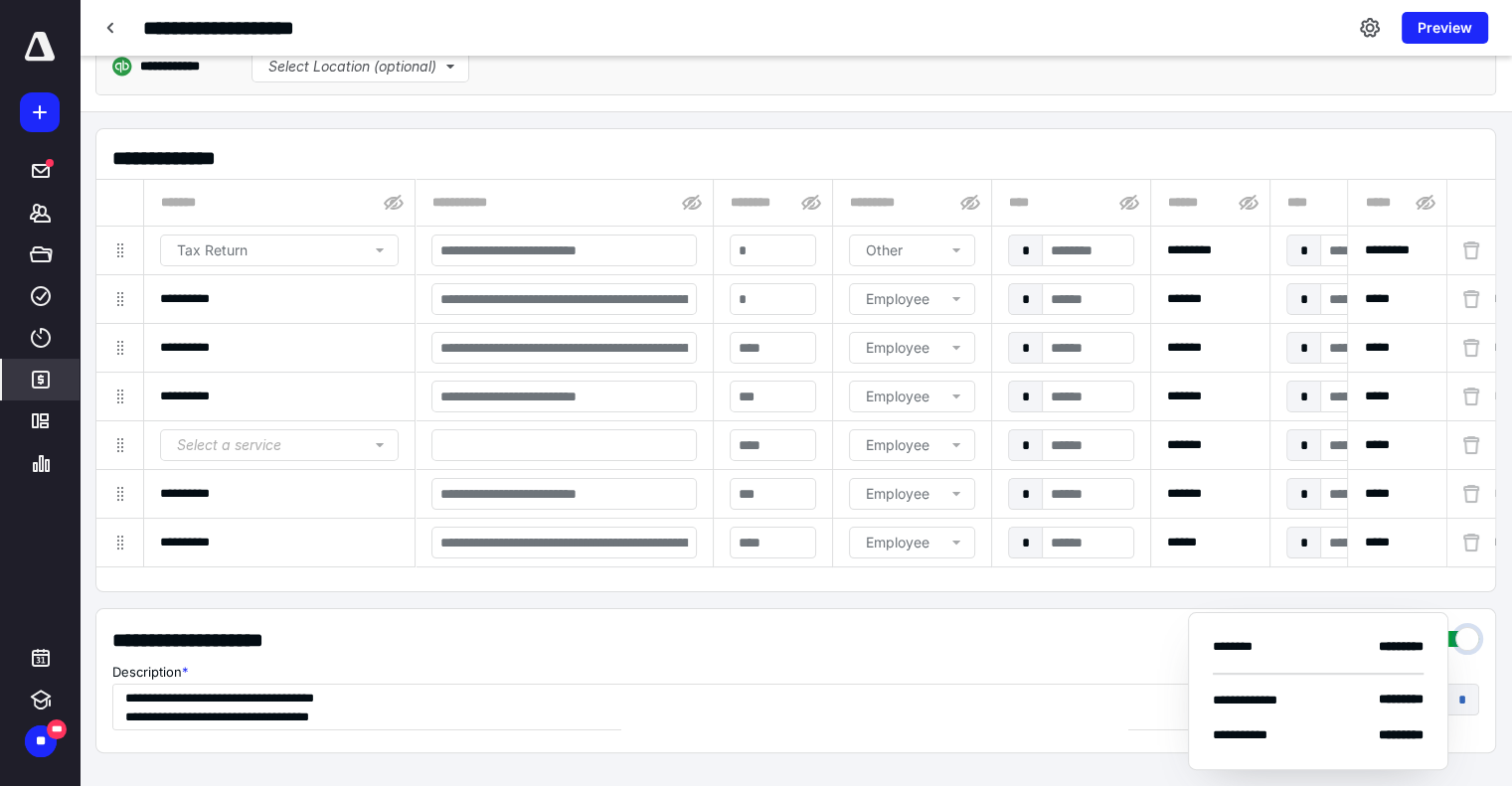 click at bounding box center (1459, 634) 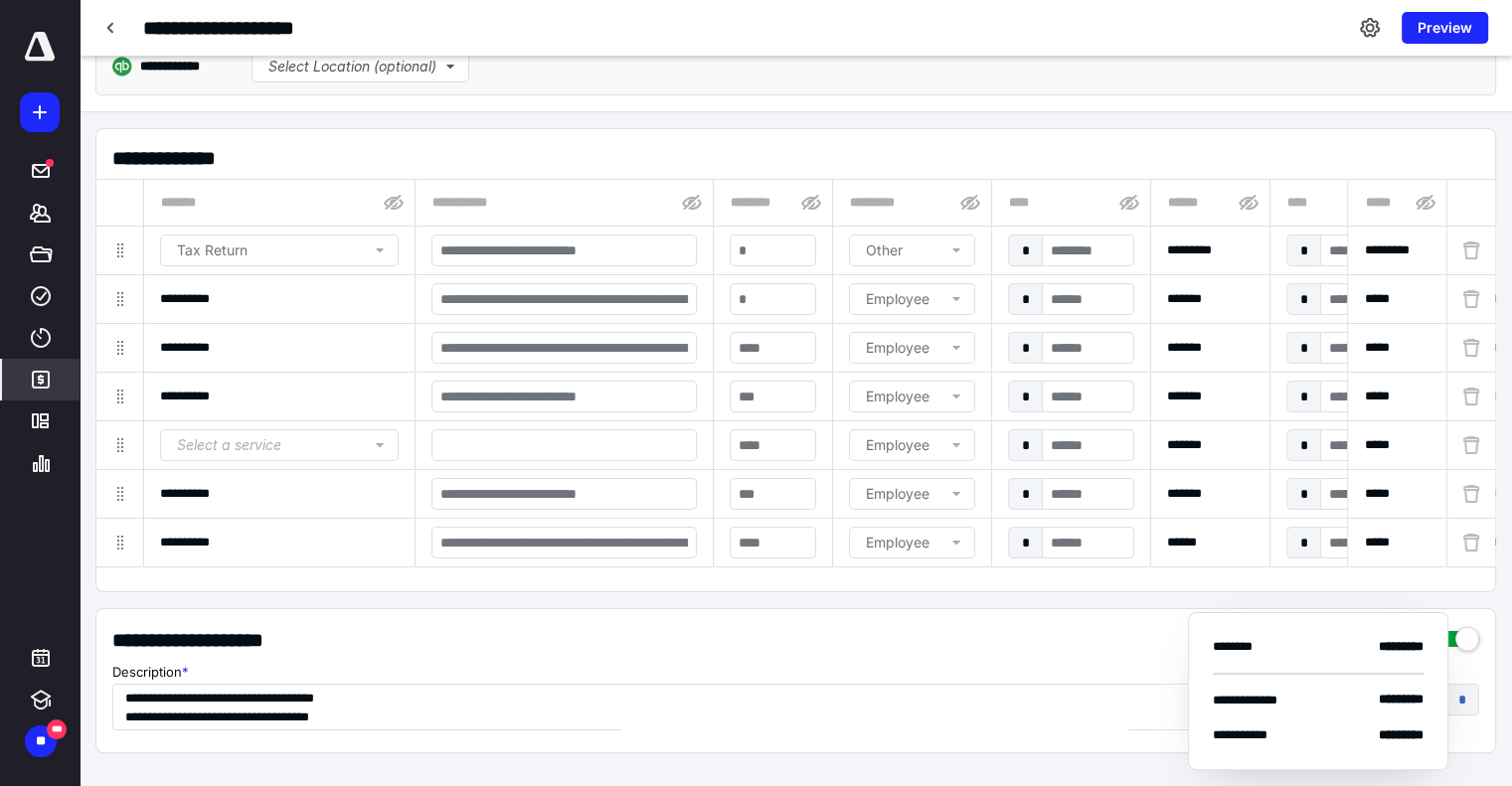 type on "**********" 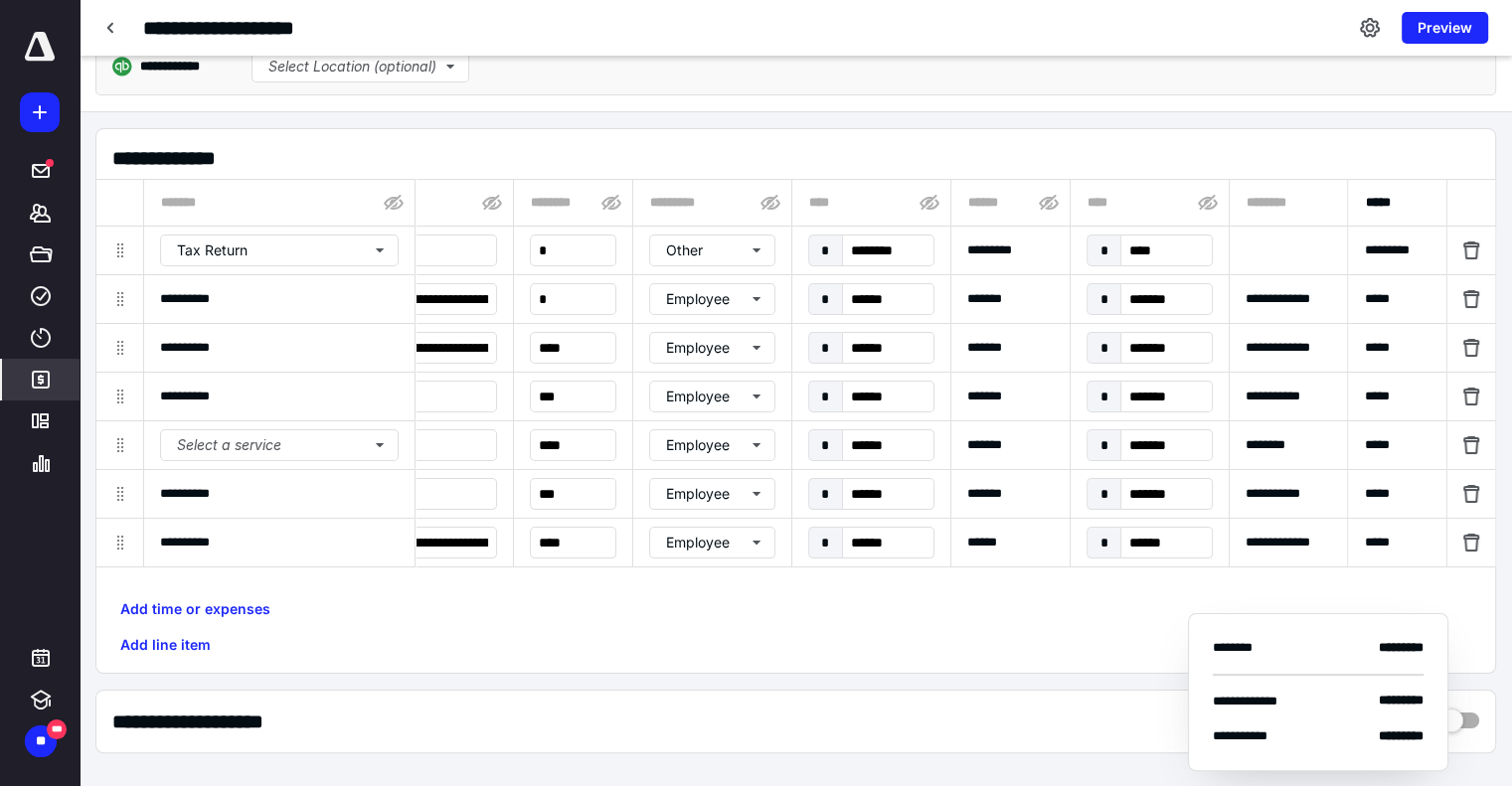 scroll, scrollTop: 0, scrollLeft: 254, axis: horizontal 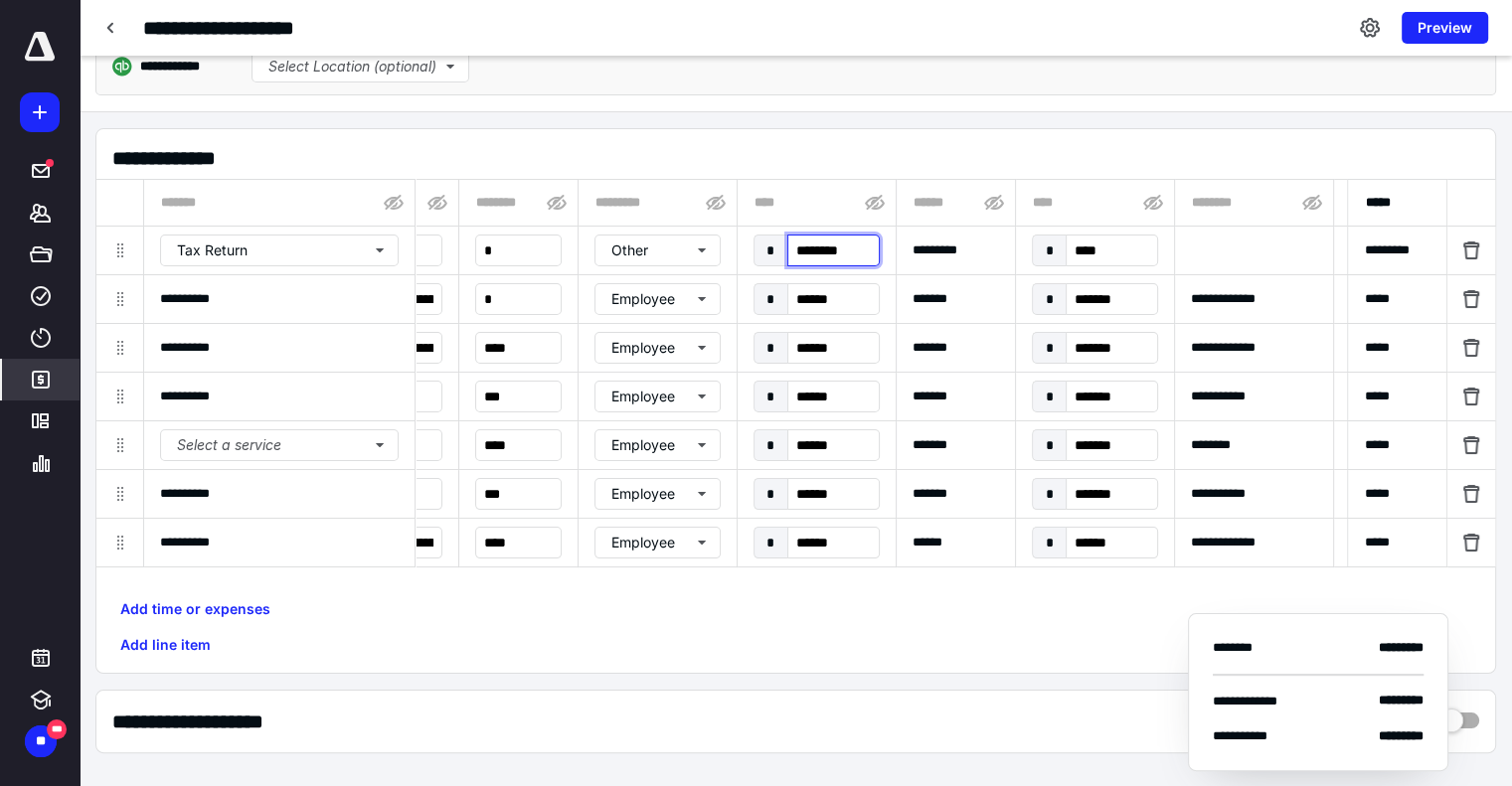 click on "********" at bounding box center [833, 250] 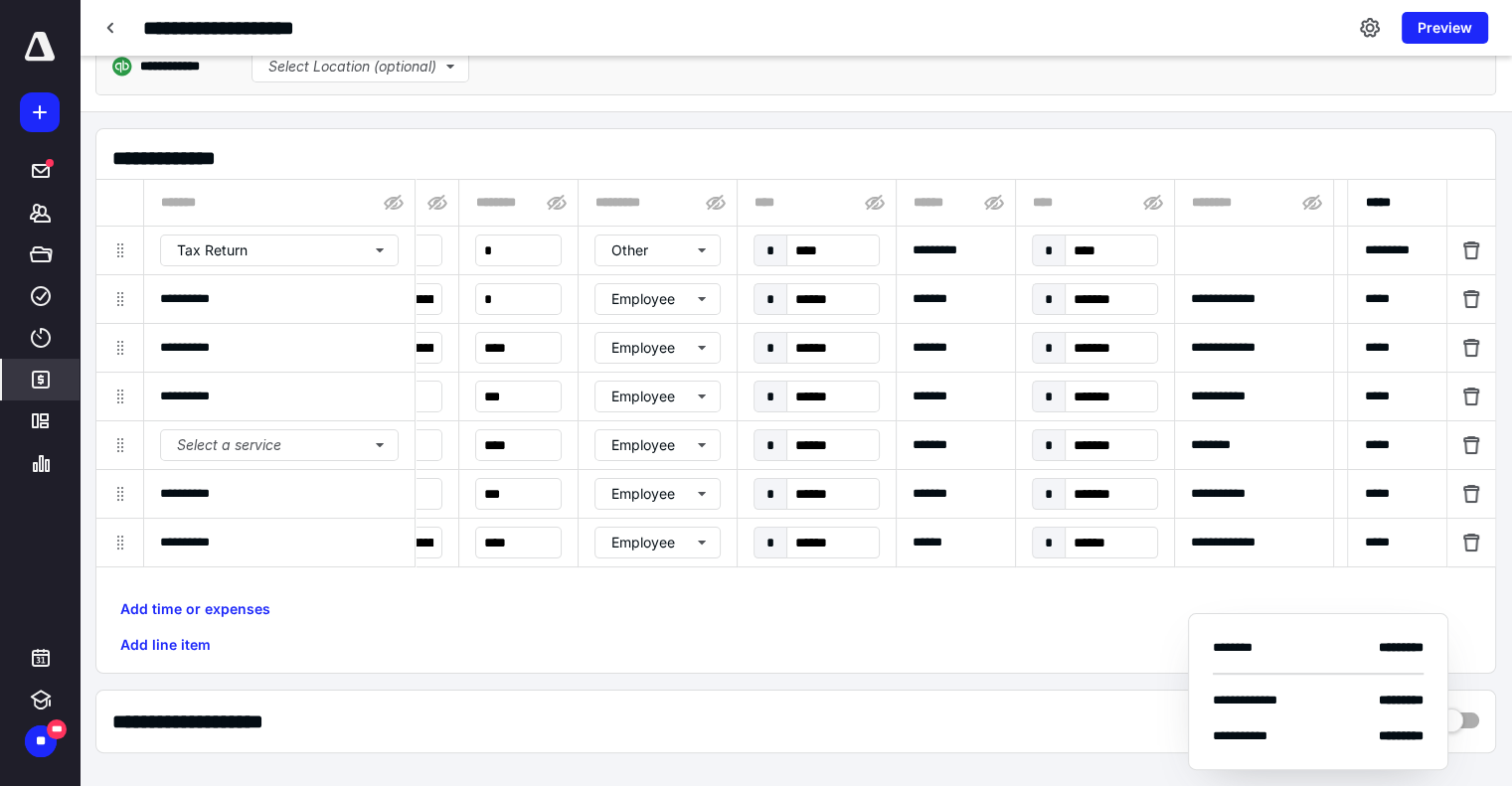 type on "********" 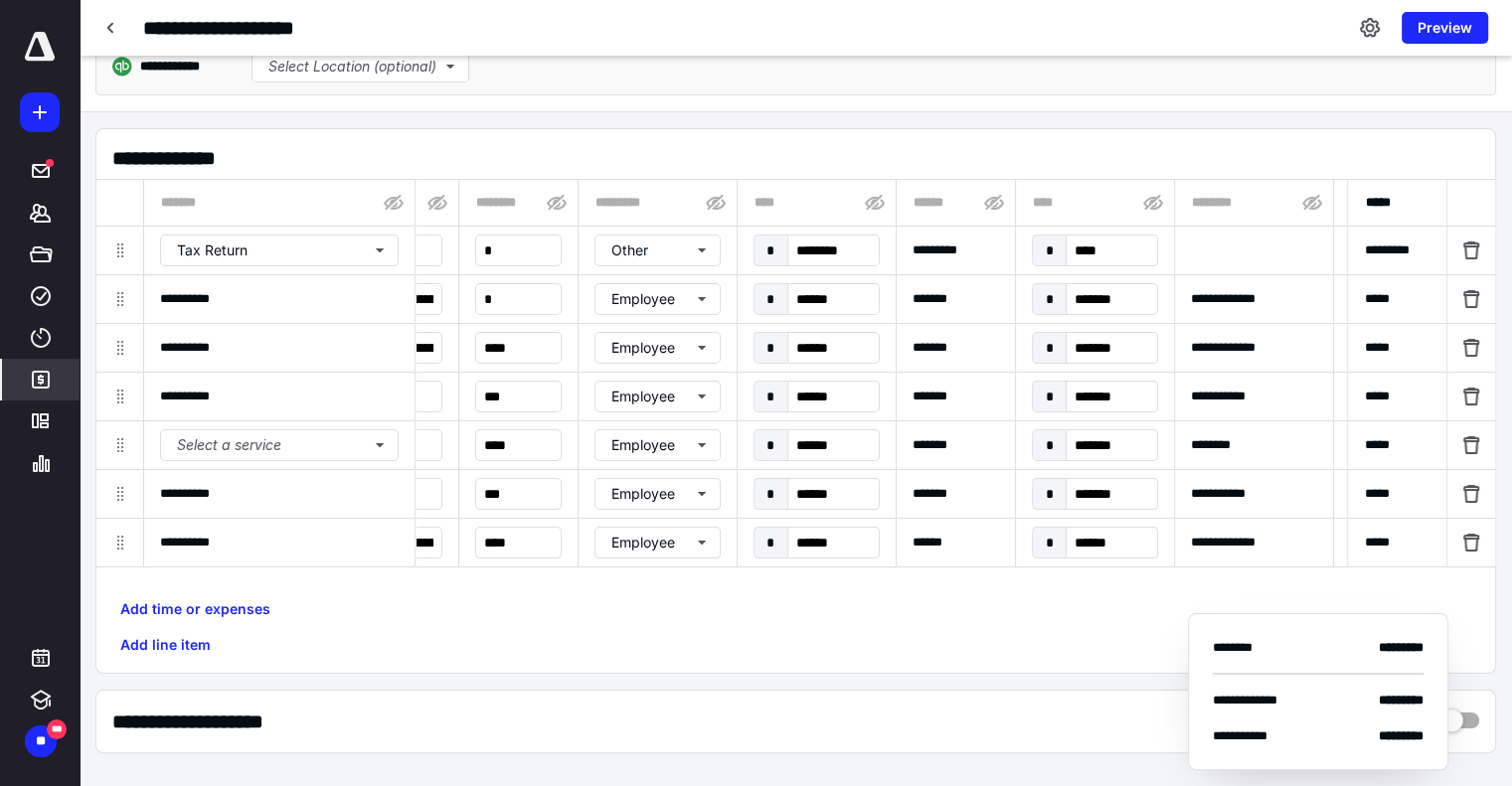 scroll, scrollTop: 0, scrollLeft: 0, axis: both 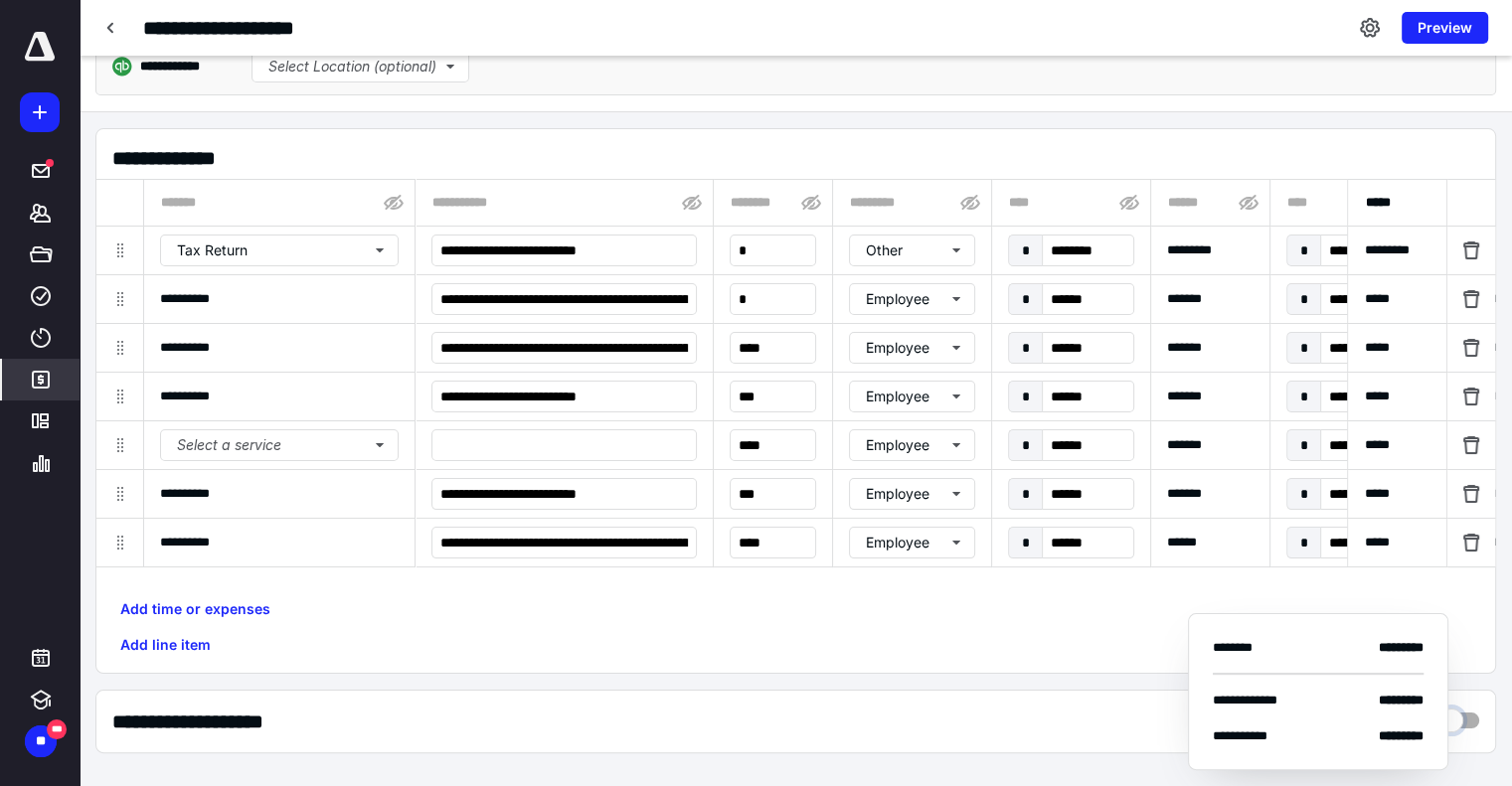 click at bounding box center (1459, 715) 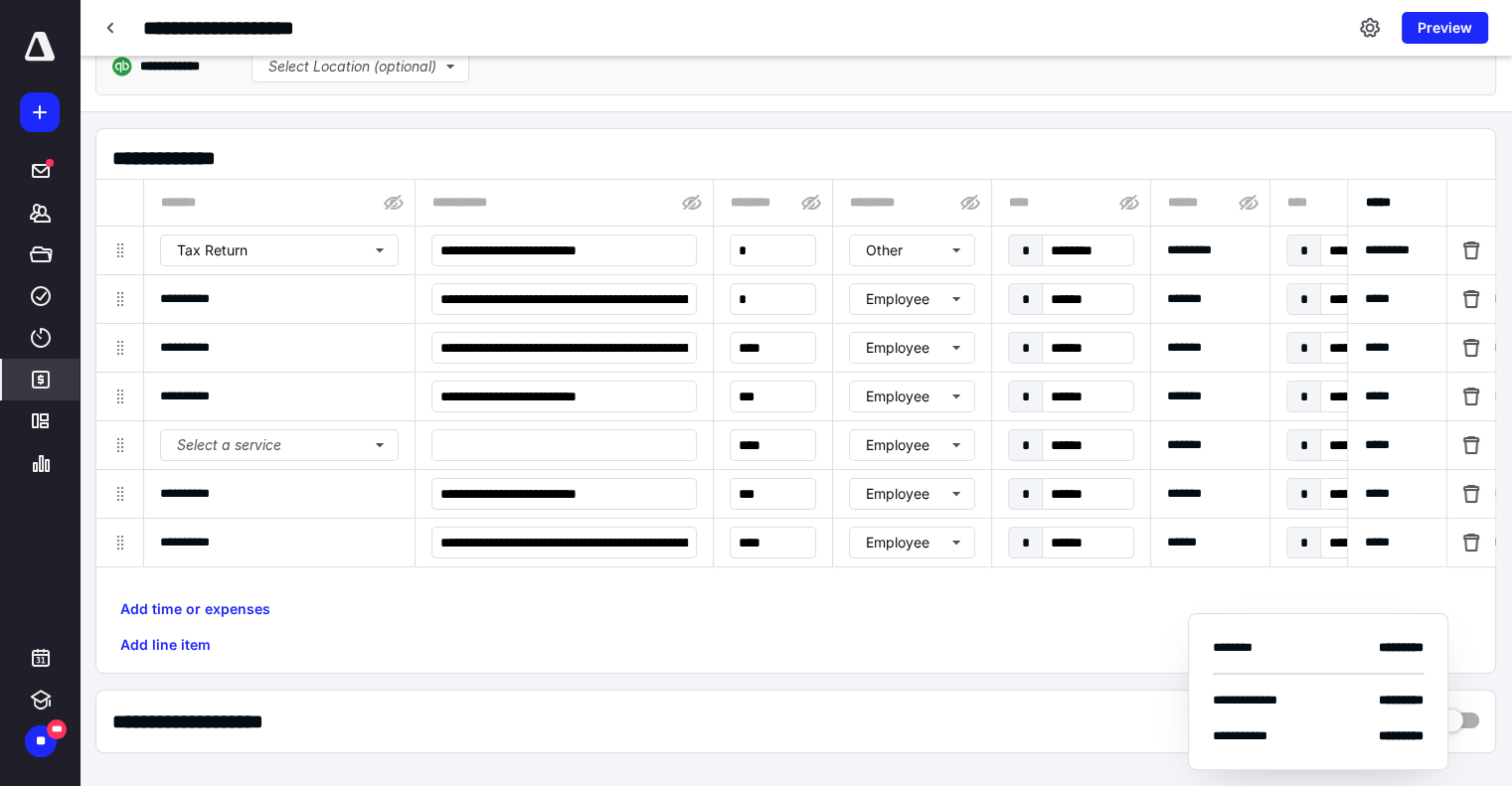 type on "**********" 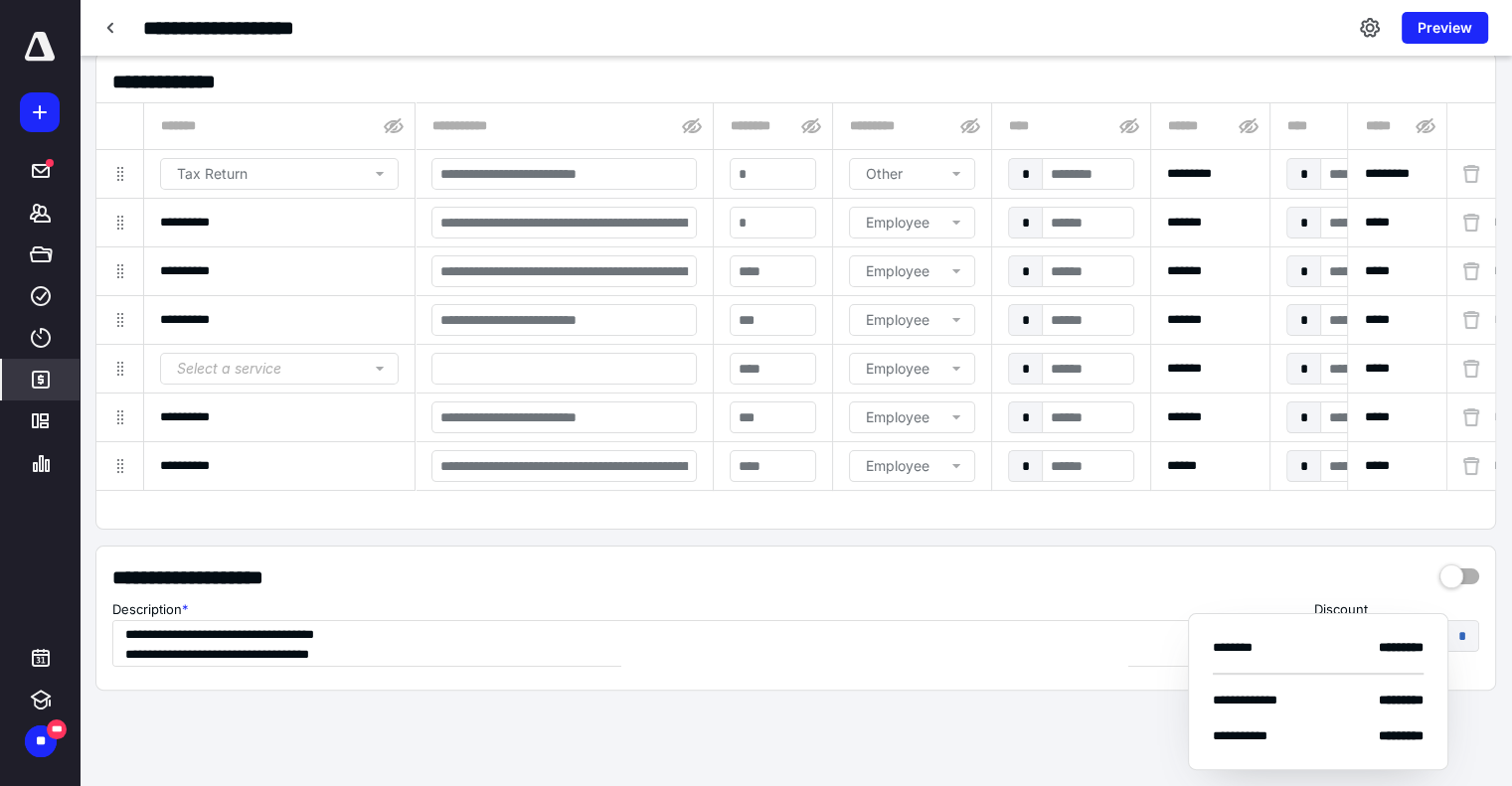 scroll, scrollTop: 397, scrollLeft: 0, axis: vertical 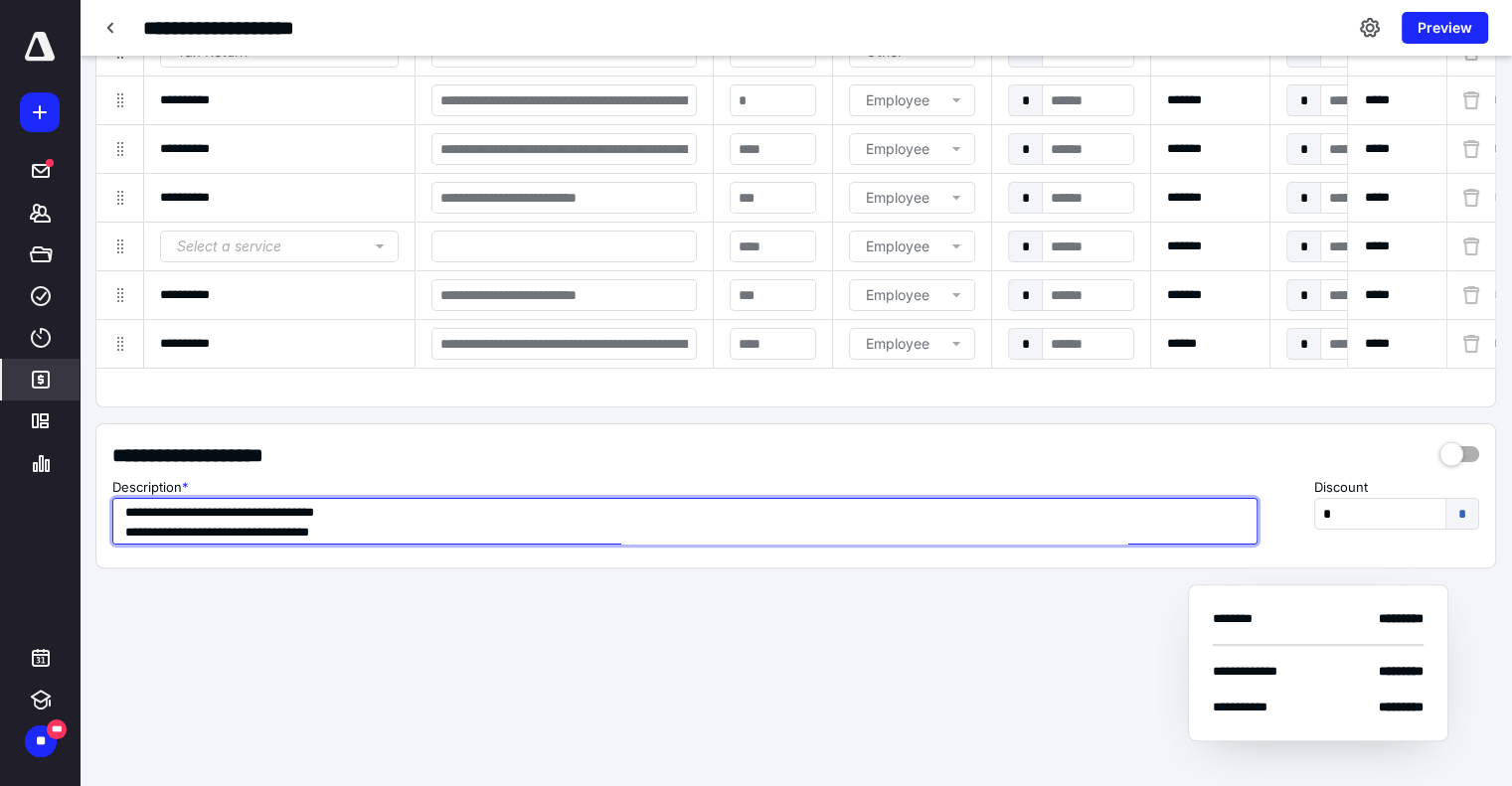 click on "**********" at bounding box center [685, 521] 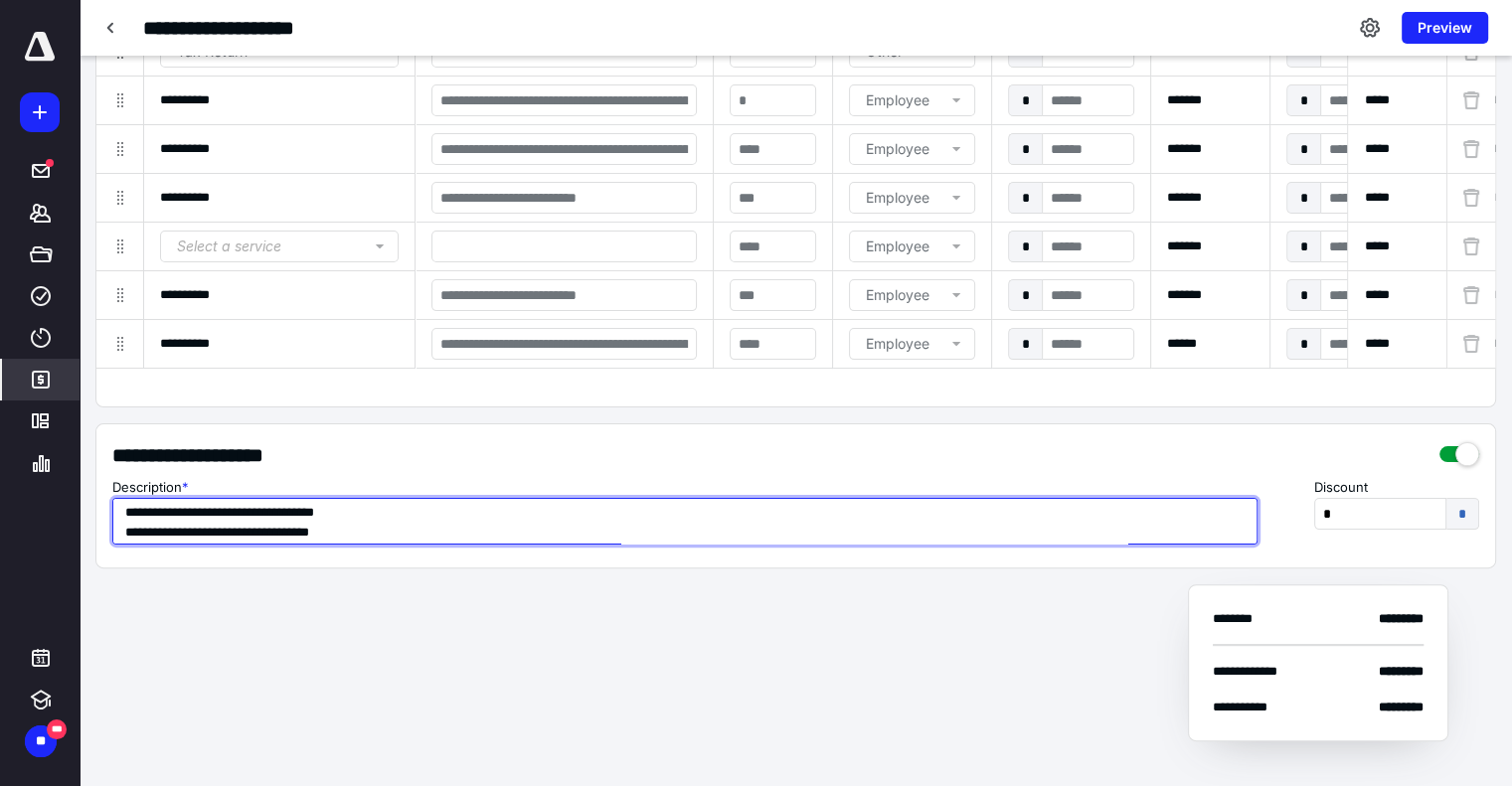 type on "**********" 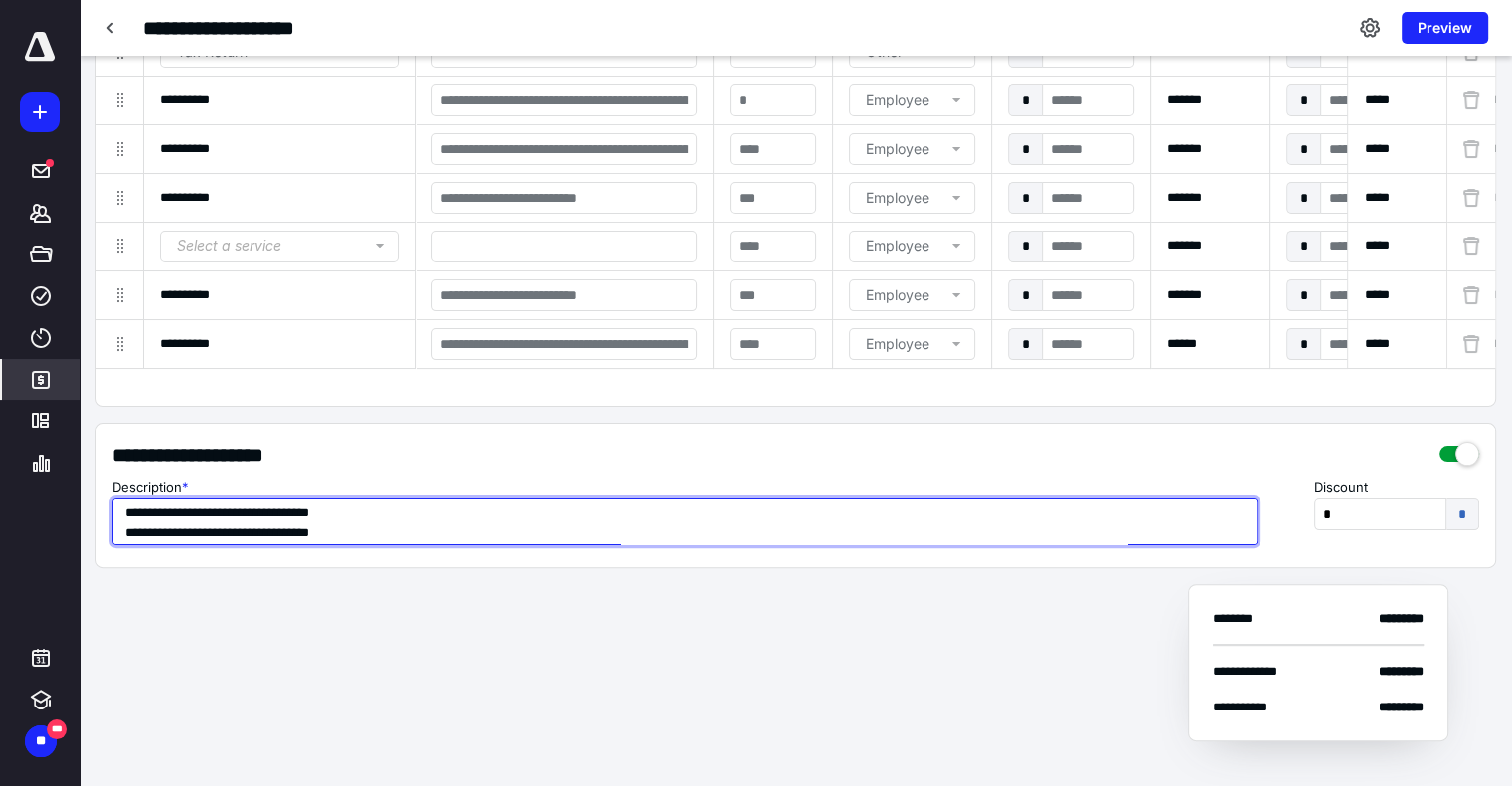 type on "**********" 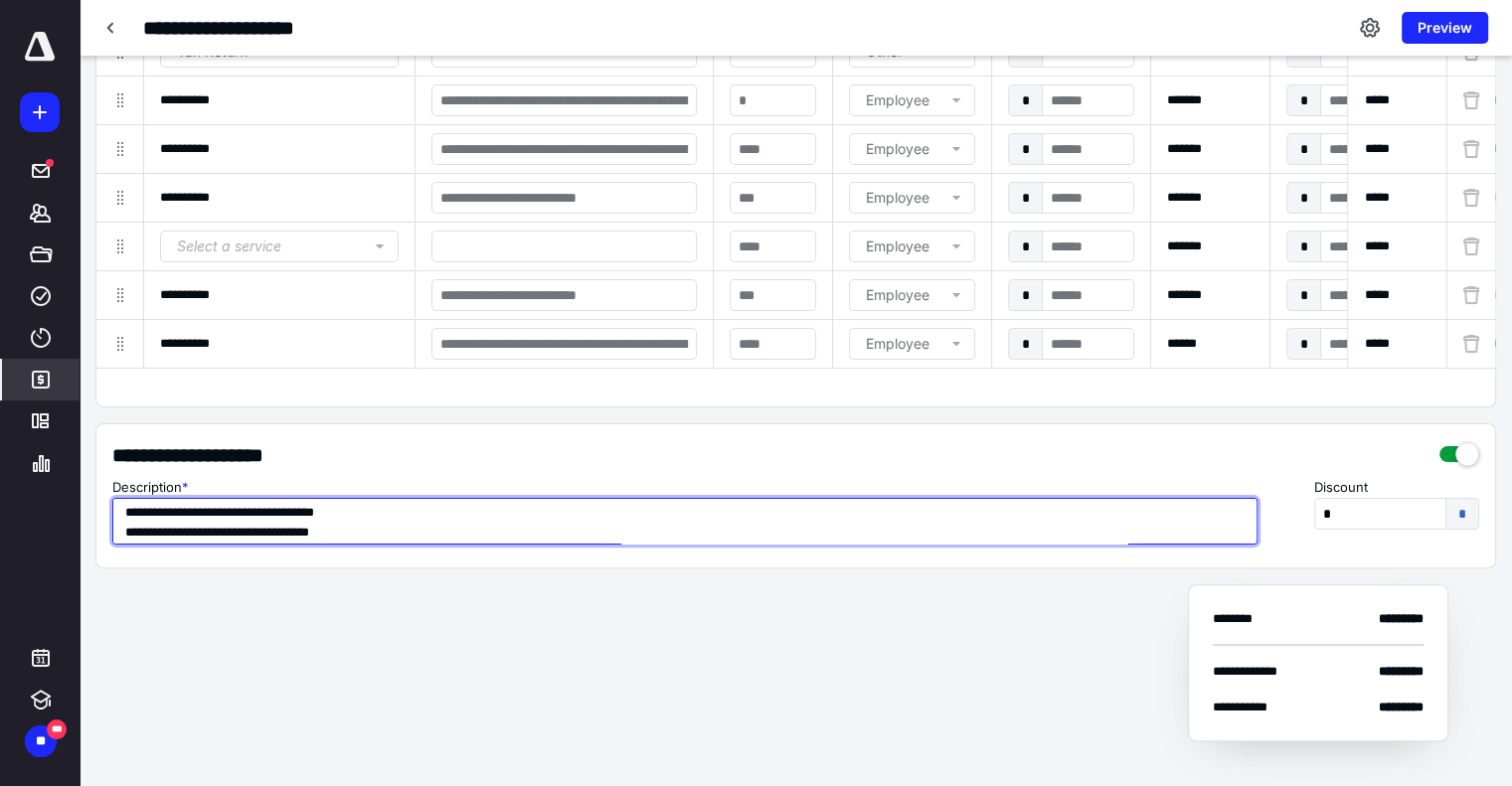 scroll, scrollTop: 1, scrollLeft: 0, axis: vertical 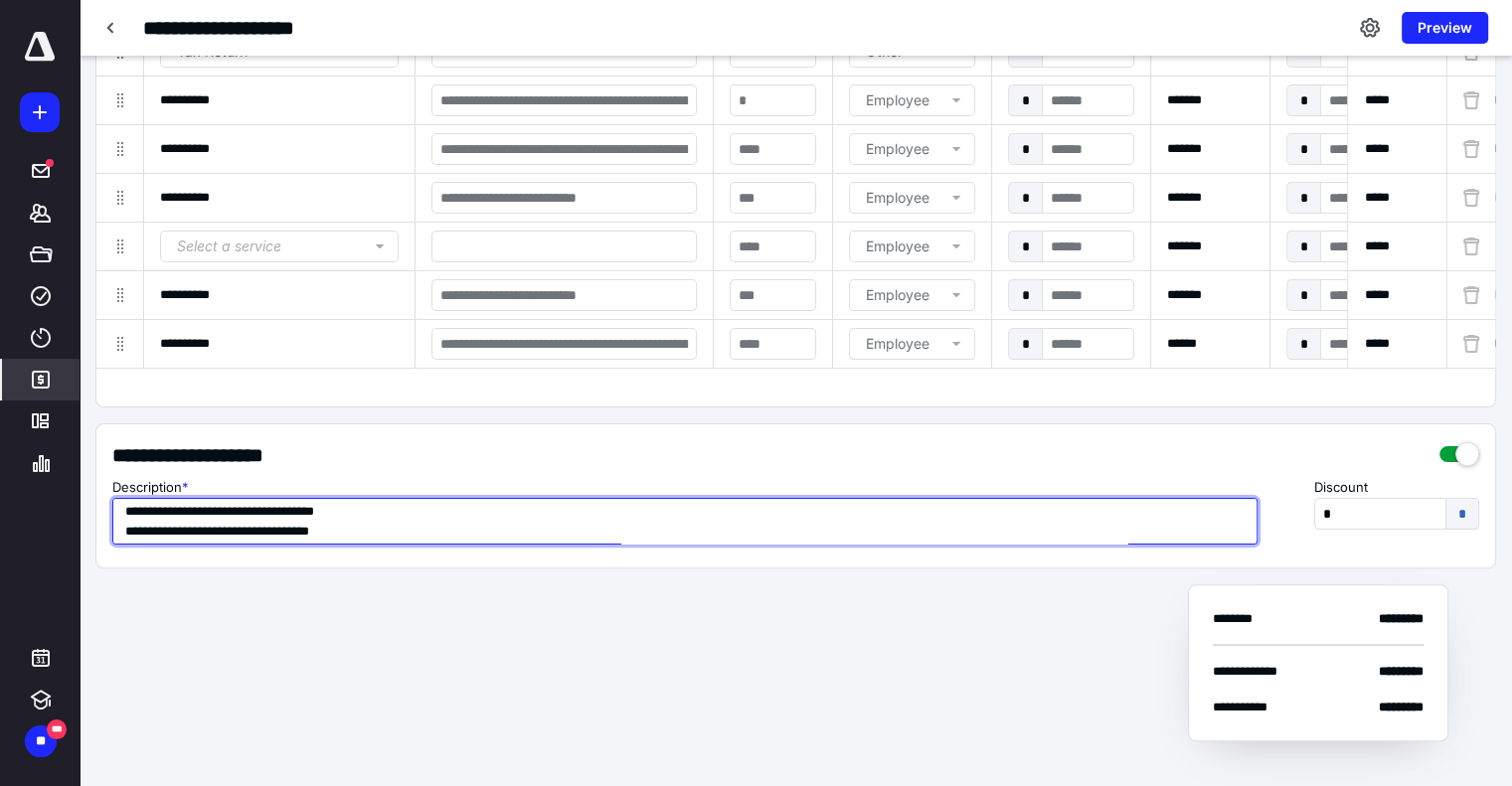 drag, startPoint x: 199, startPoint y: 529, endPoint x: 239, endPoint y: 516, distance: 42.059482 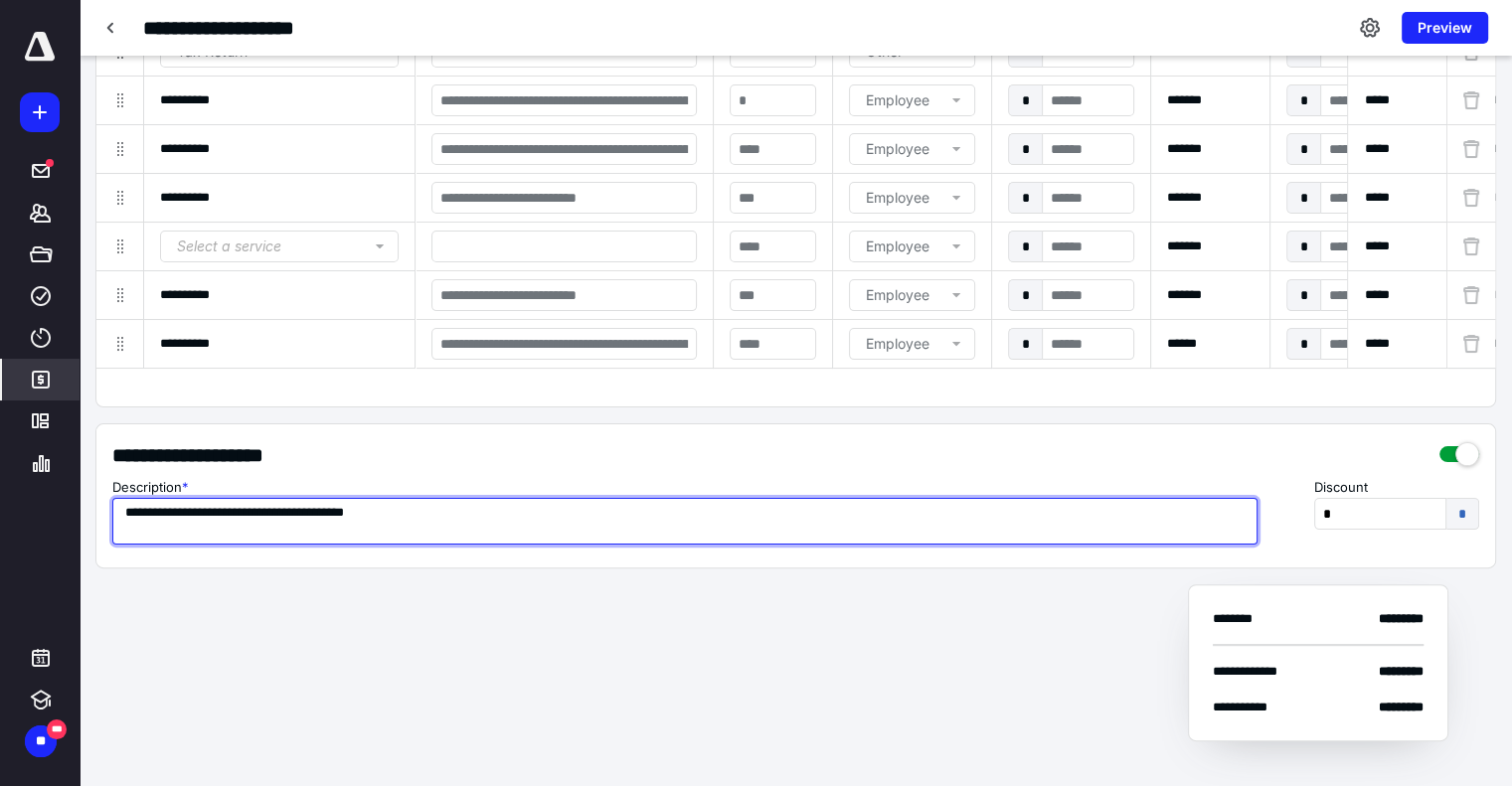 scroll, scrollTop: 0, scrollLeft: 0, axis: both 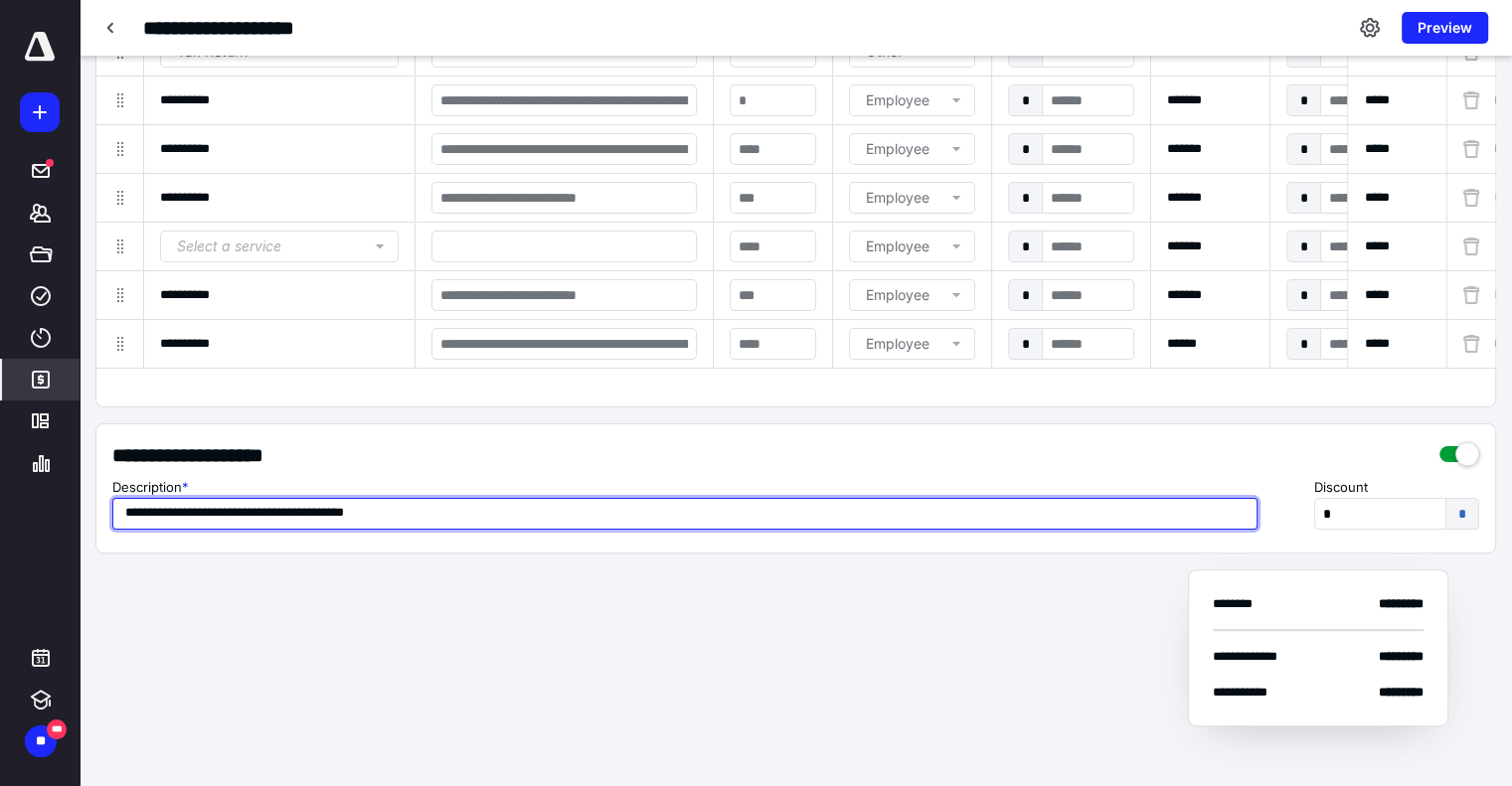 type on "**********" 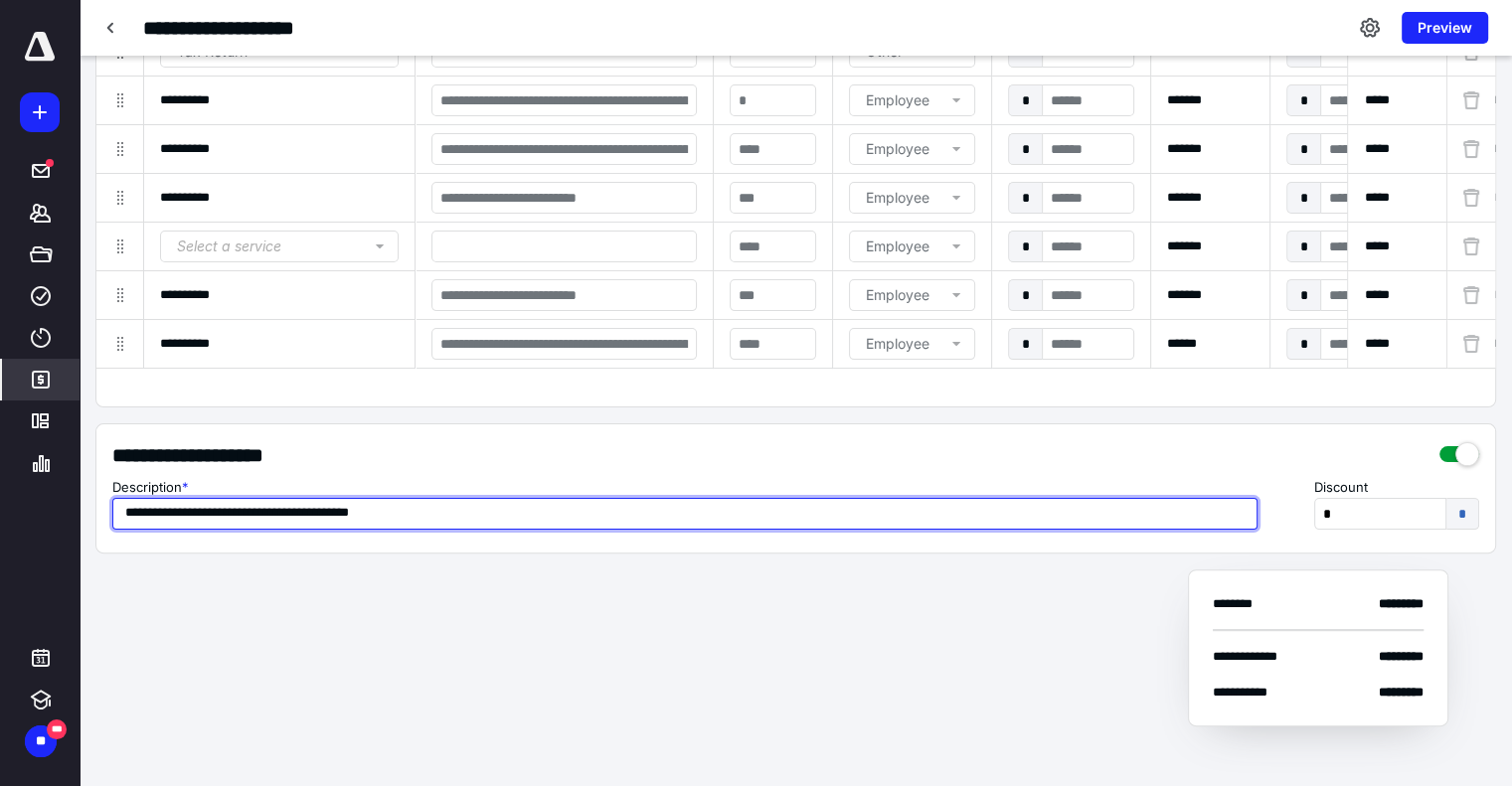 type on "**********" 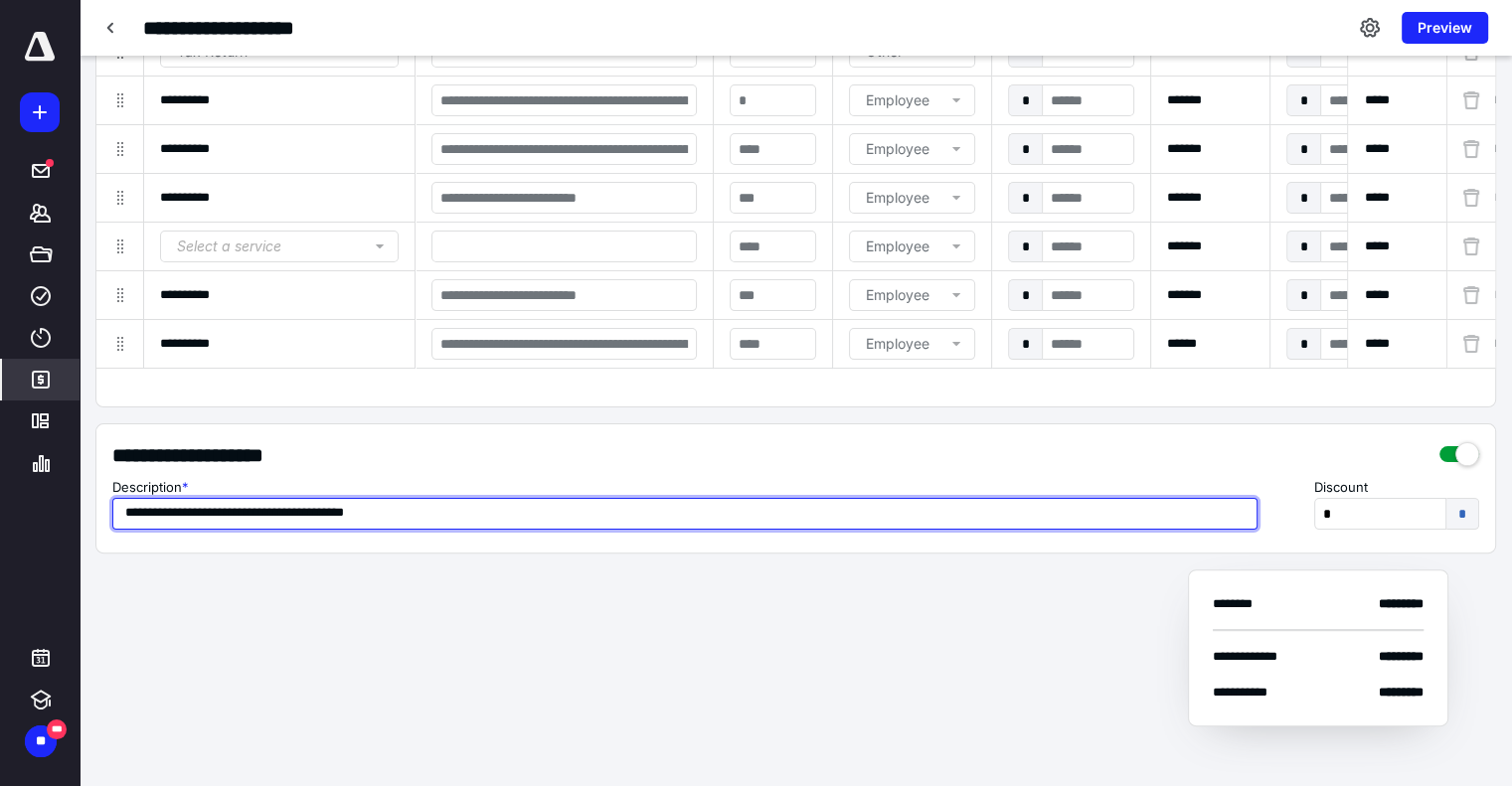type on "**********" 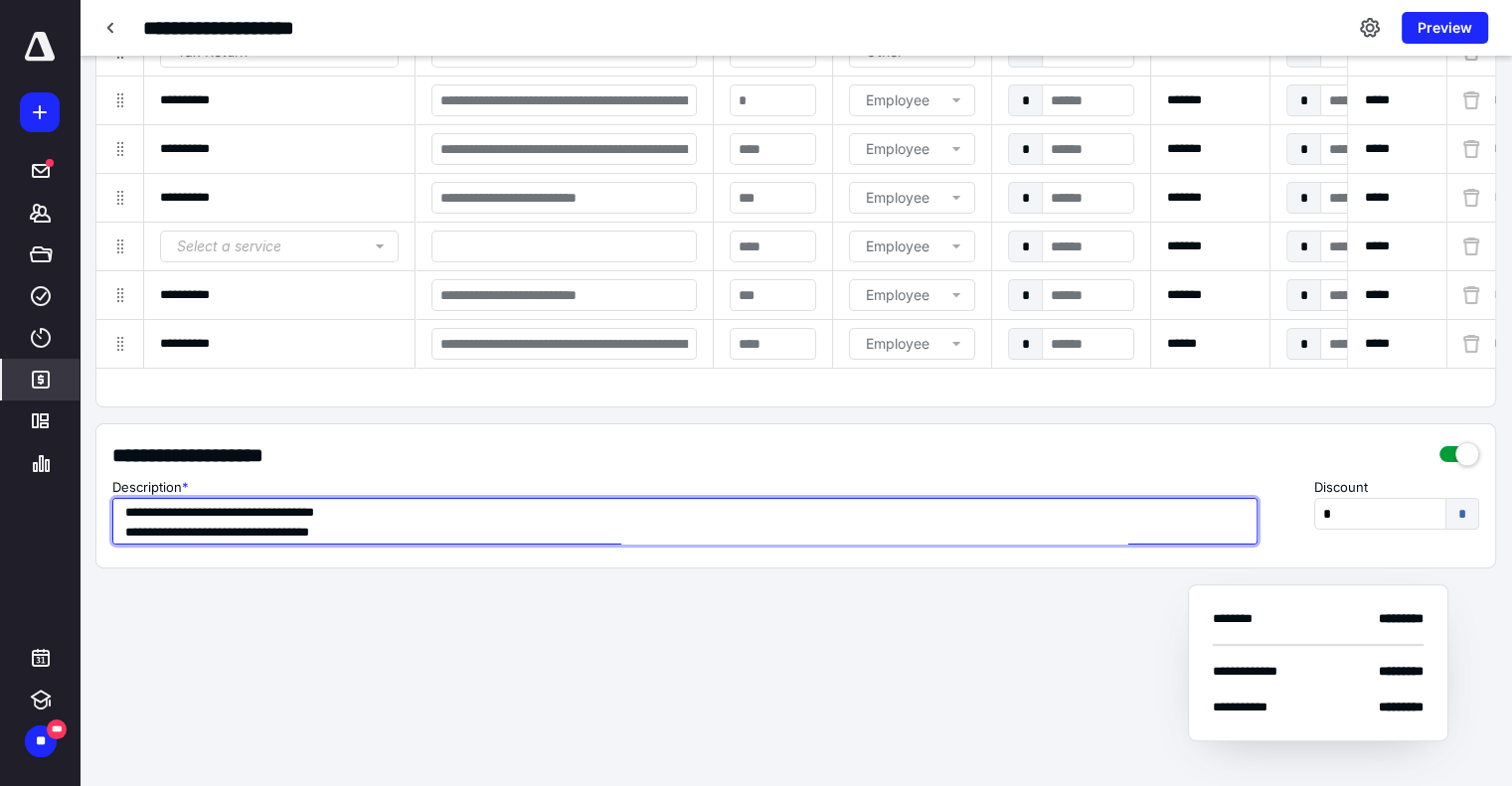 click on "**********" at bounding box center (685, 521) 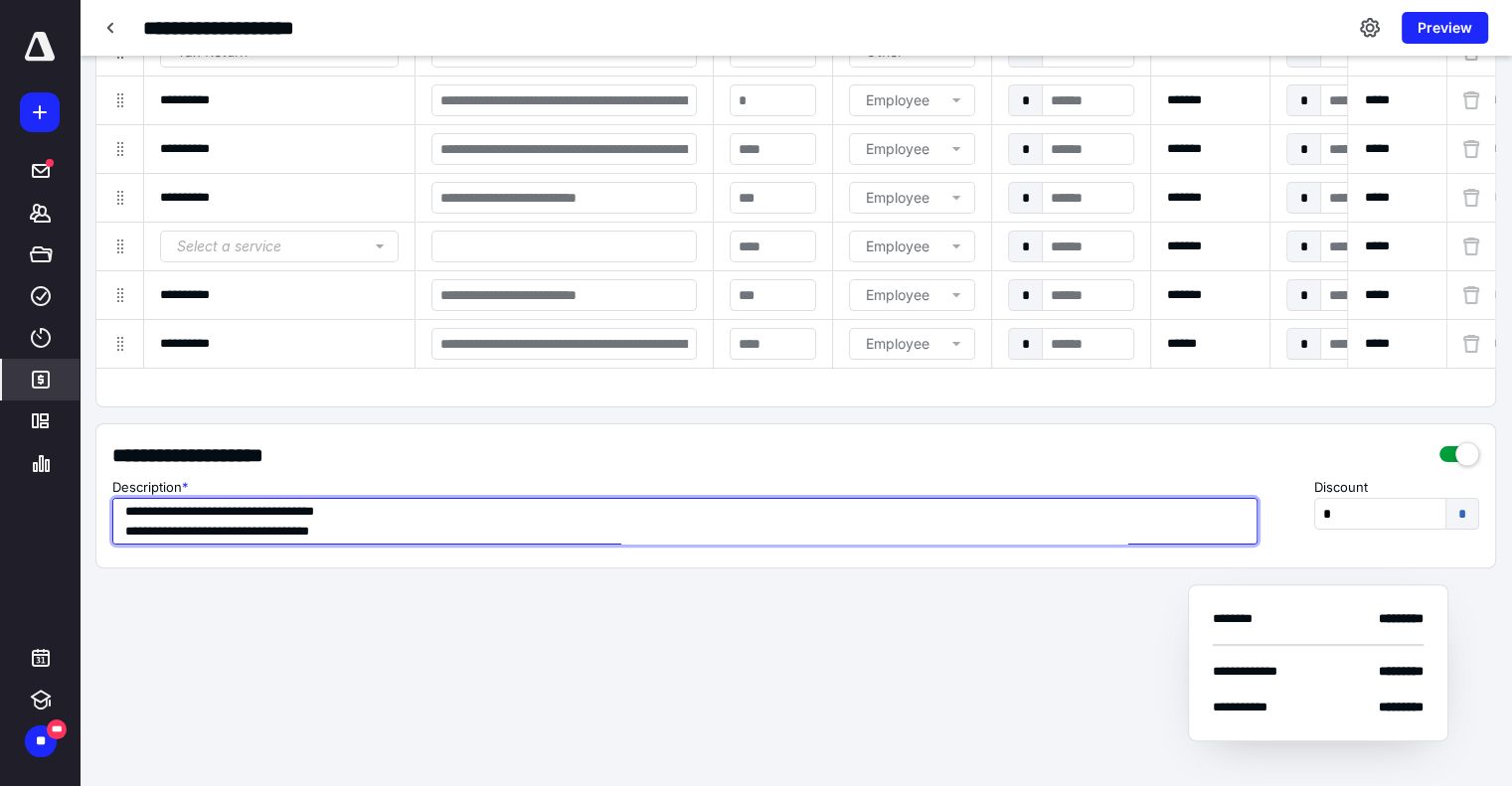 drag, startPoint x: 222, startPoint y: 525, endPoint x: 111, endPoint y: 527, distance: 111.01802 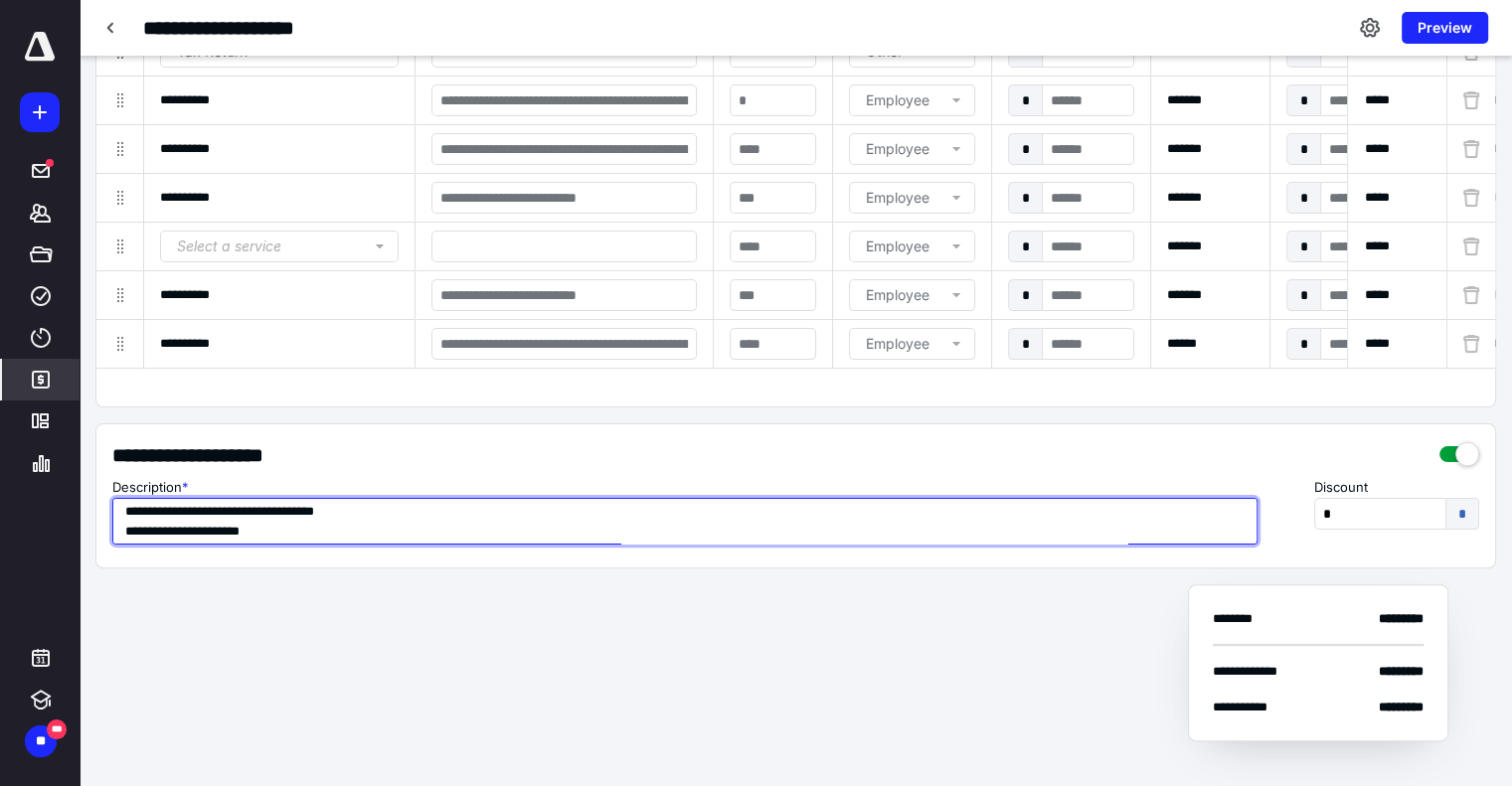 type on "**********" 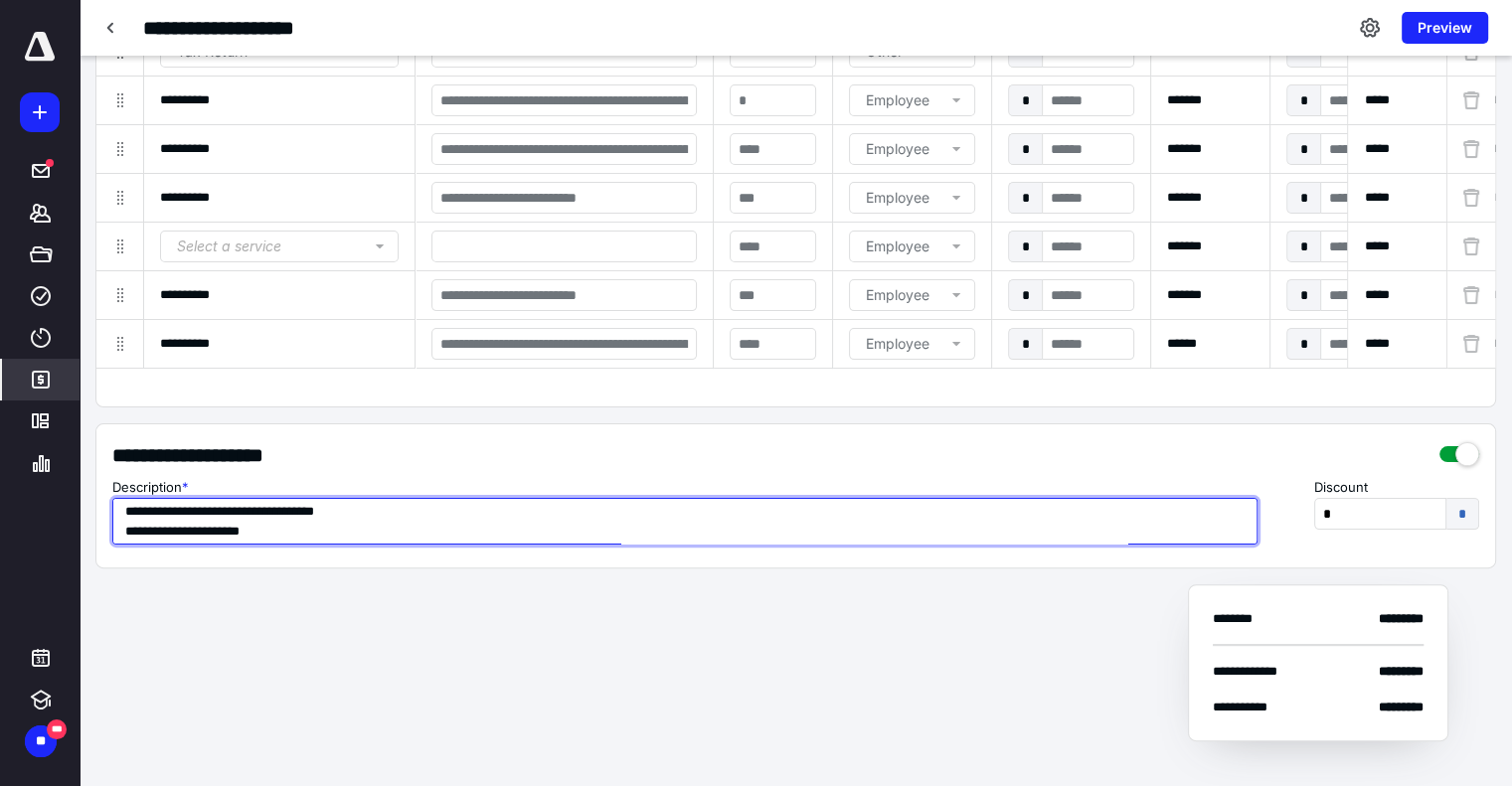 type on "**********" 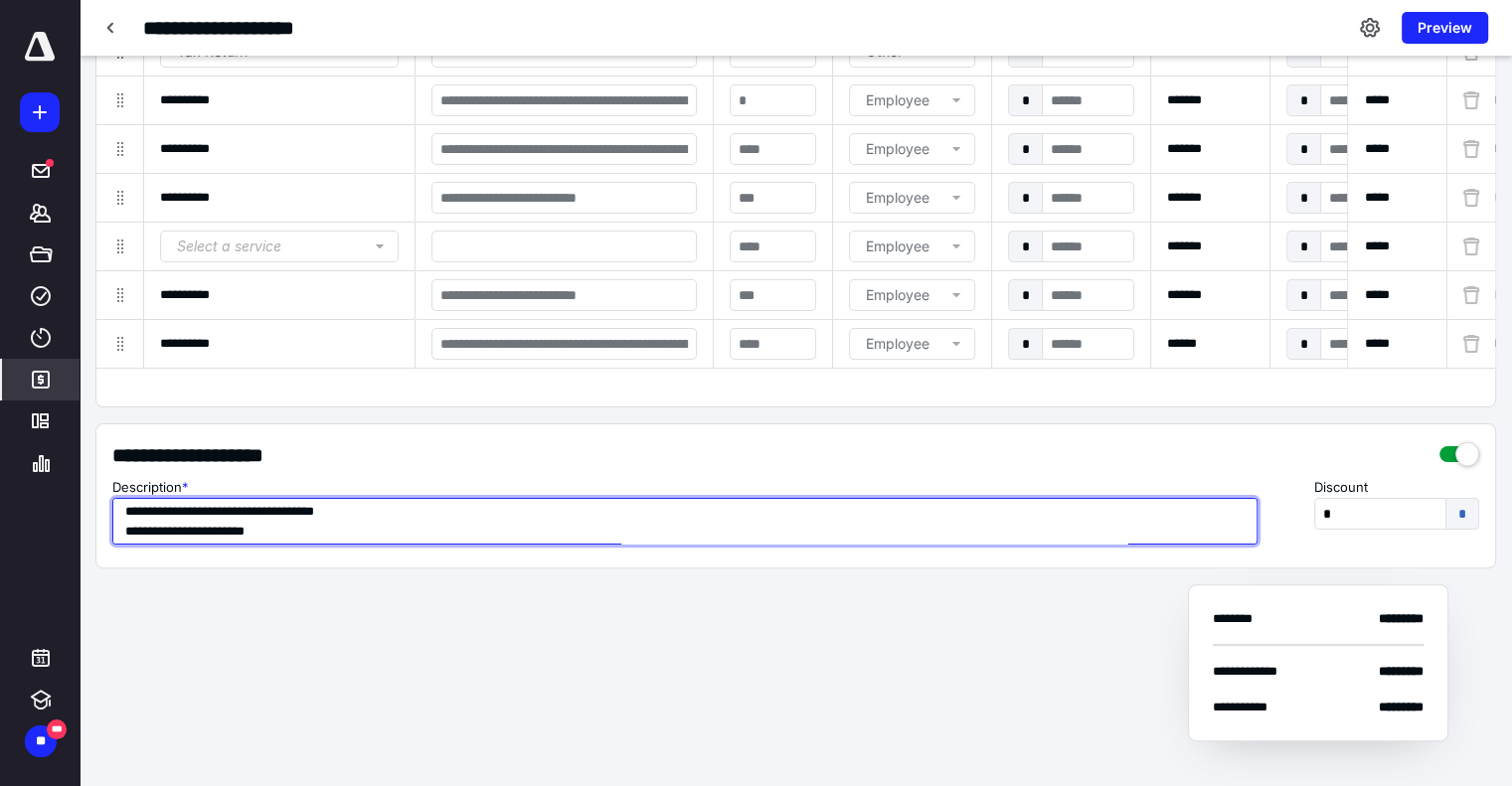 type on "**********" 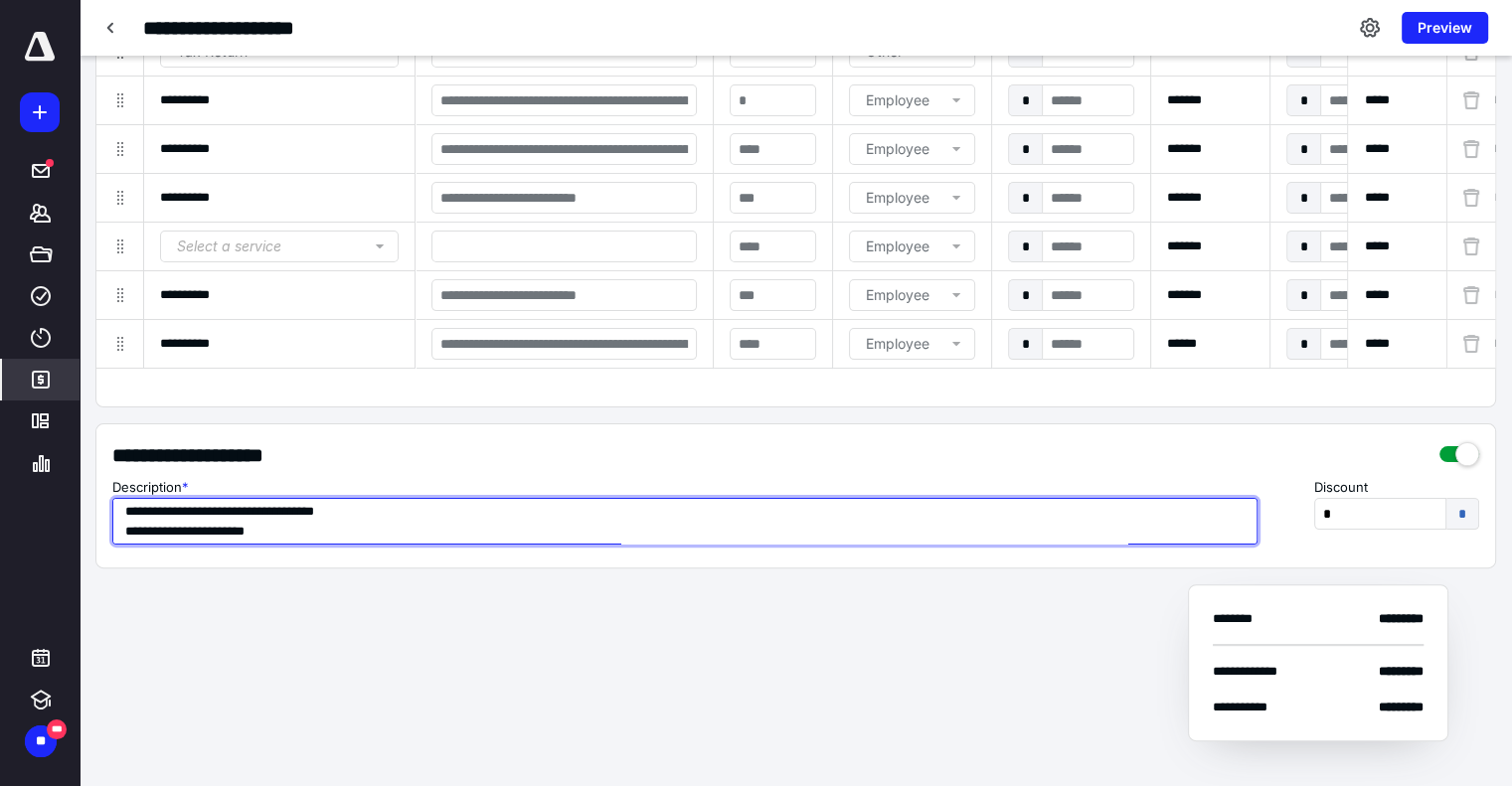 type on "**********" 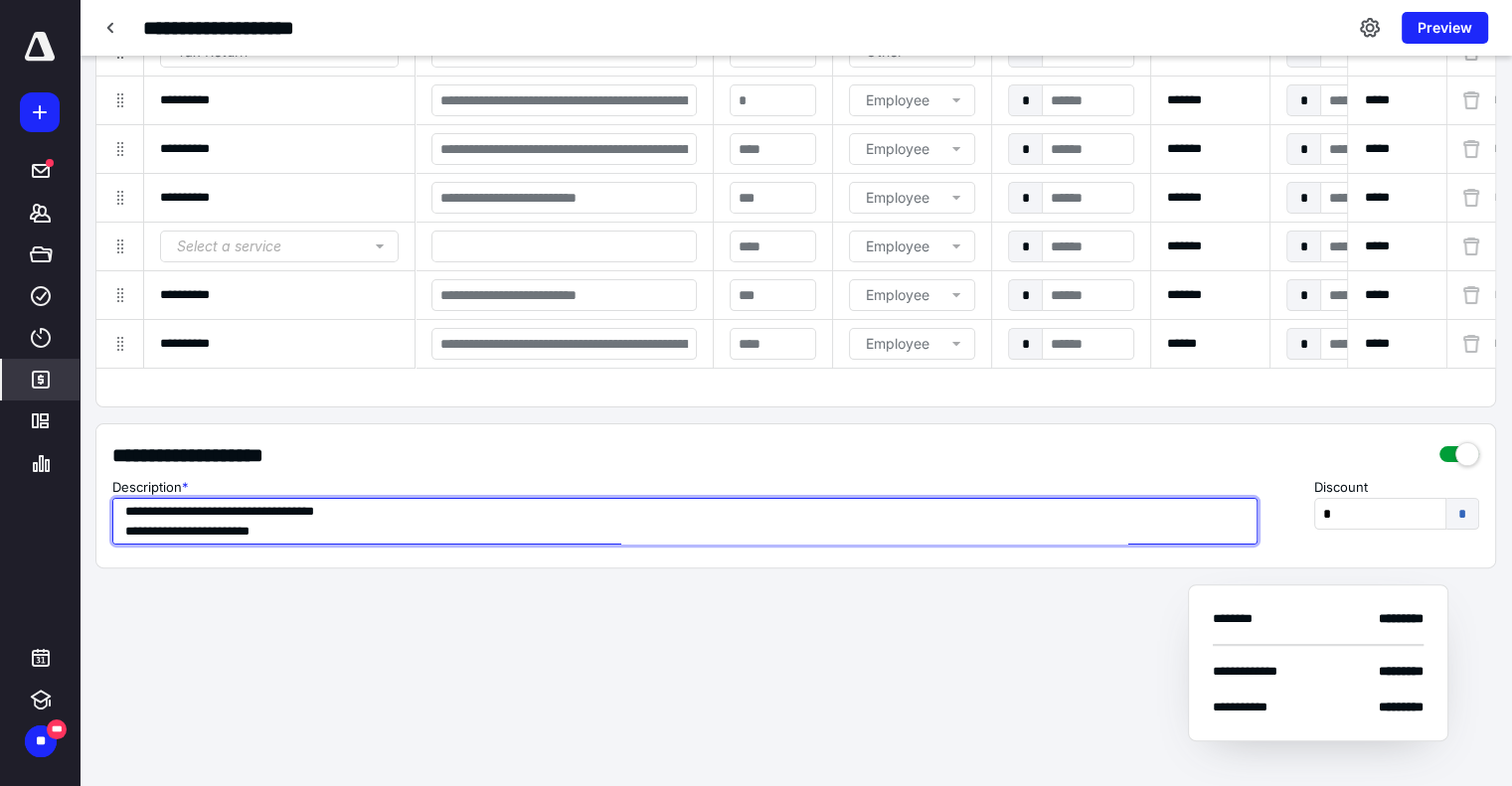 type on "**********" 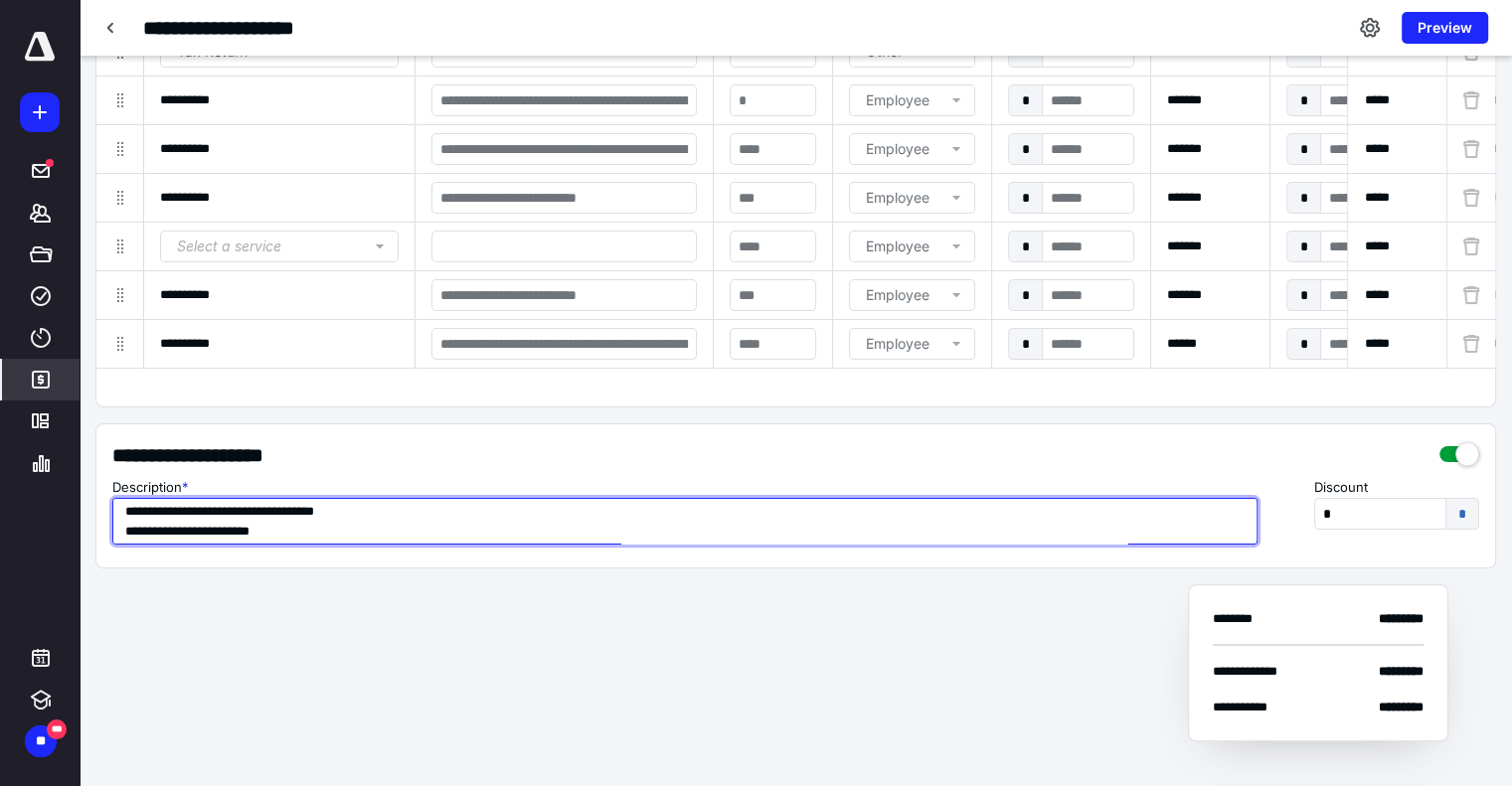 type on "**********" 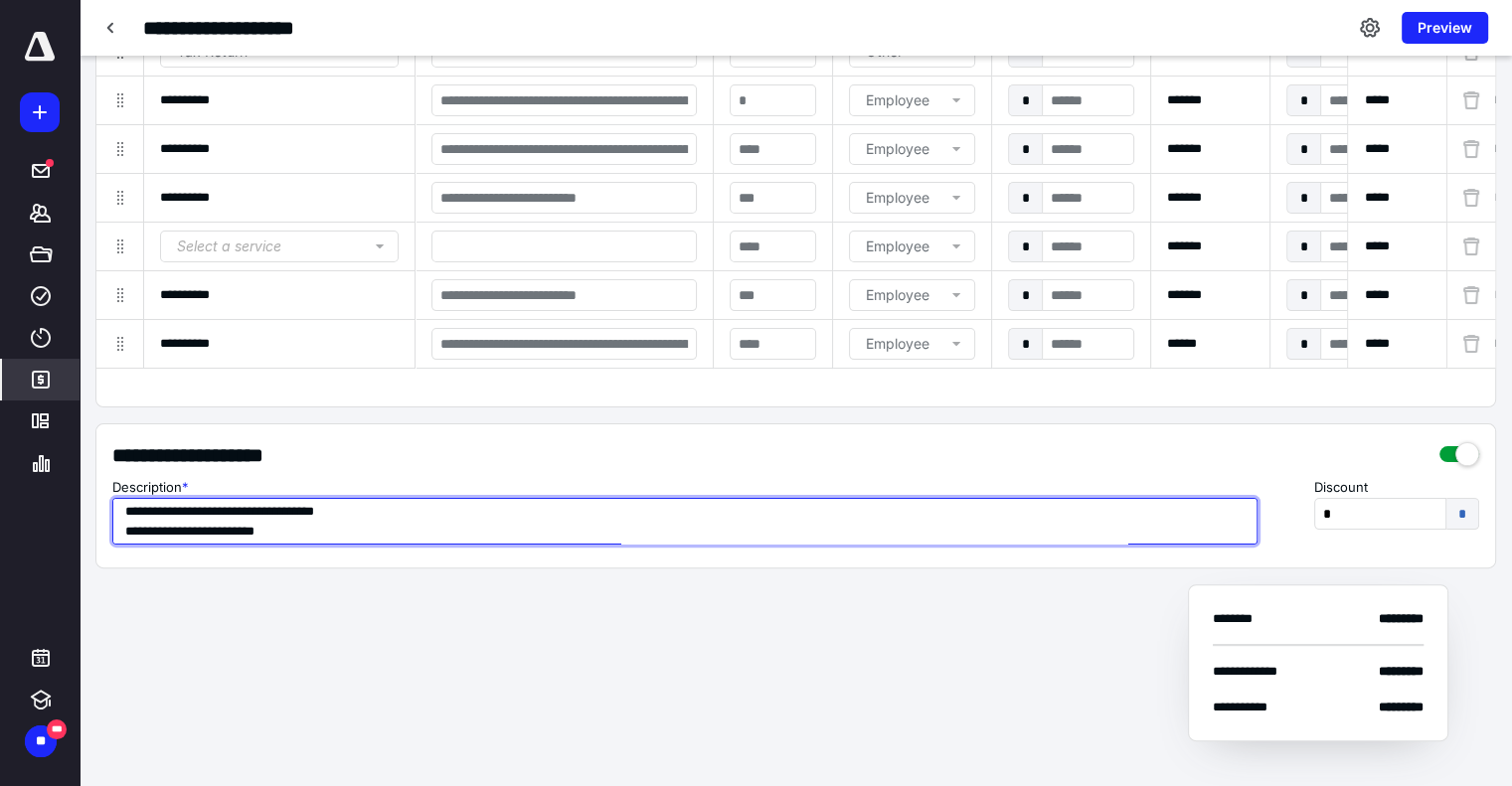 type on "**********" 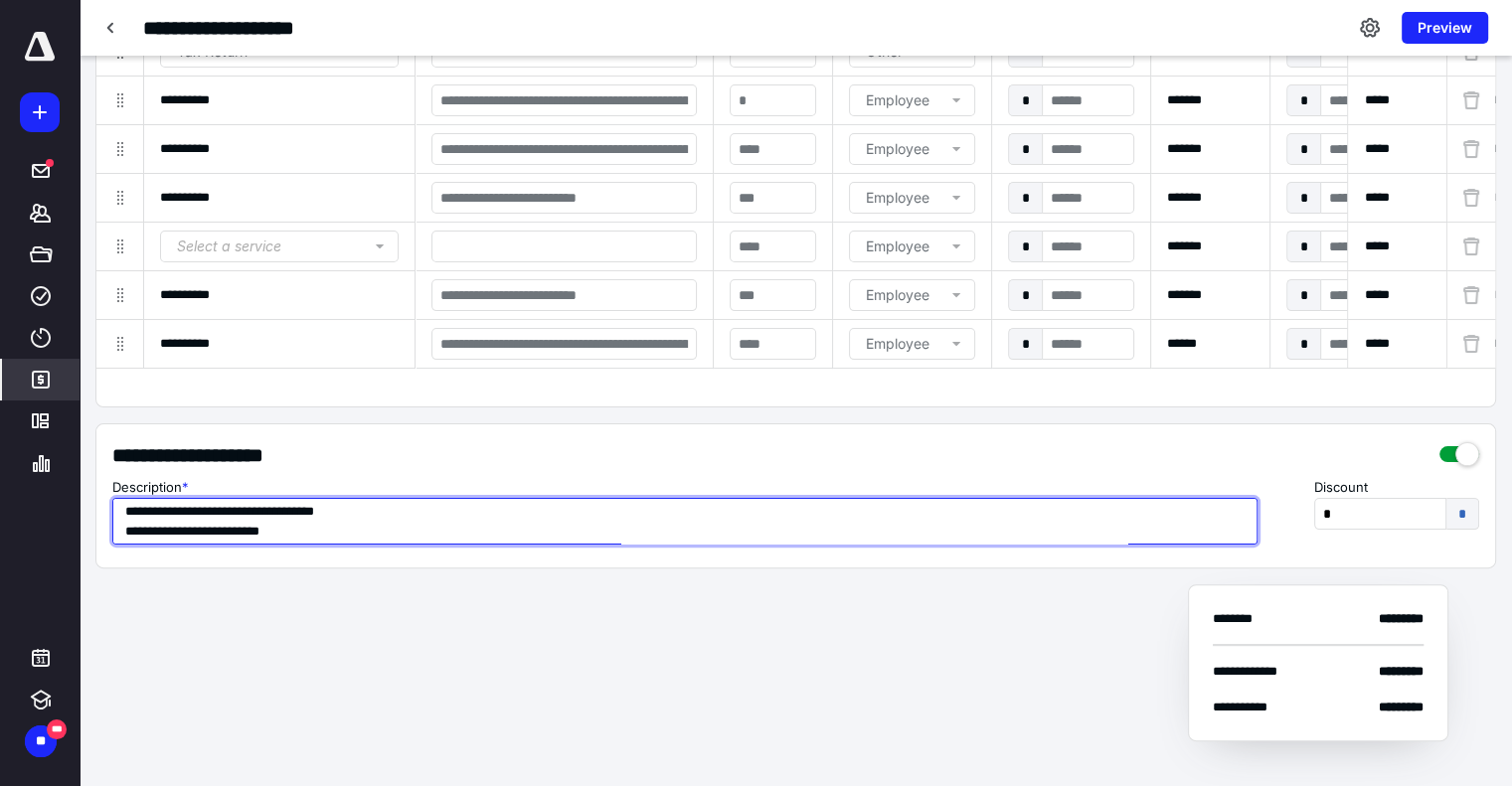 type on "**********" 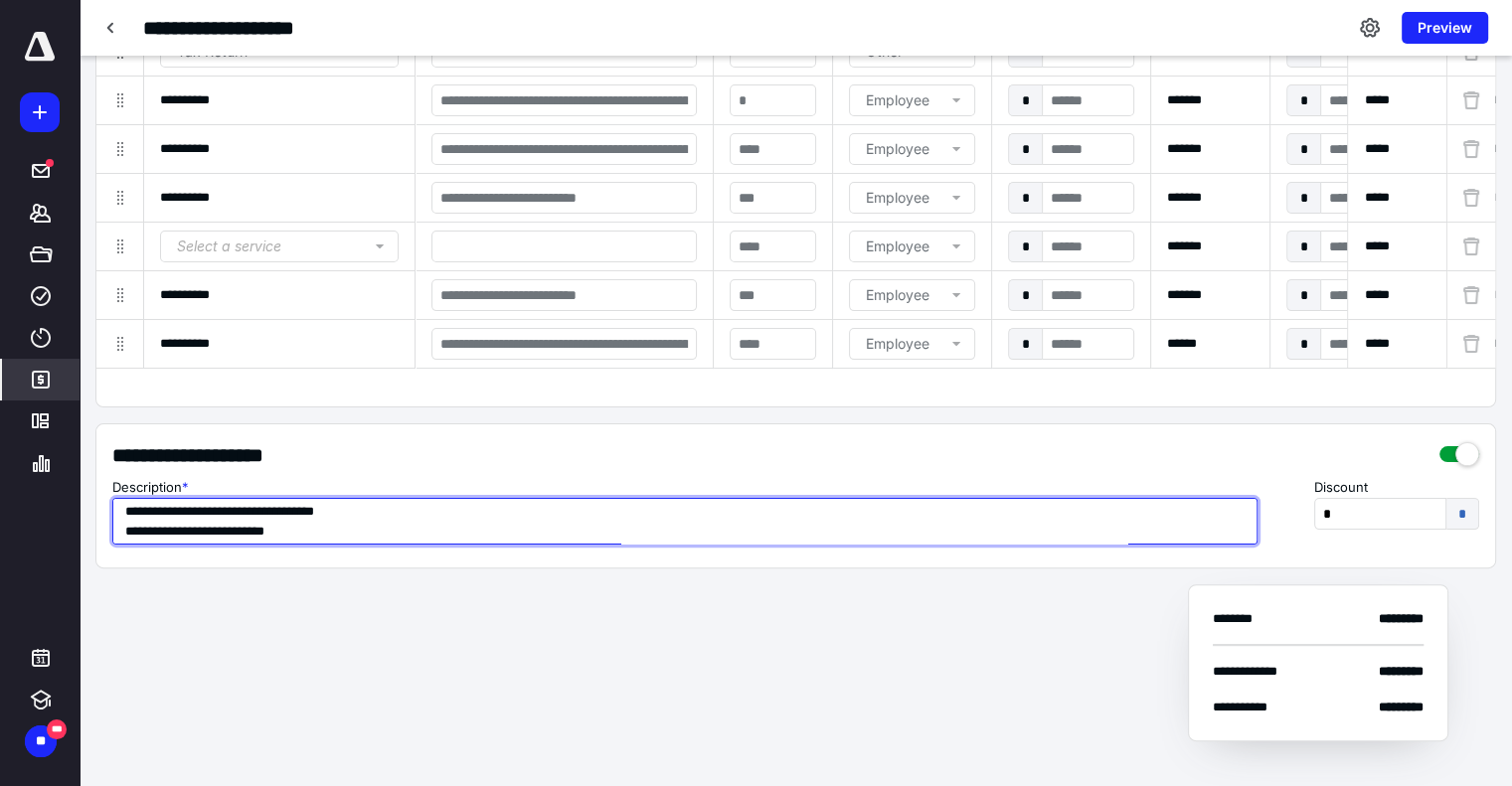 type on "**********" 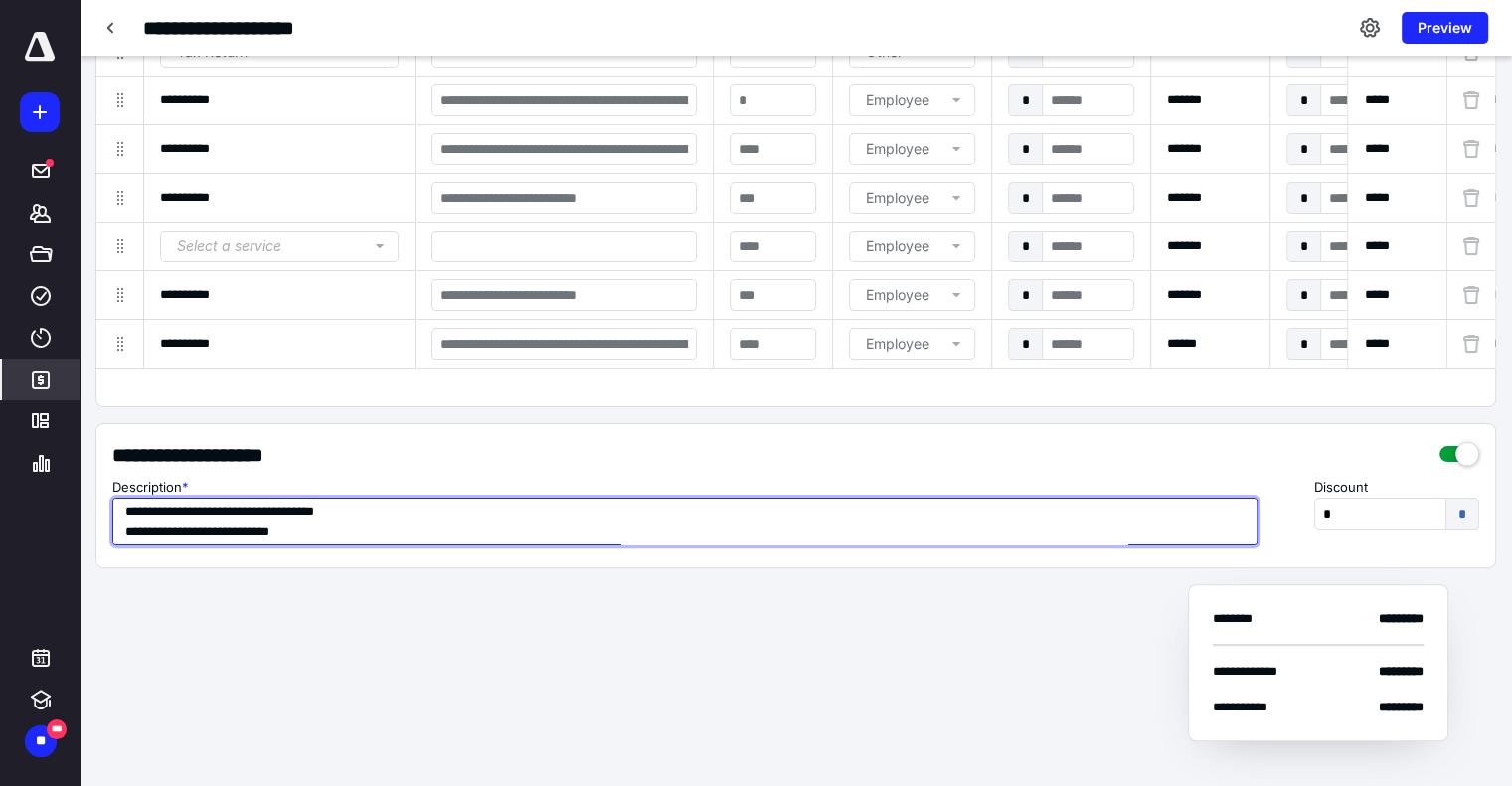 type on "**********" 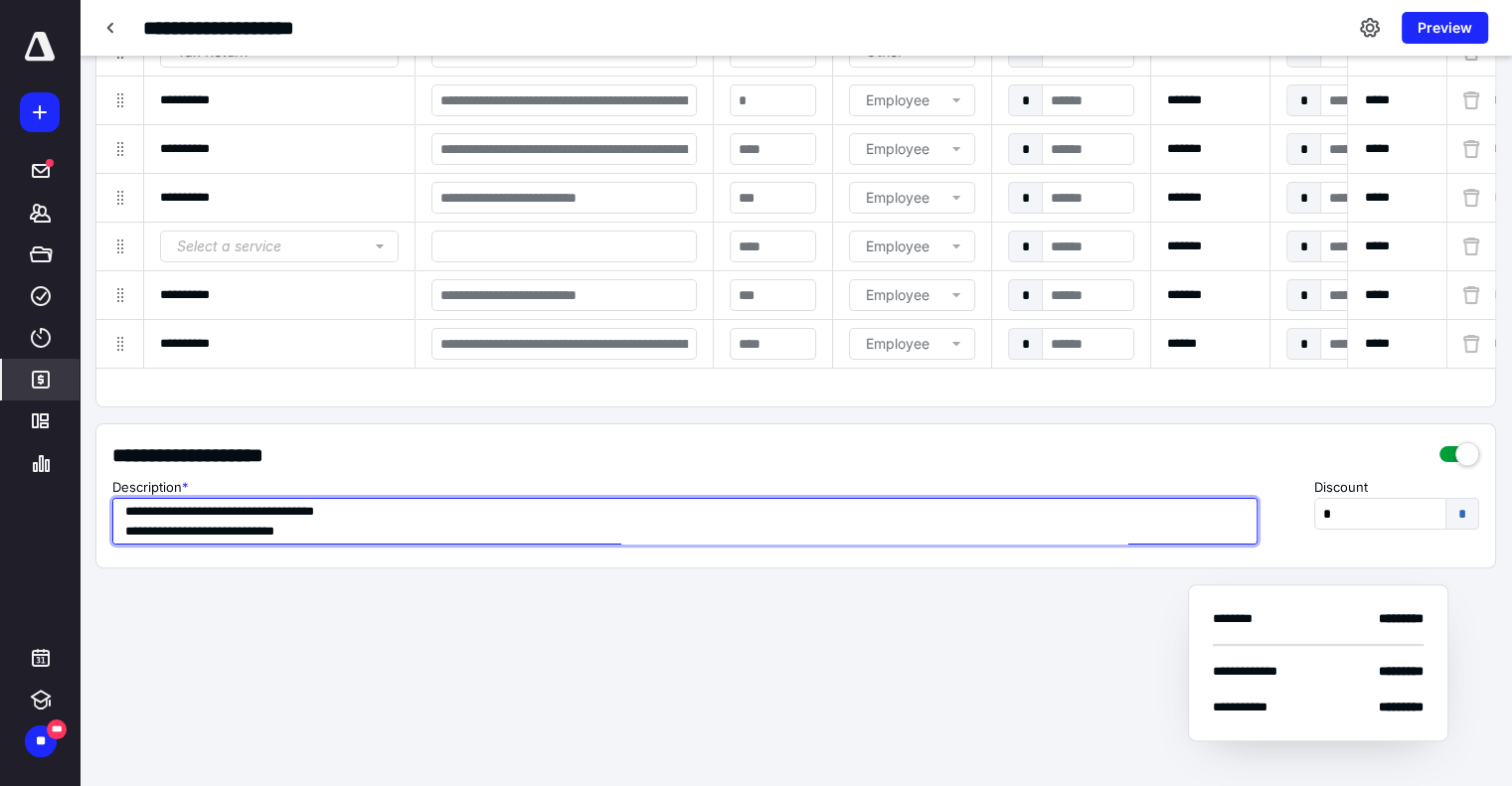 type on "**********" 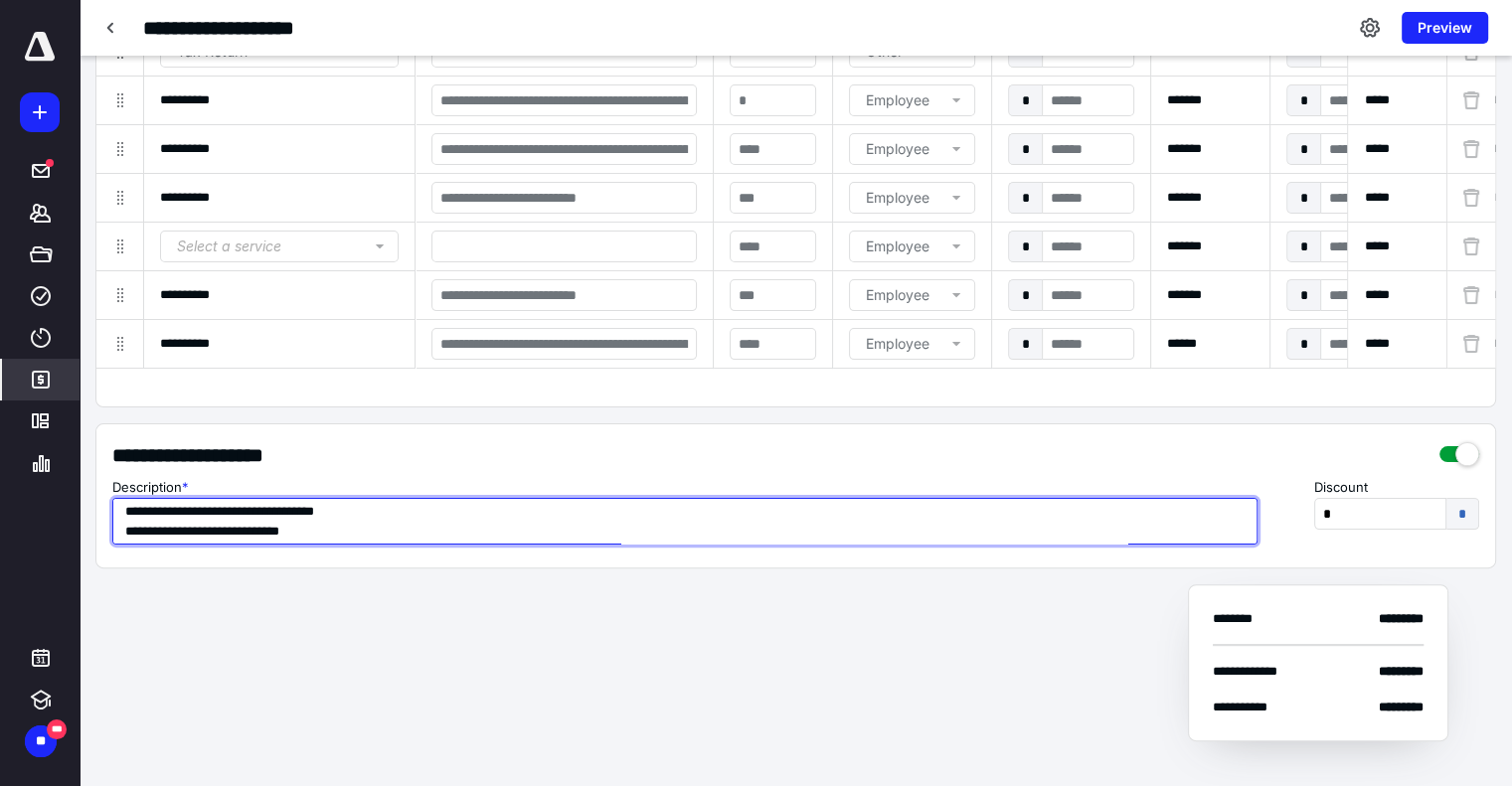 type on "**********" 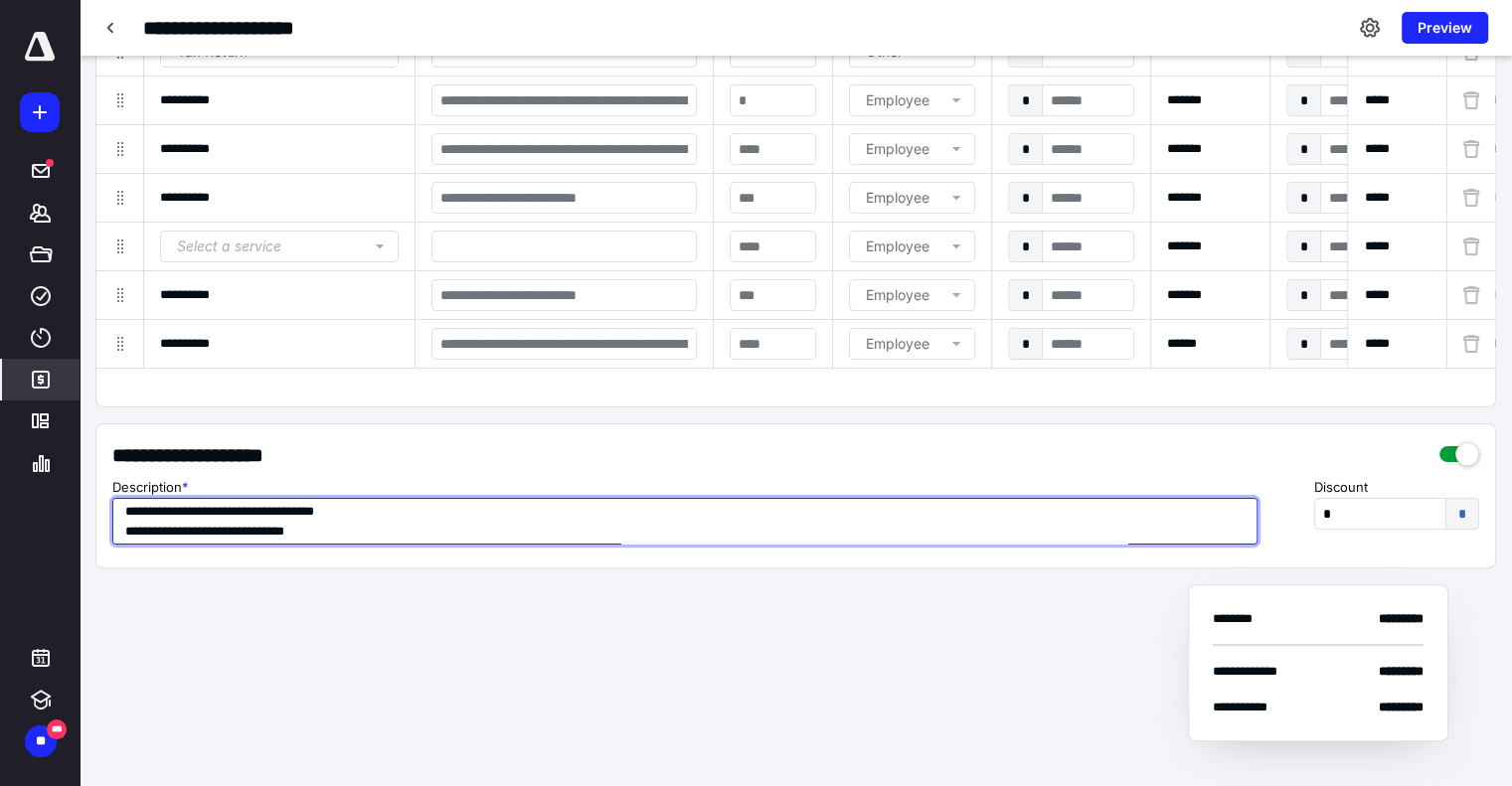 type on "**********" 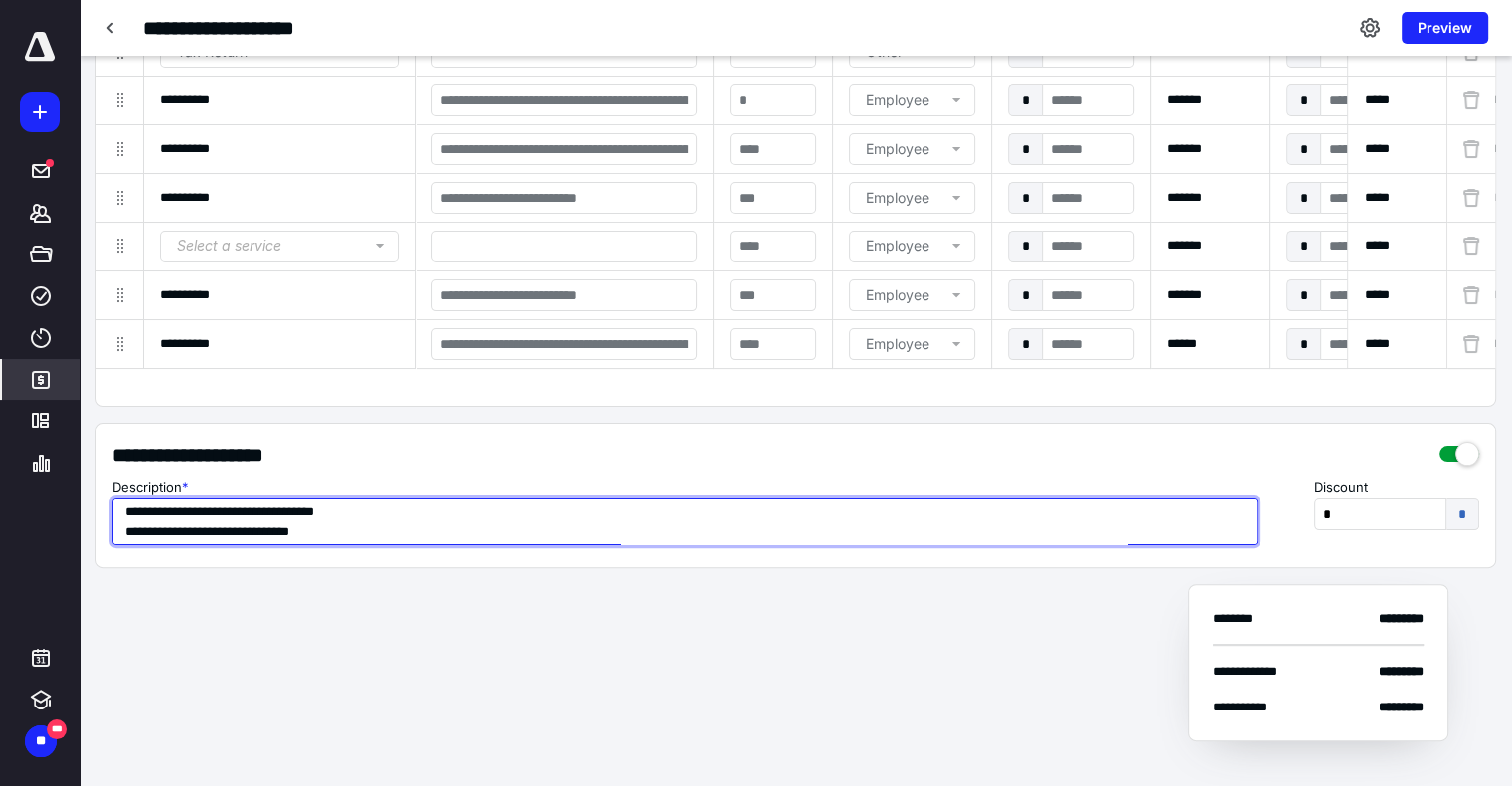 drag, startPoint x: 252, startPoint y: 524, endPoint x: 229, endPoint y: 521, distance: 23.194827 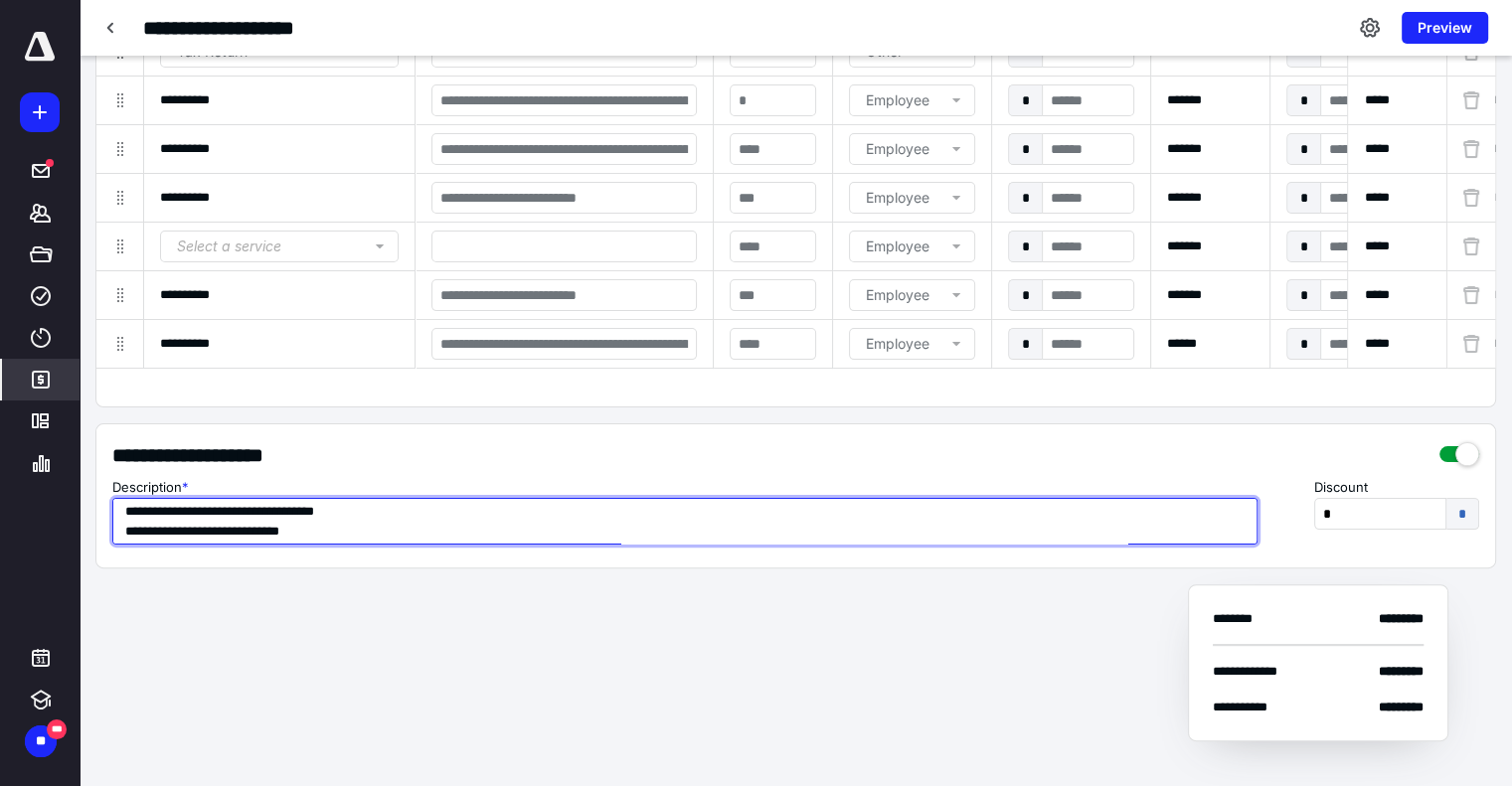 type on "**********" 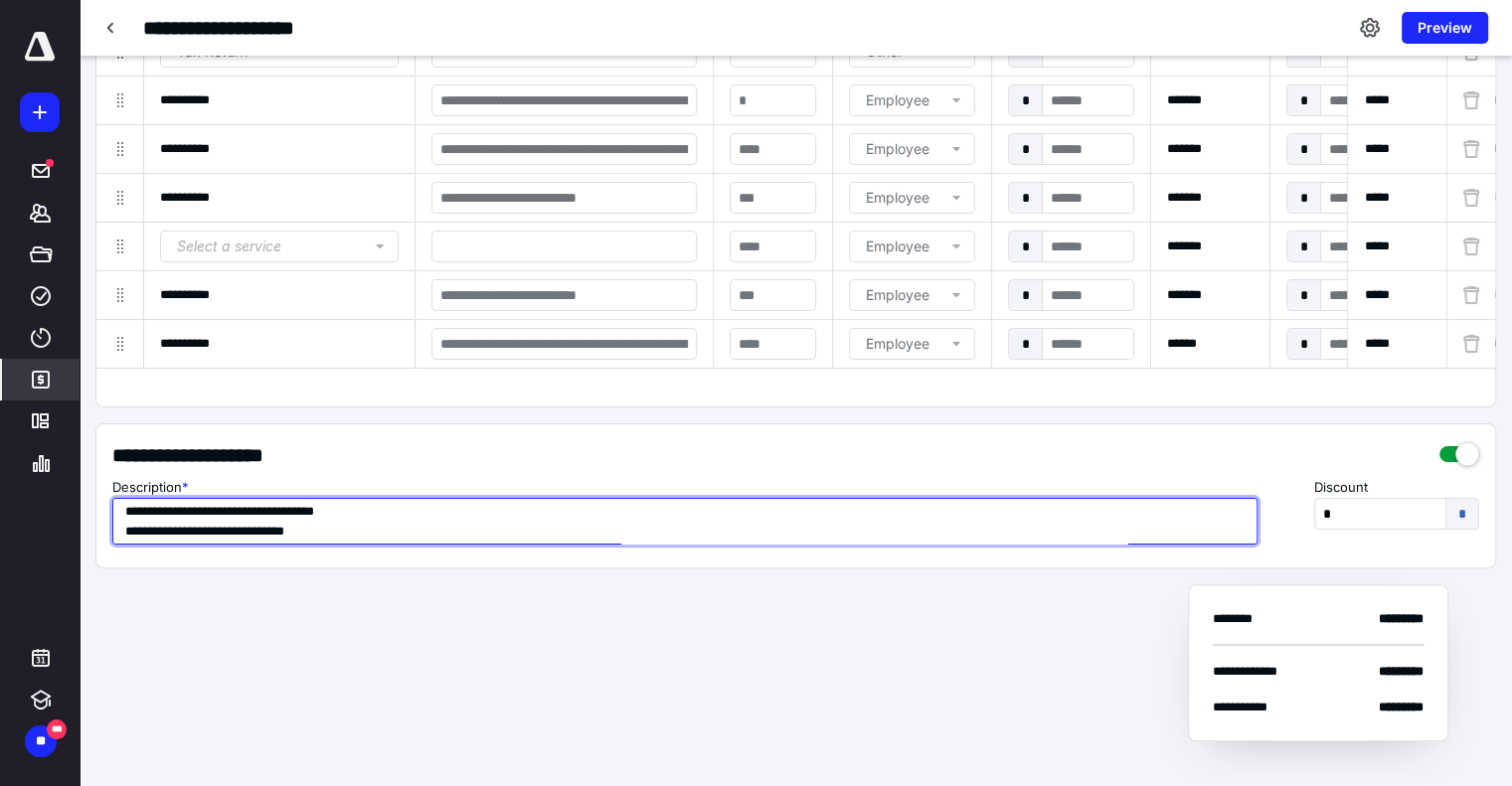 type on "**********" 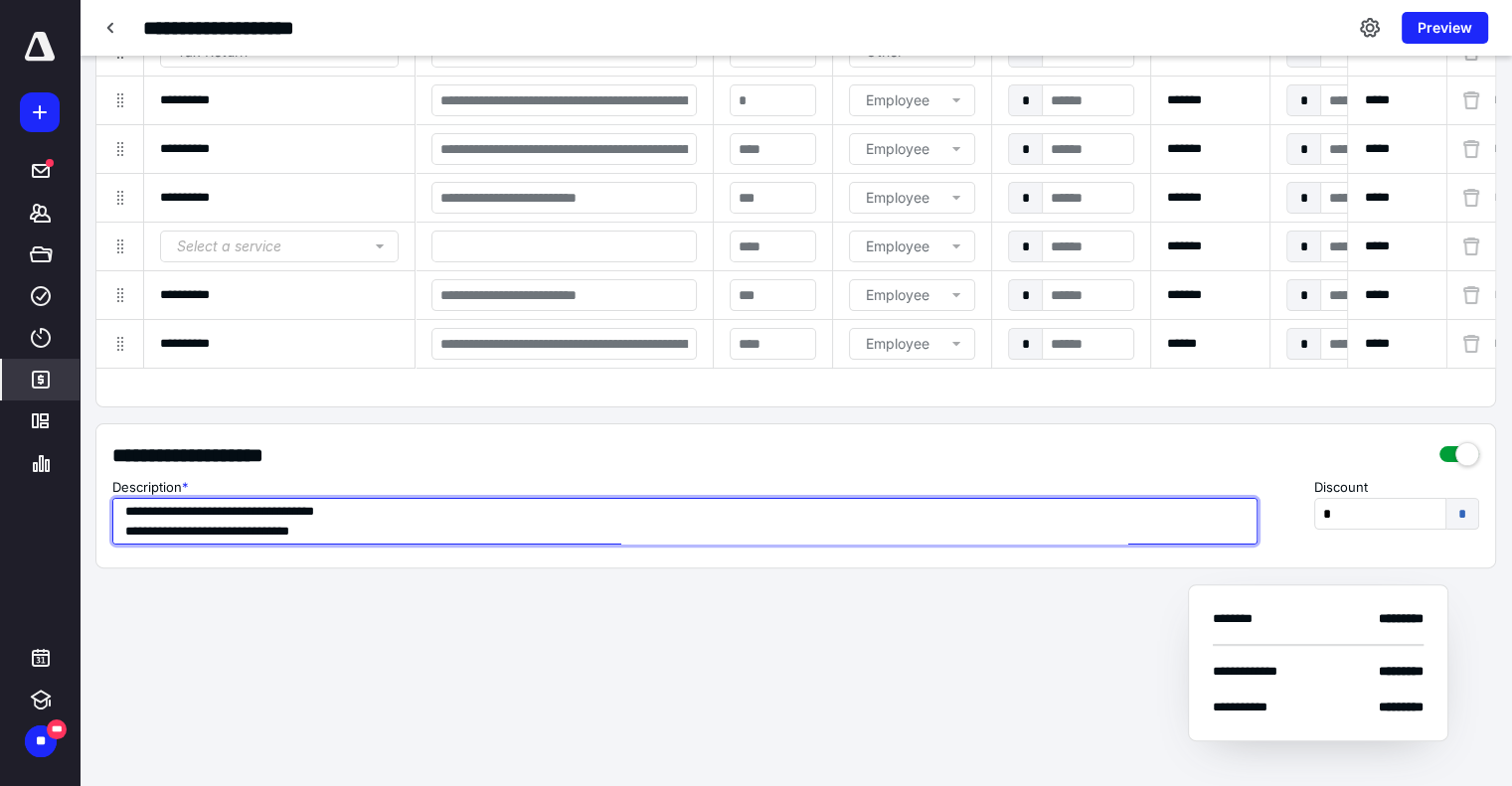 click on "**********" at bounding box center (685, 521) 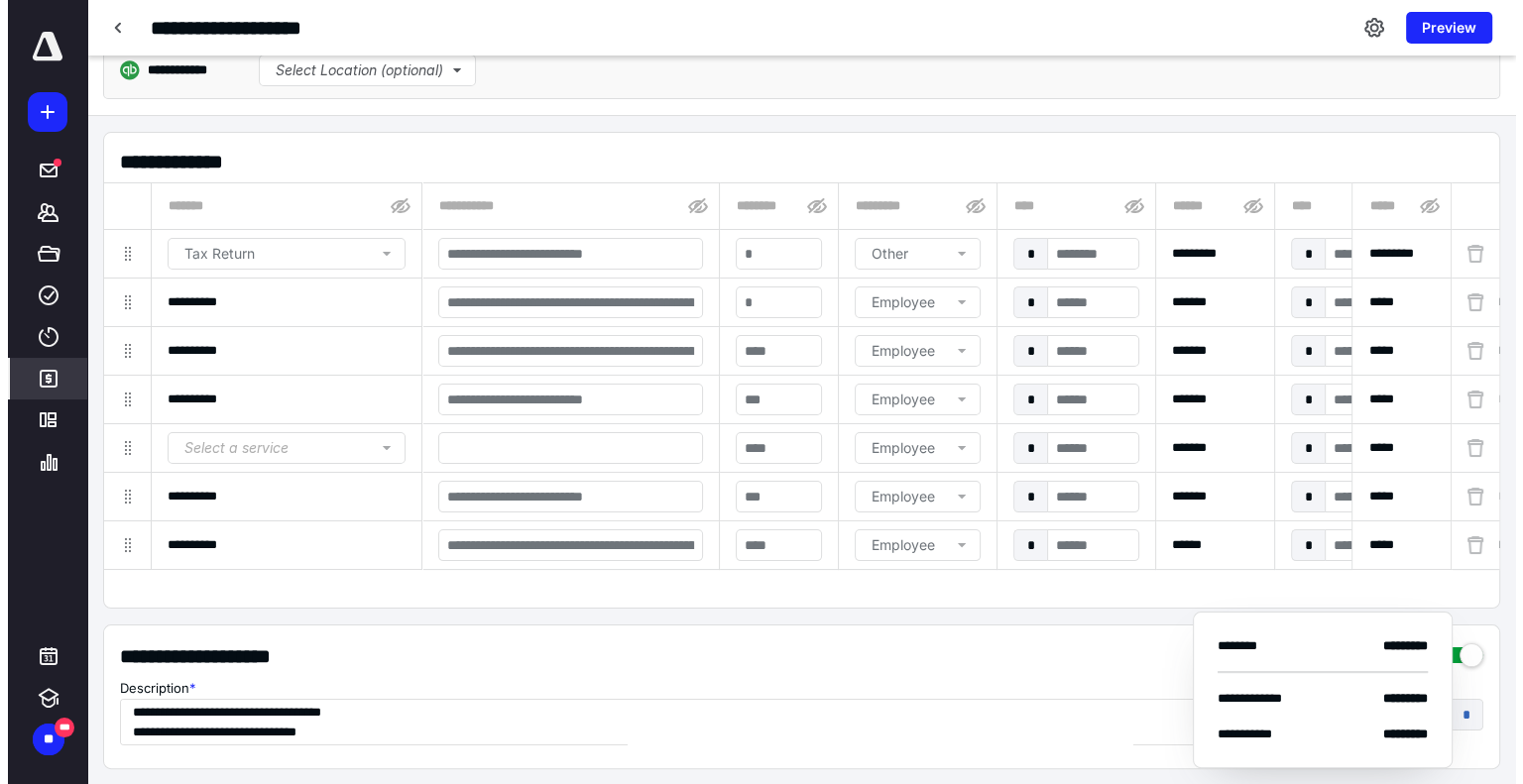 scroll, scrollTop: 297, scrollLeft: 0, axis: vertical 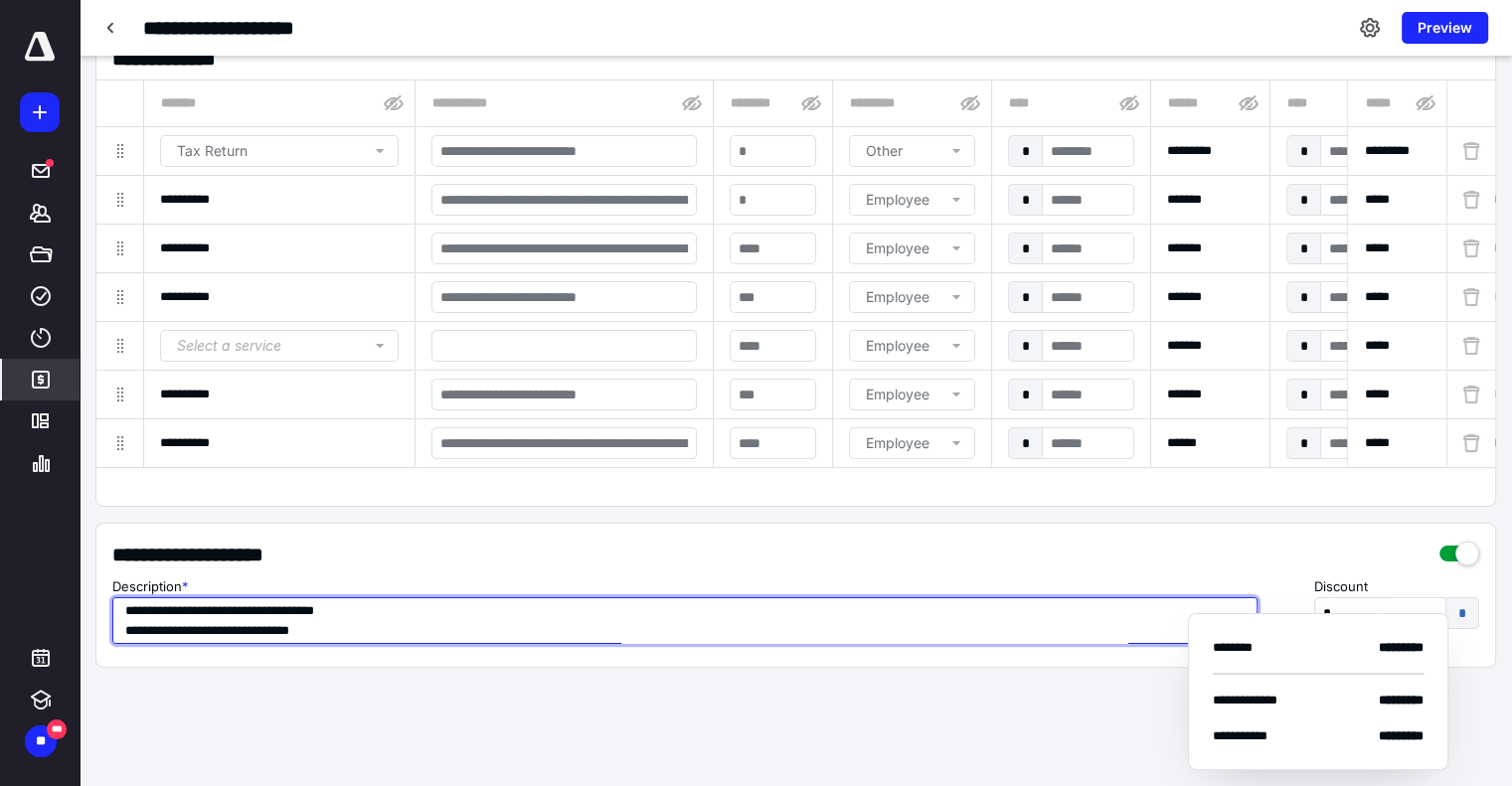 click on "**********" at bounding box center (685, 620) 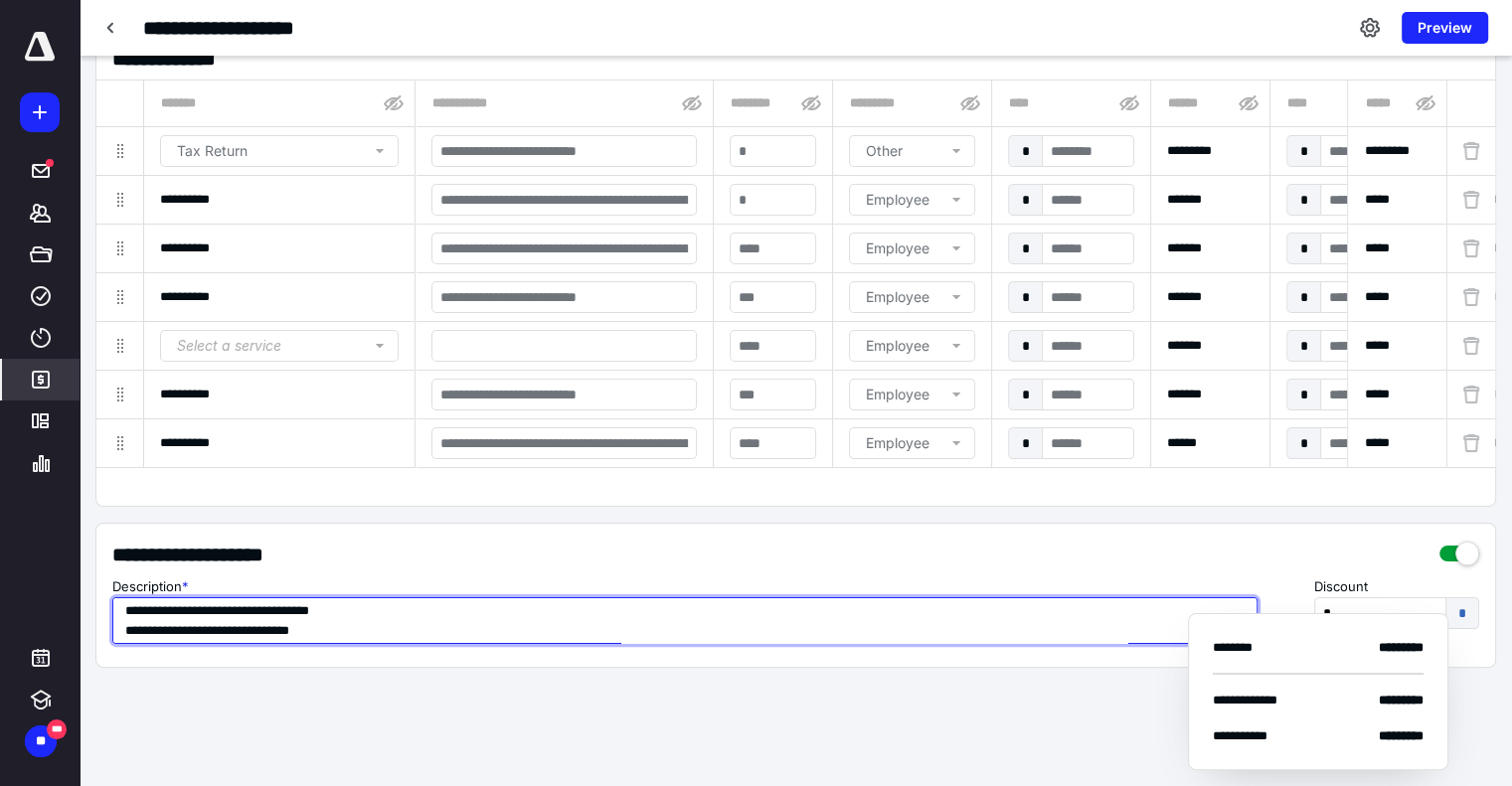 type on "**********" 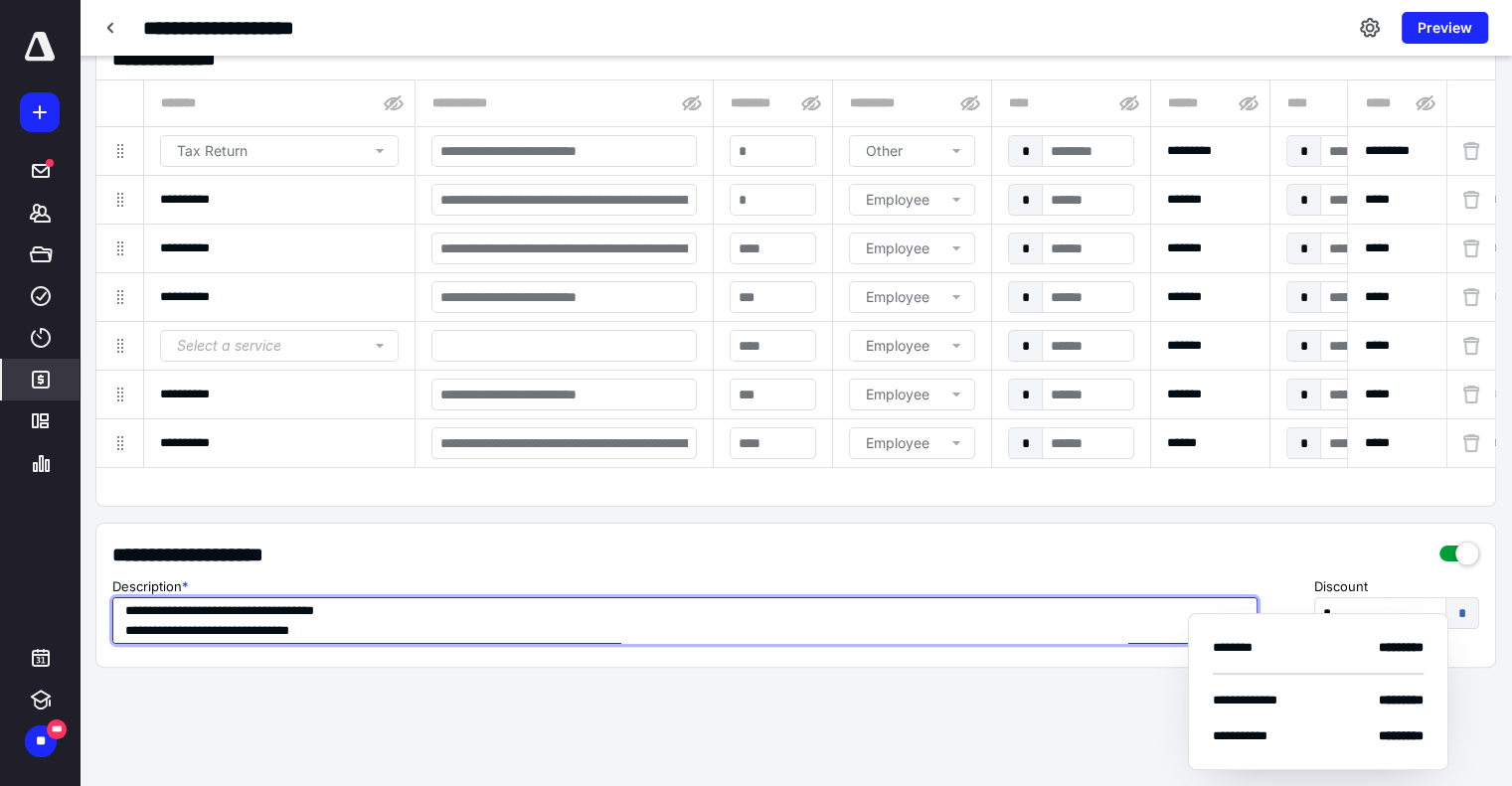 click on "**********" at bounding box center (685, 620) 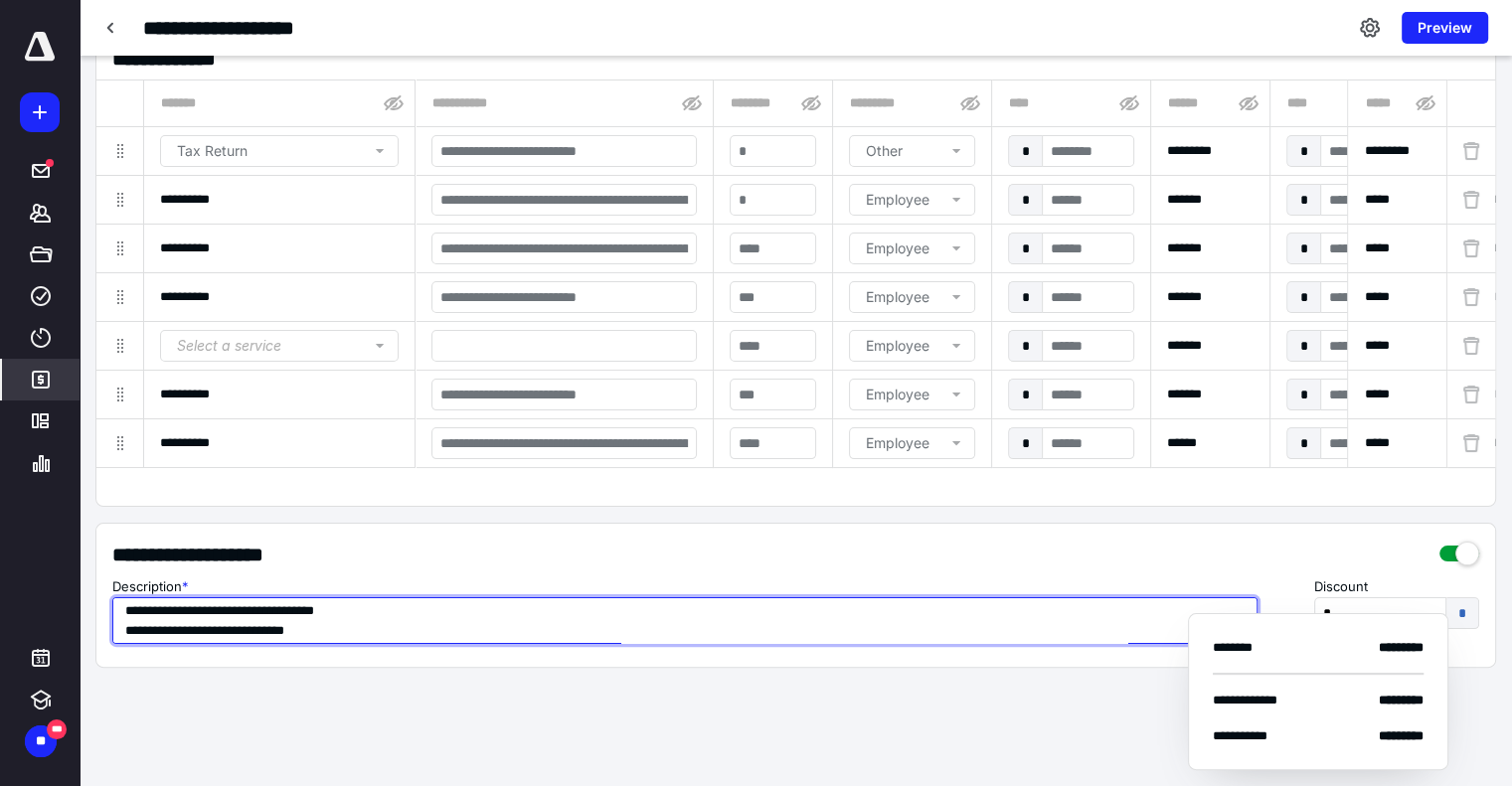 type on "**********" 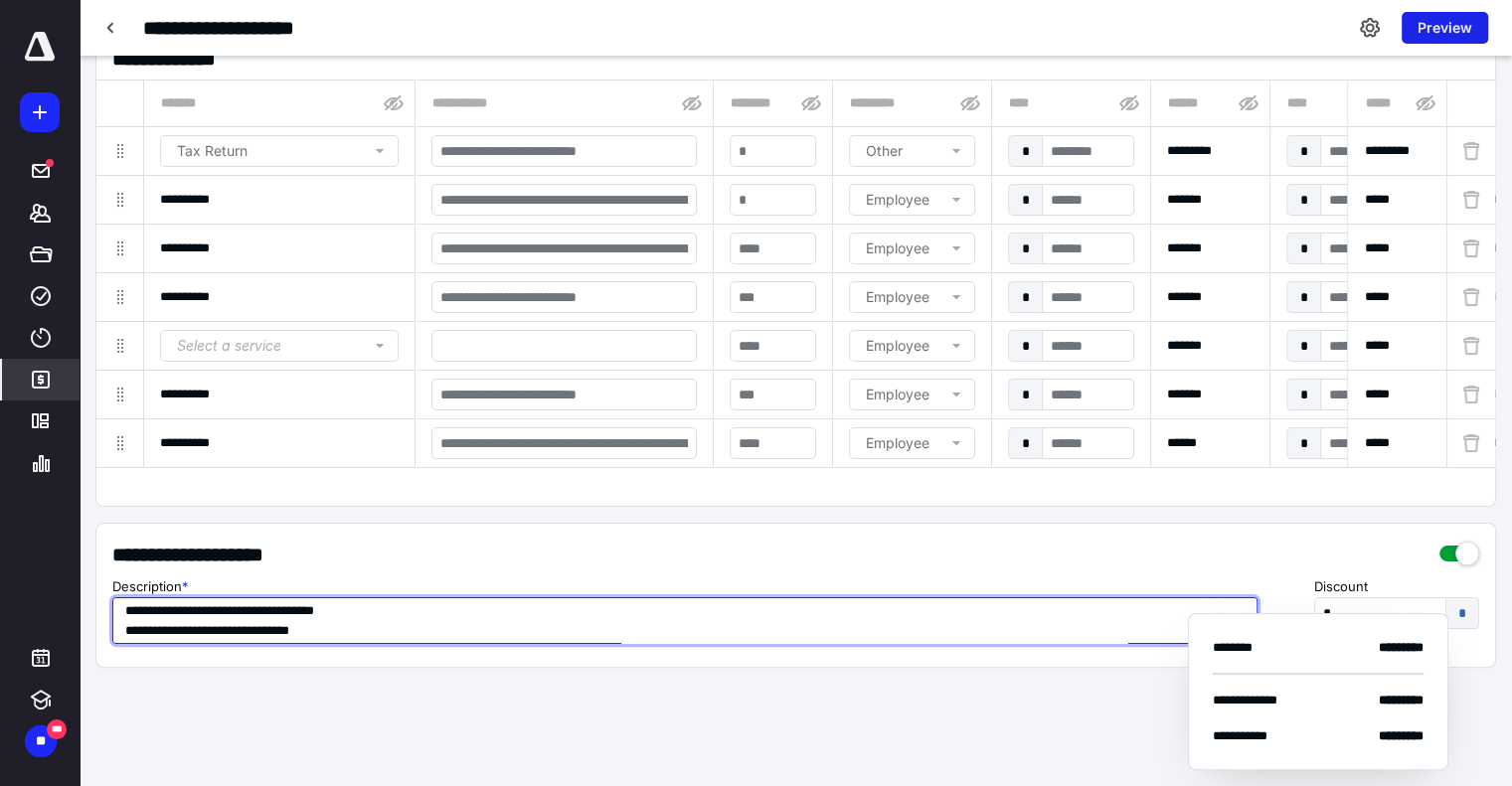 type on "**********" 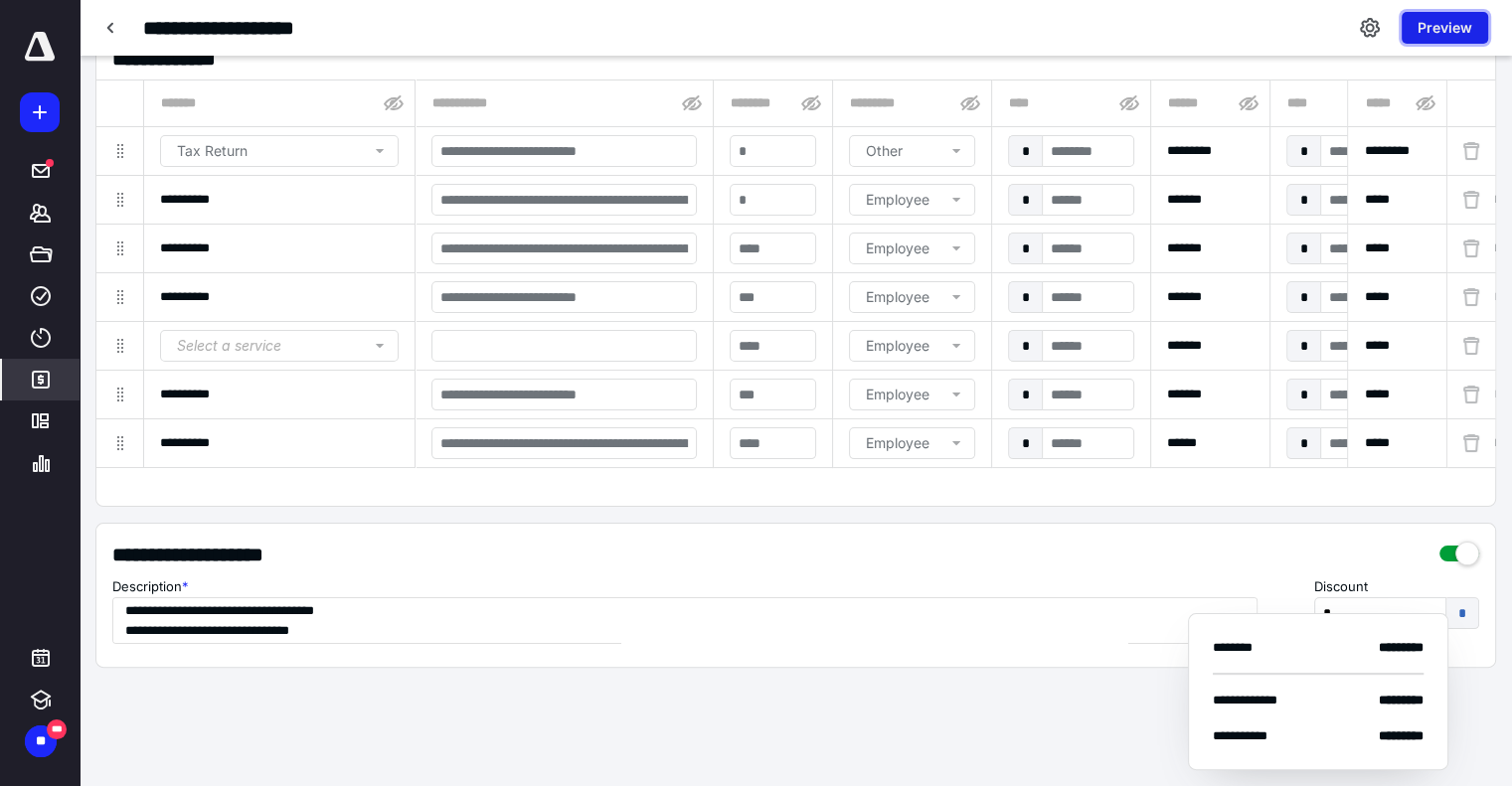 click on "Preview" at bounding box center [1444, 28] 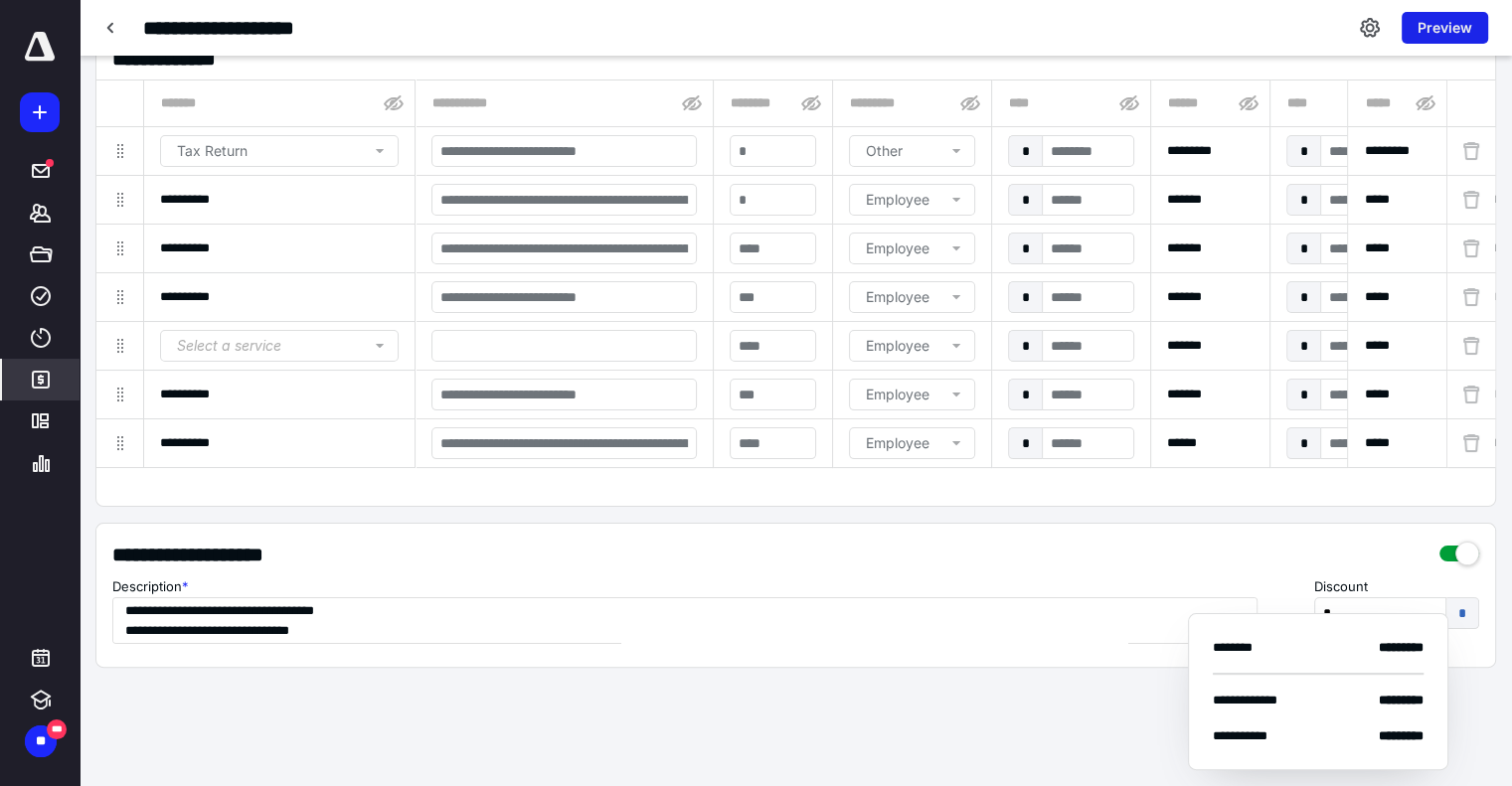 type on "**********" 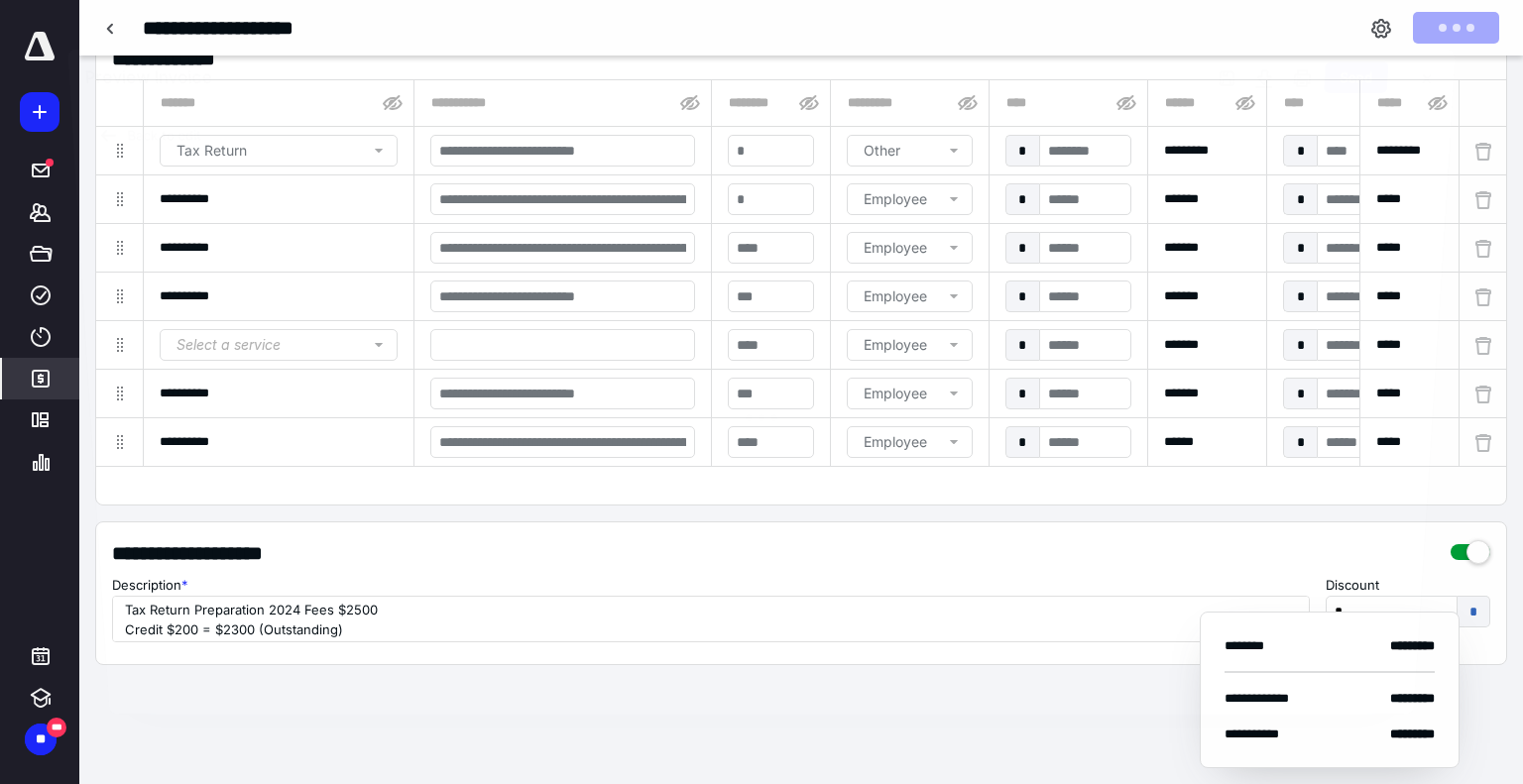 scroll, scrollTop: 1, scrollLeft: 0, axis: vertical 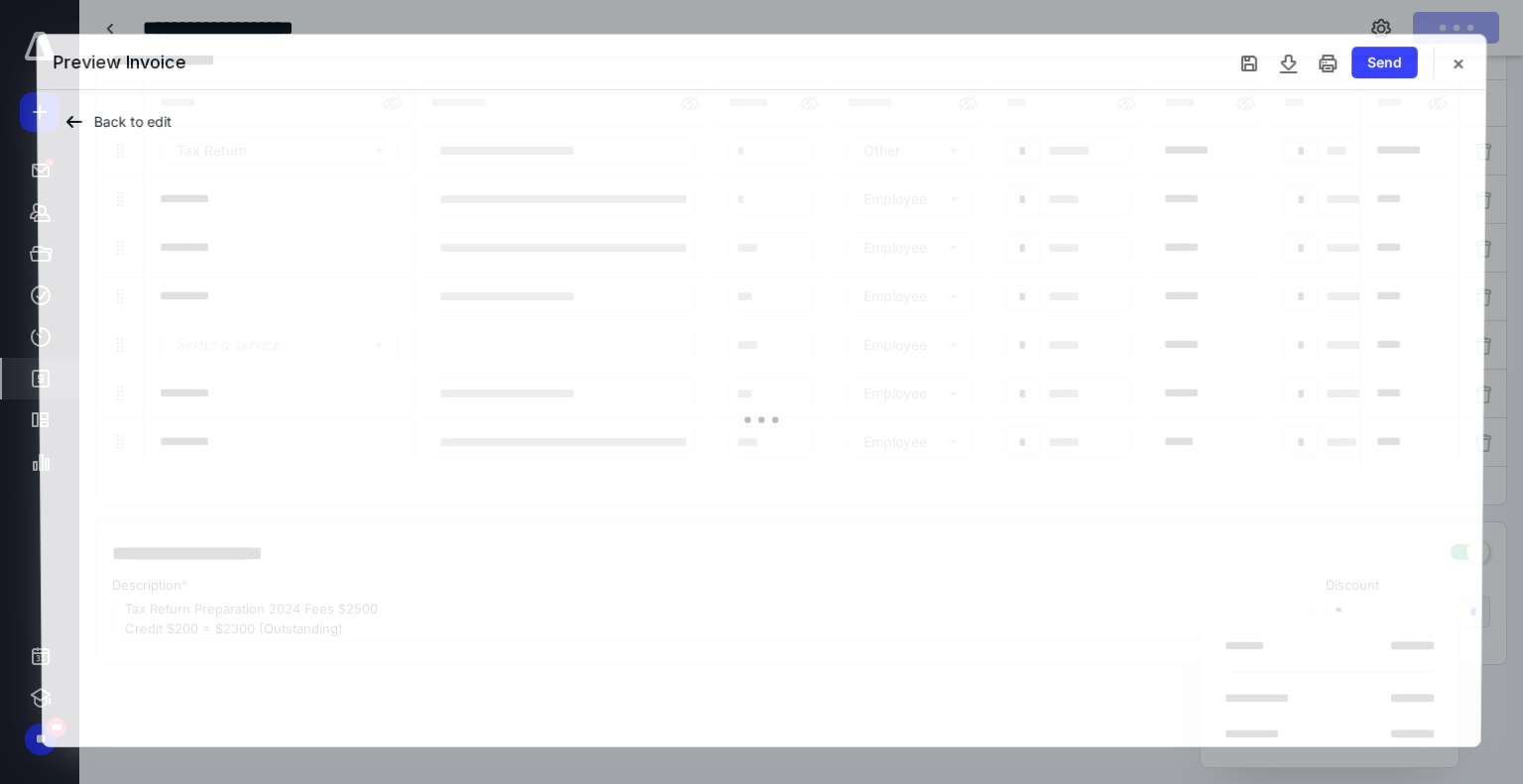type on "**********" 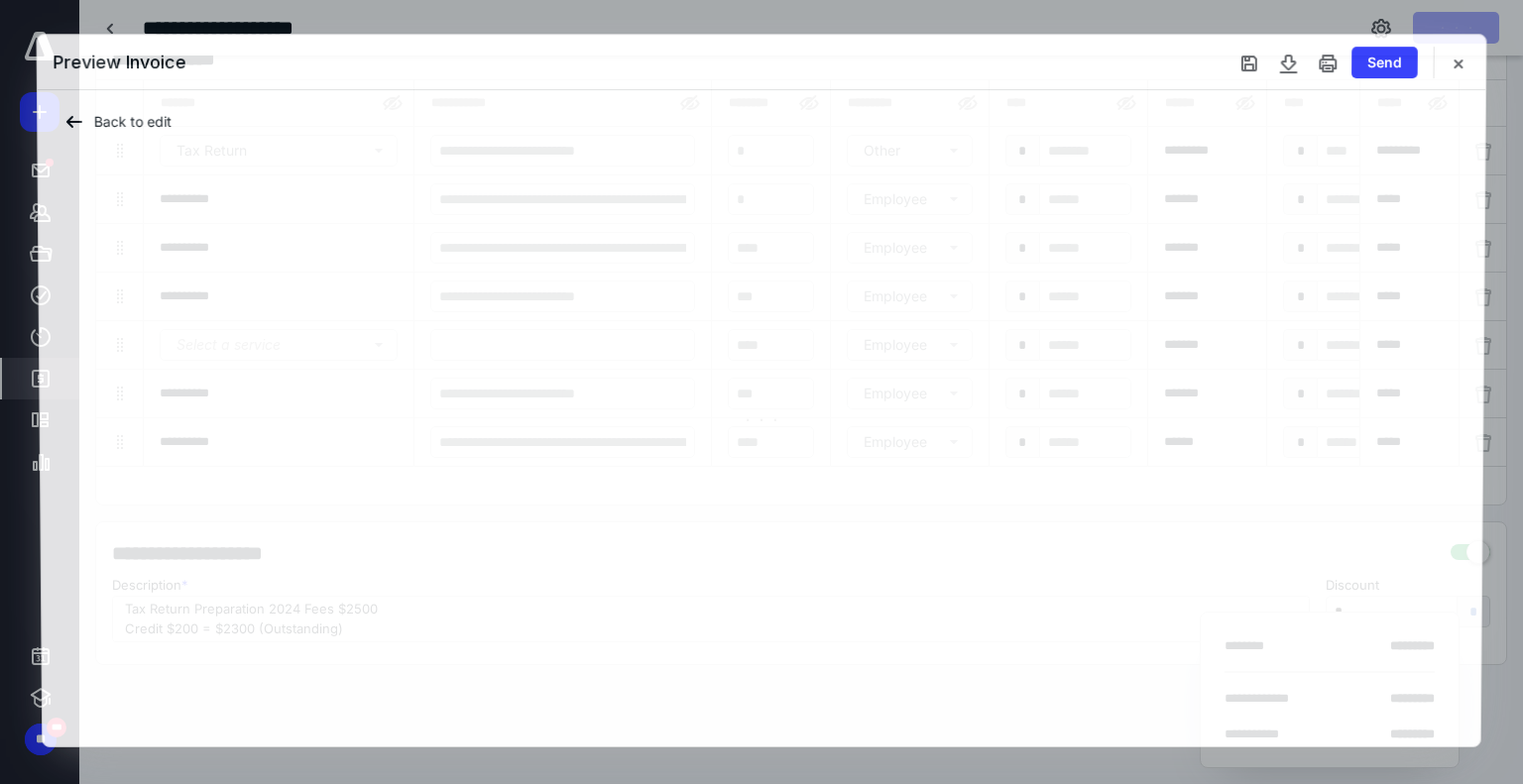 type on "**********" 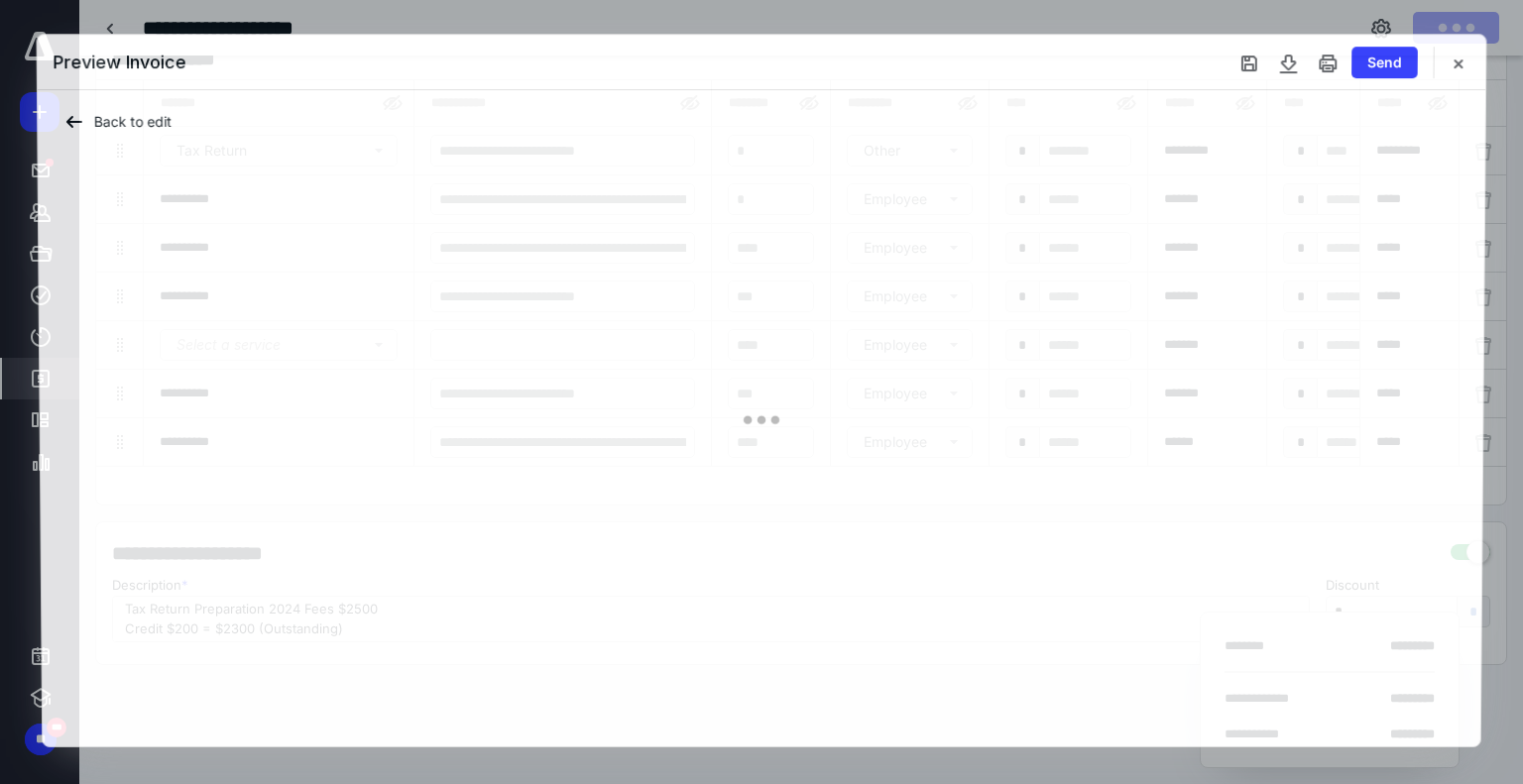 type on "**********" 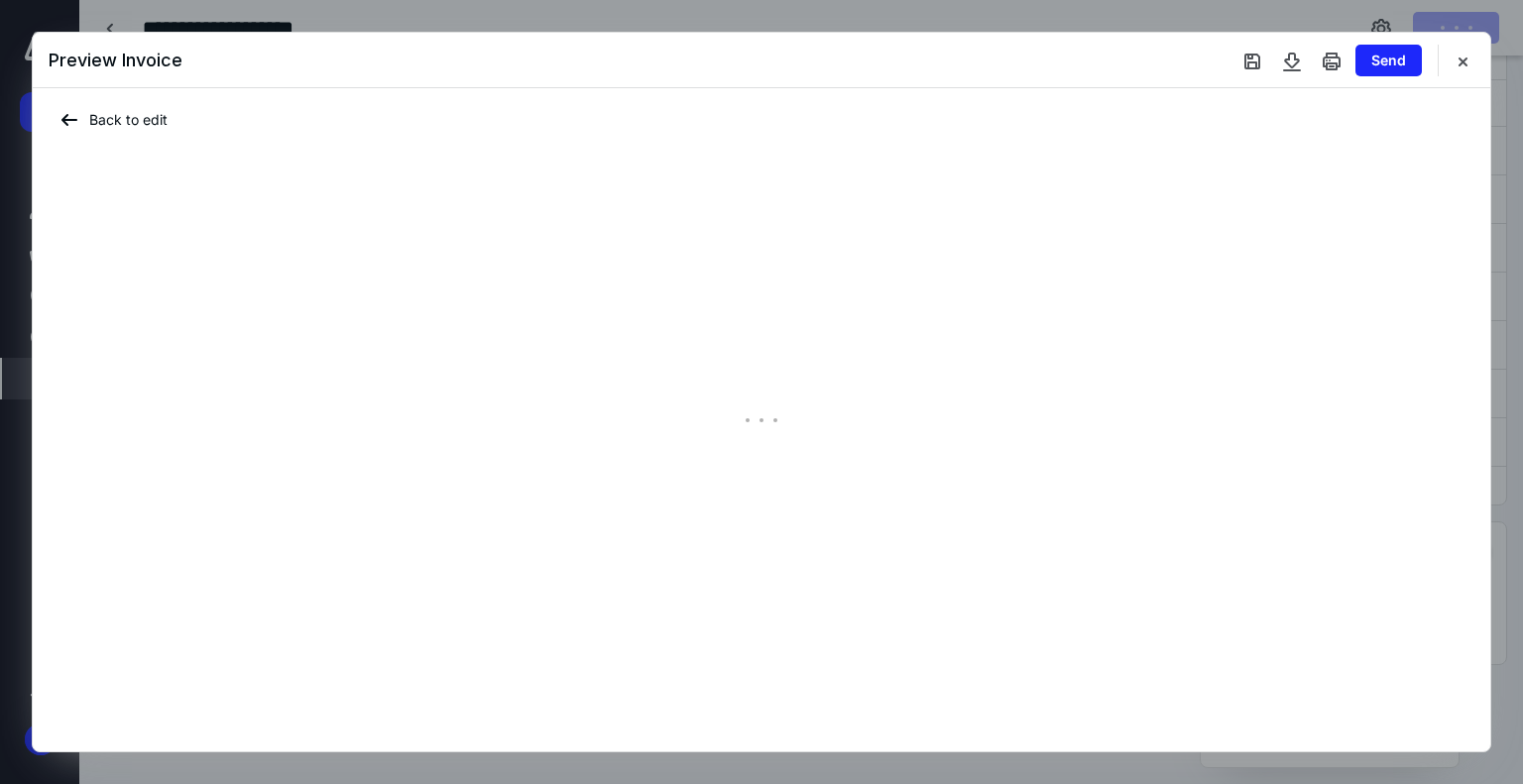 type on "**********" 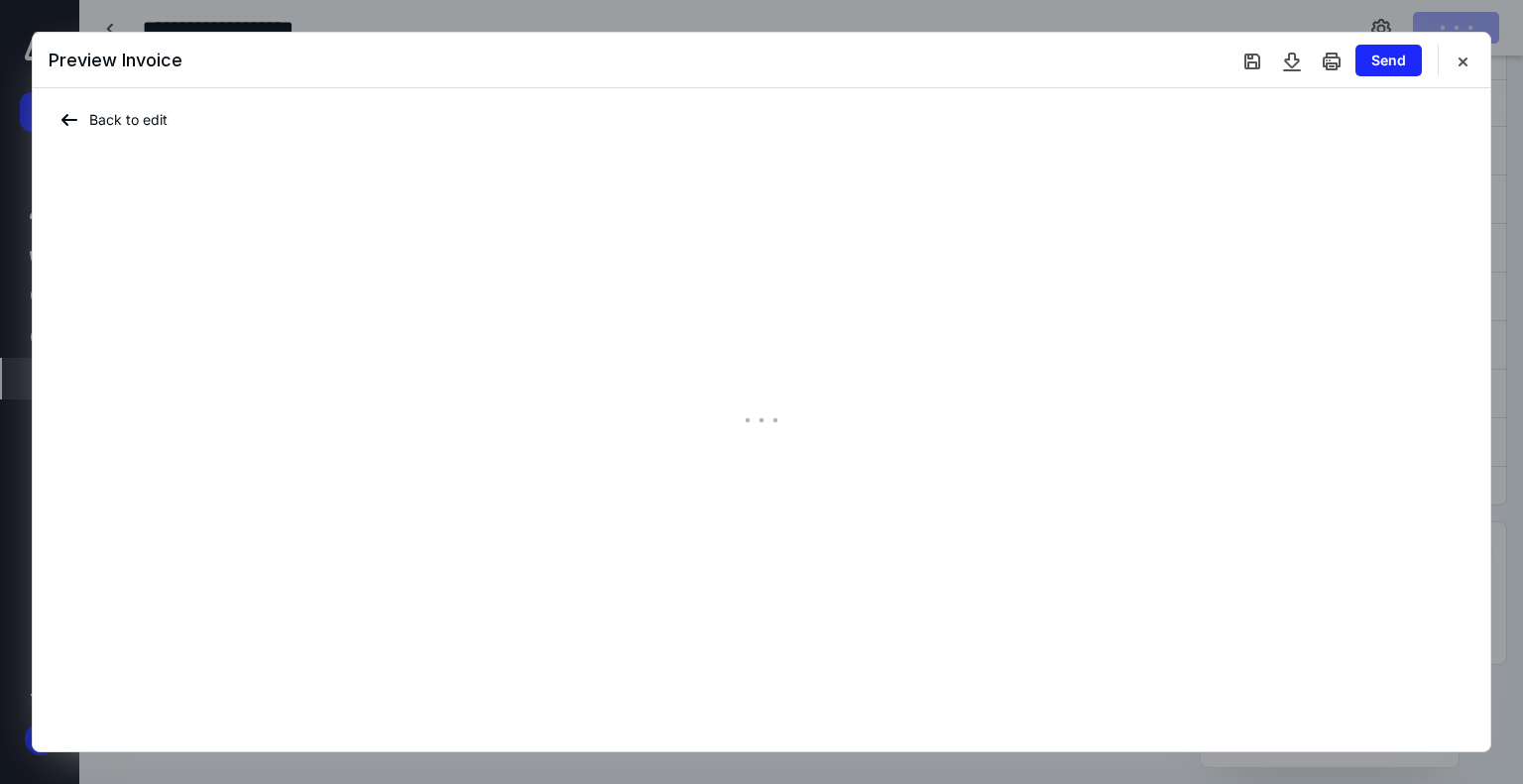 type on "**********" 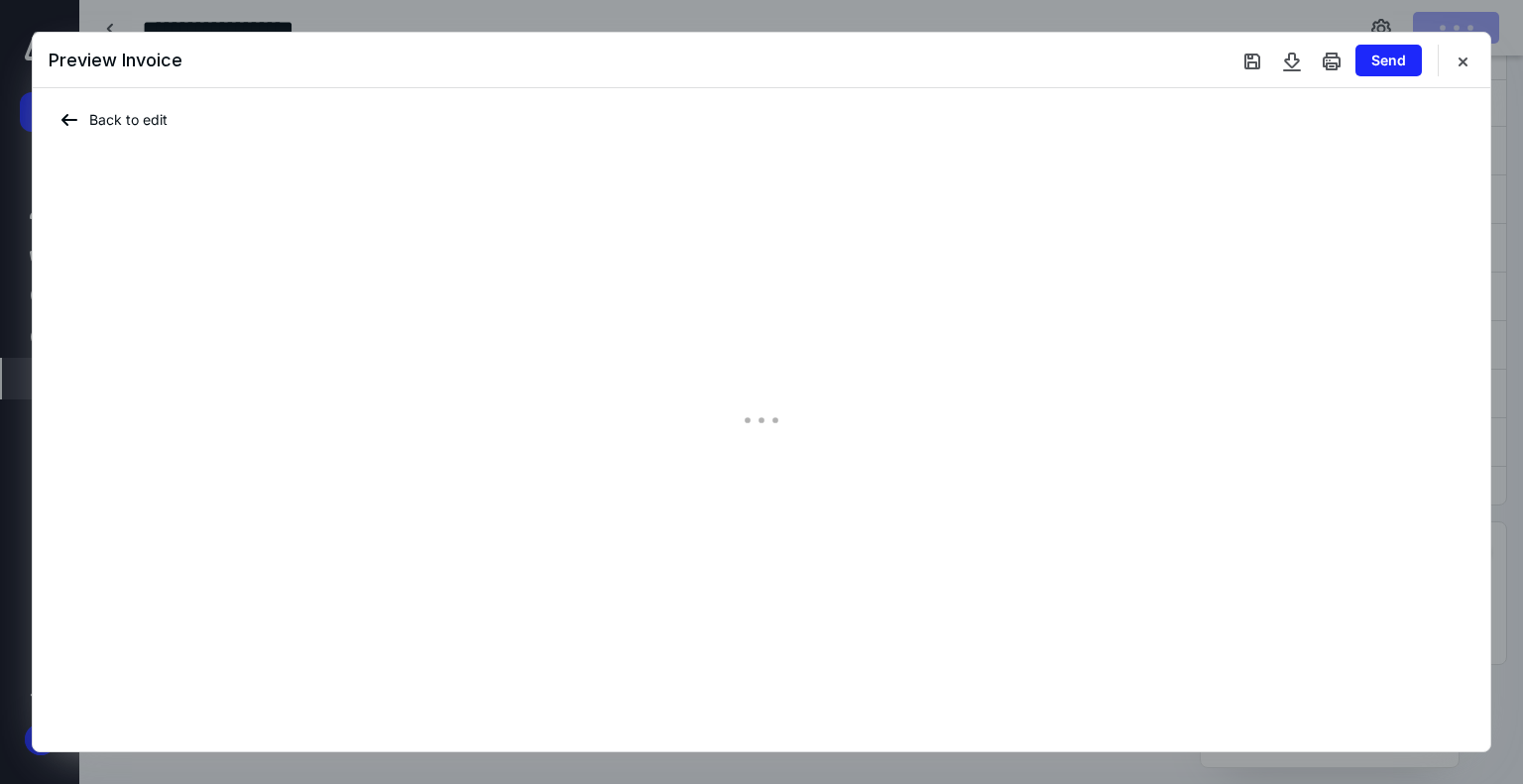 type on "**********" 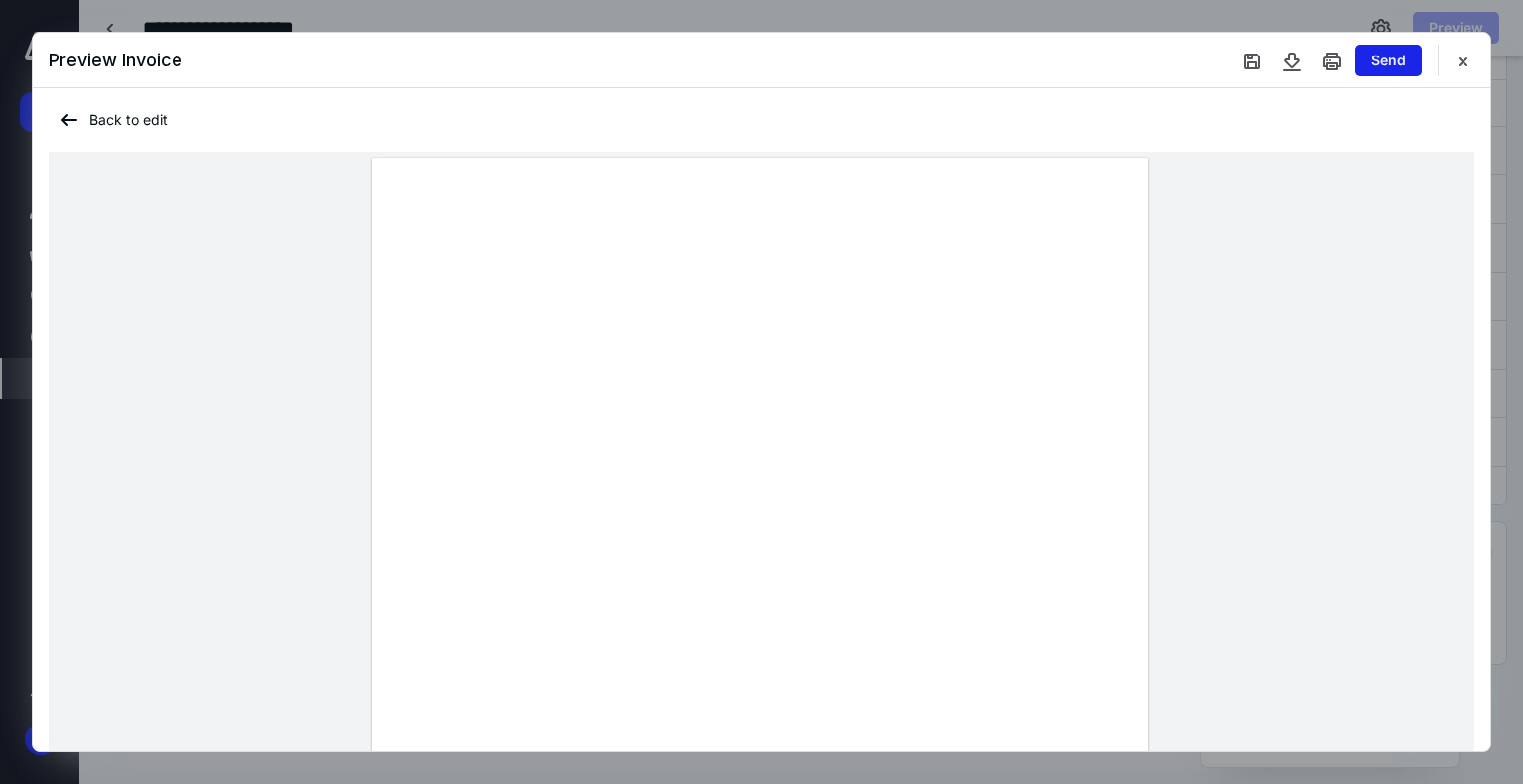 click on "Send" at bounding box center (1388, 60) 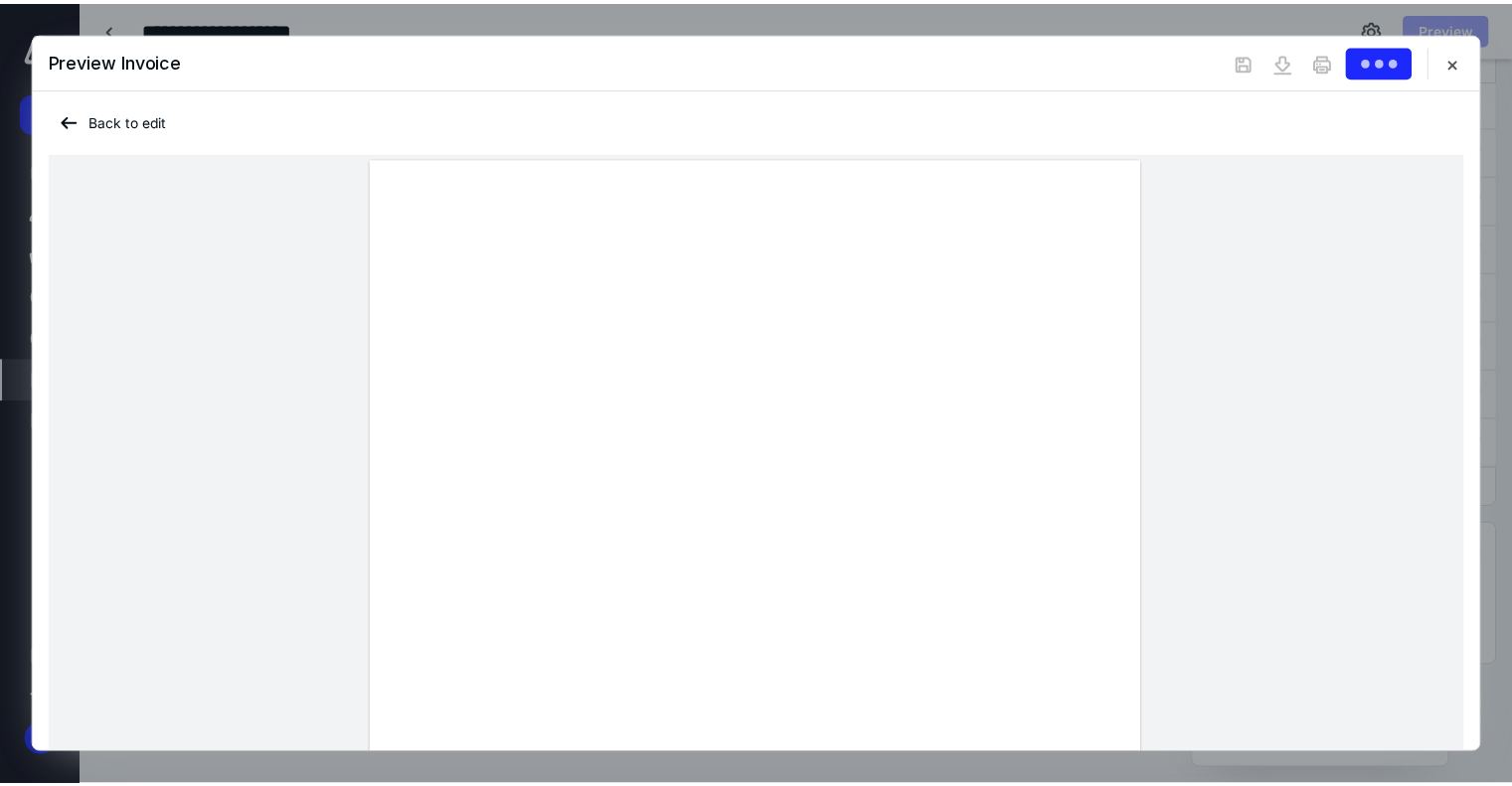 scroll, scrollTop: 0, scrollLeft: 0, axis: both 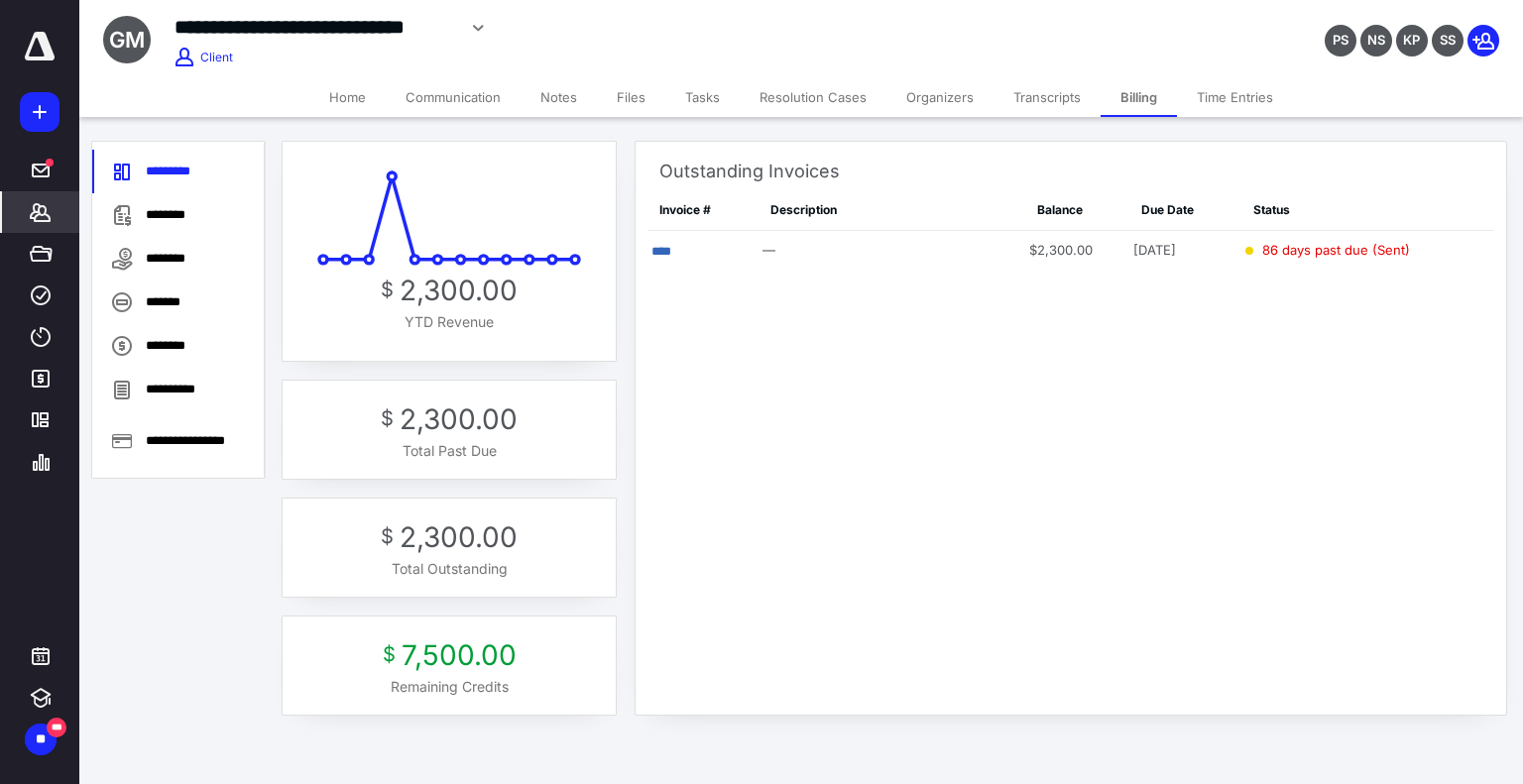 click on "*******" at bounding box center [41, 212] 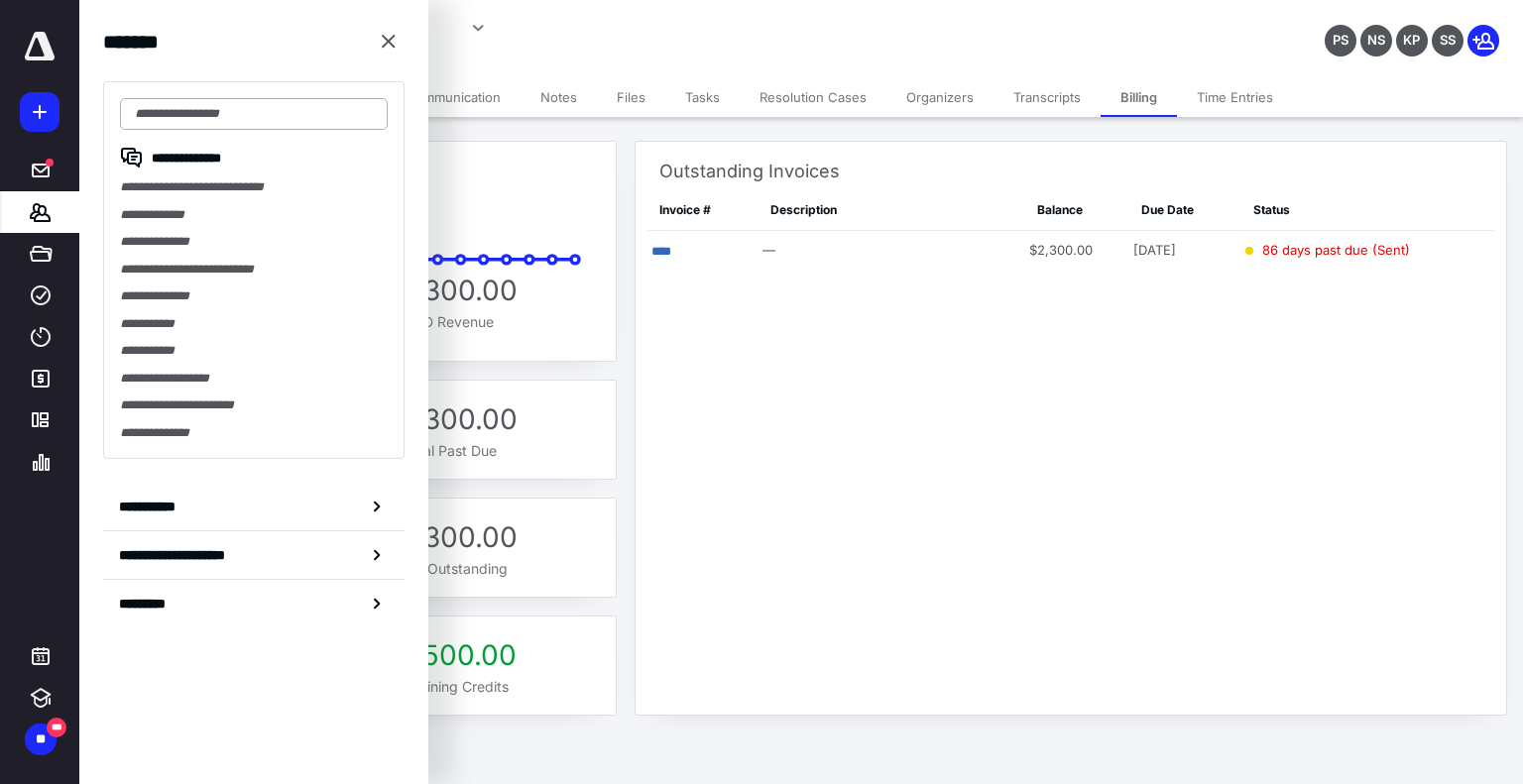 click at bounding box center [254, 114] 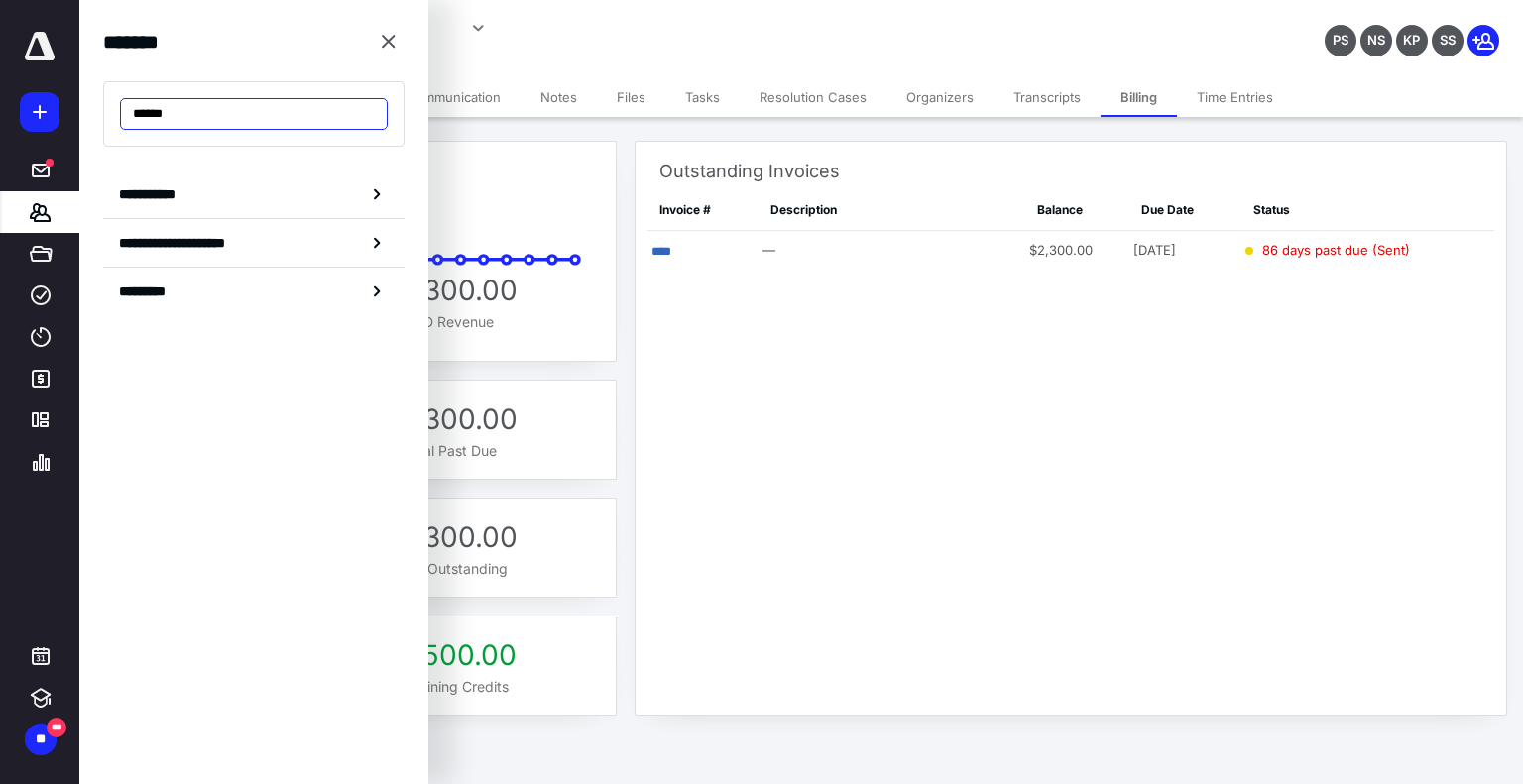 drag, startPoint x: 261, startPoint y: 116, endPoint x: 135, endPoint y: 121, distance: 126.09917 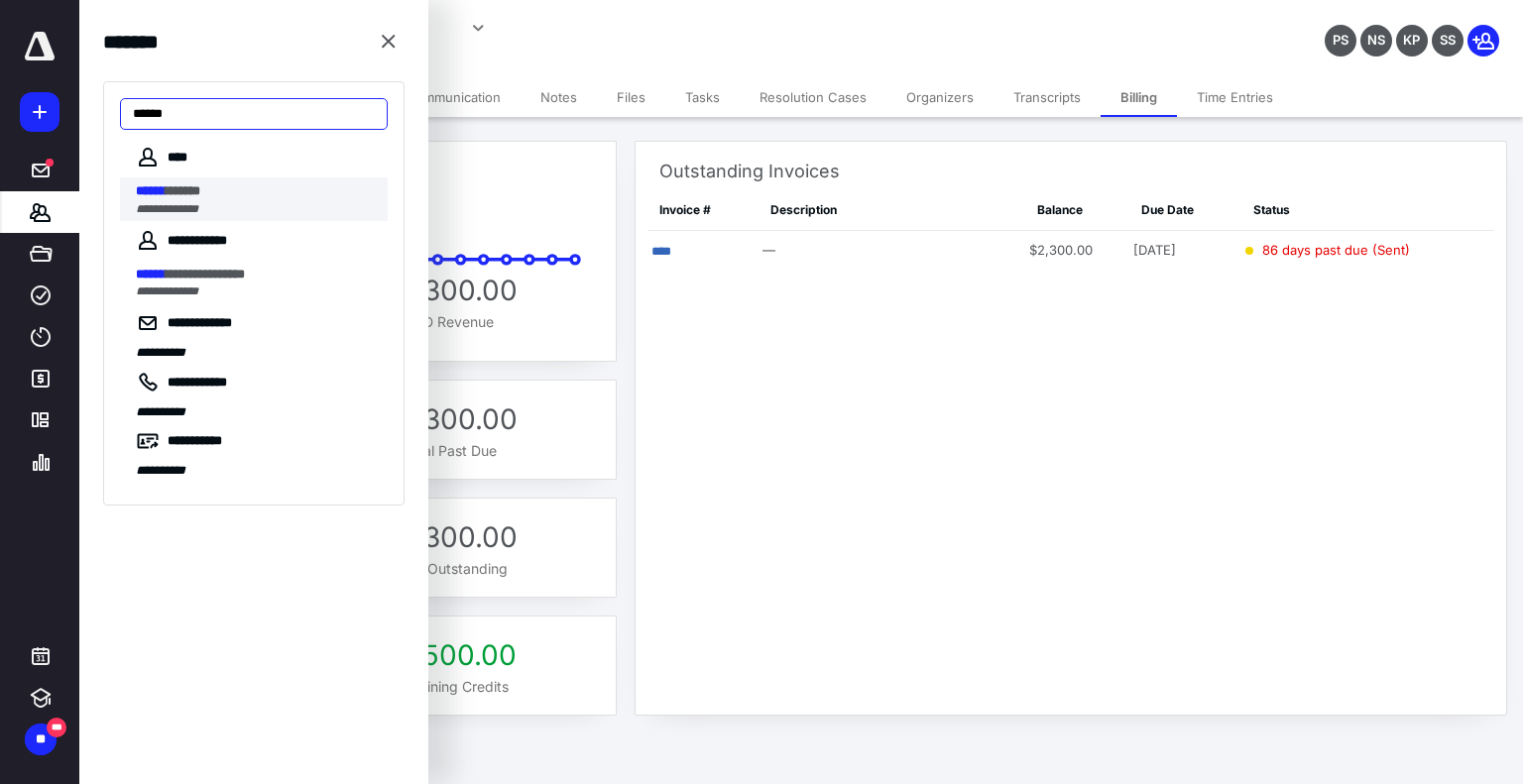 type on "******" 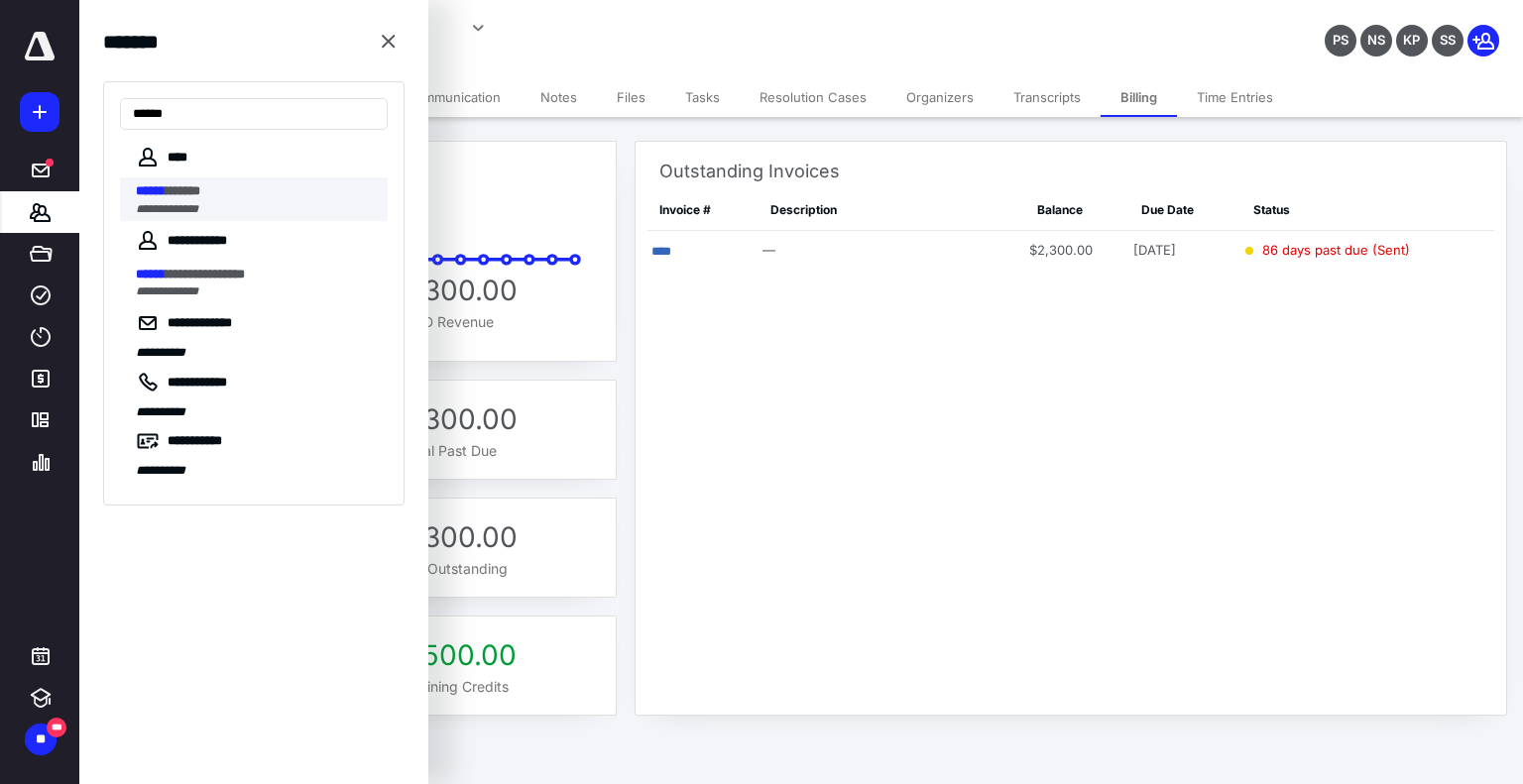 click on "******" at bounding box center [151, 190] 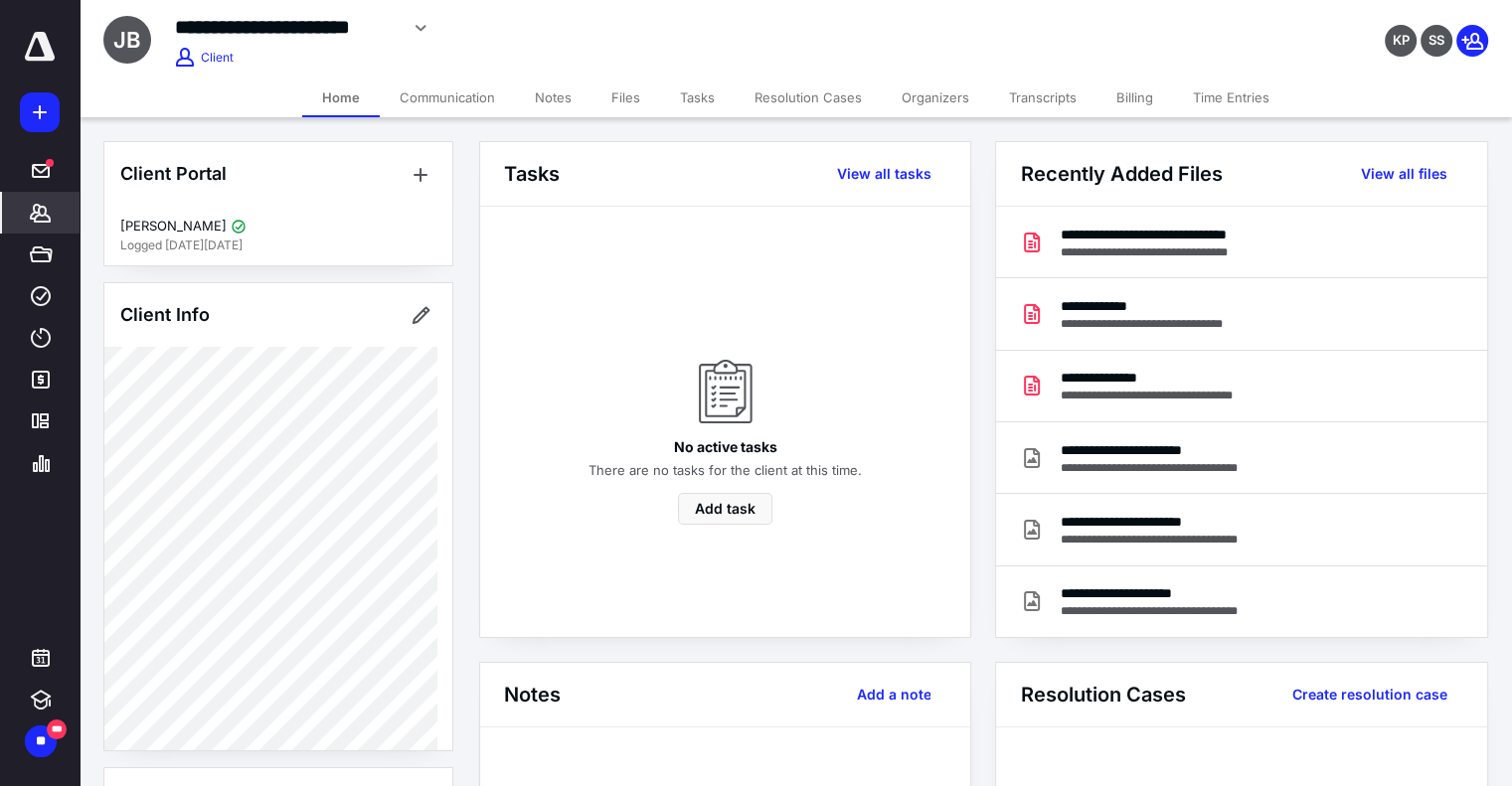 click on "Files" at bounding box center (625, 97) 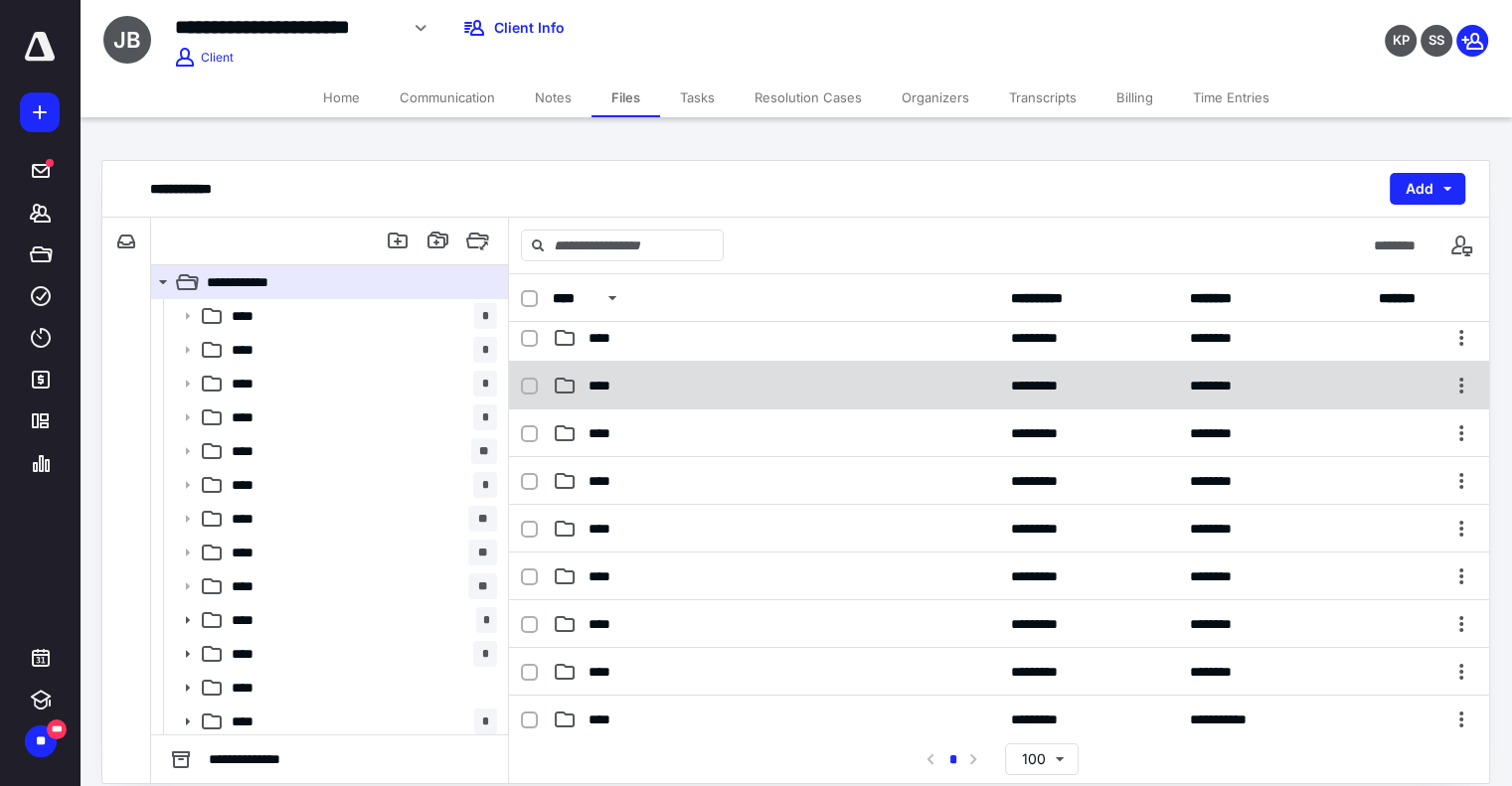 scroll, scrollTop: 497, scrollLeft: 0, axis: vertical 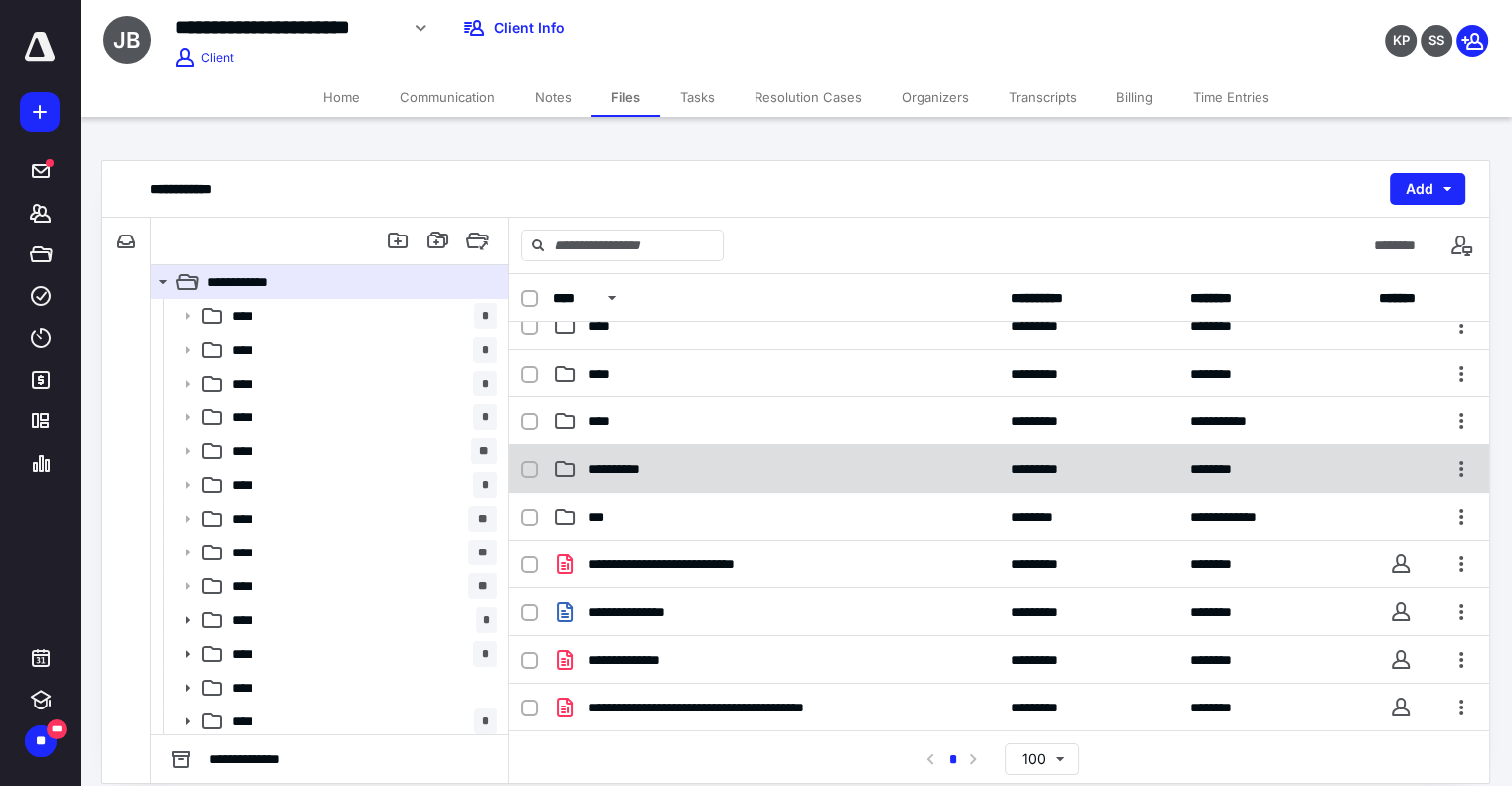 click on "**********" at bounding box center (999, 469) 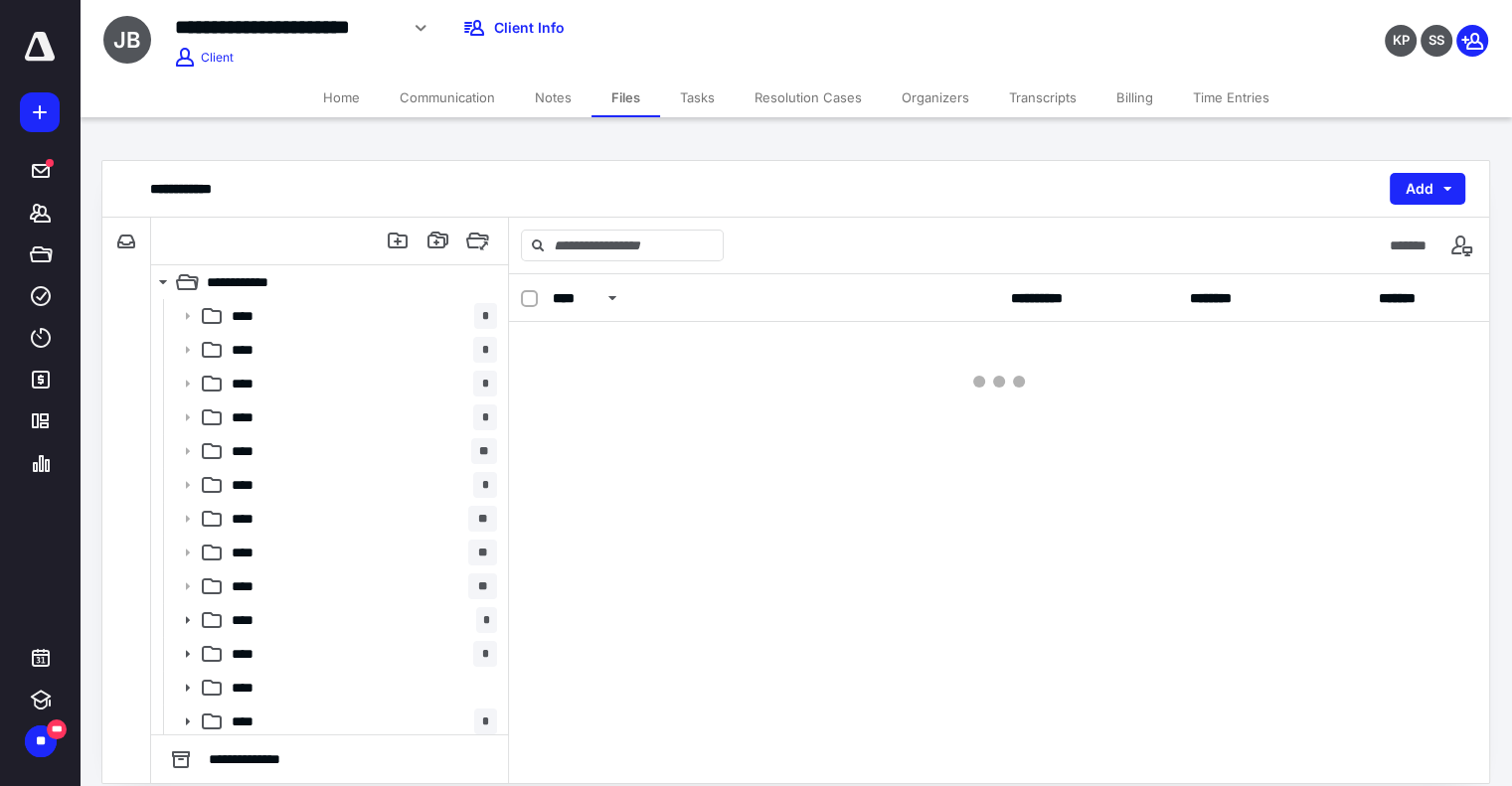 scroll, scrollTop: 0, scrollLeft: 0, axis: both 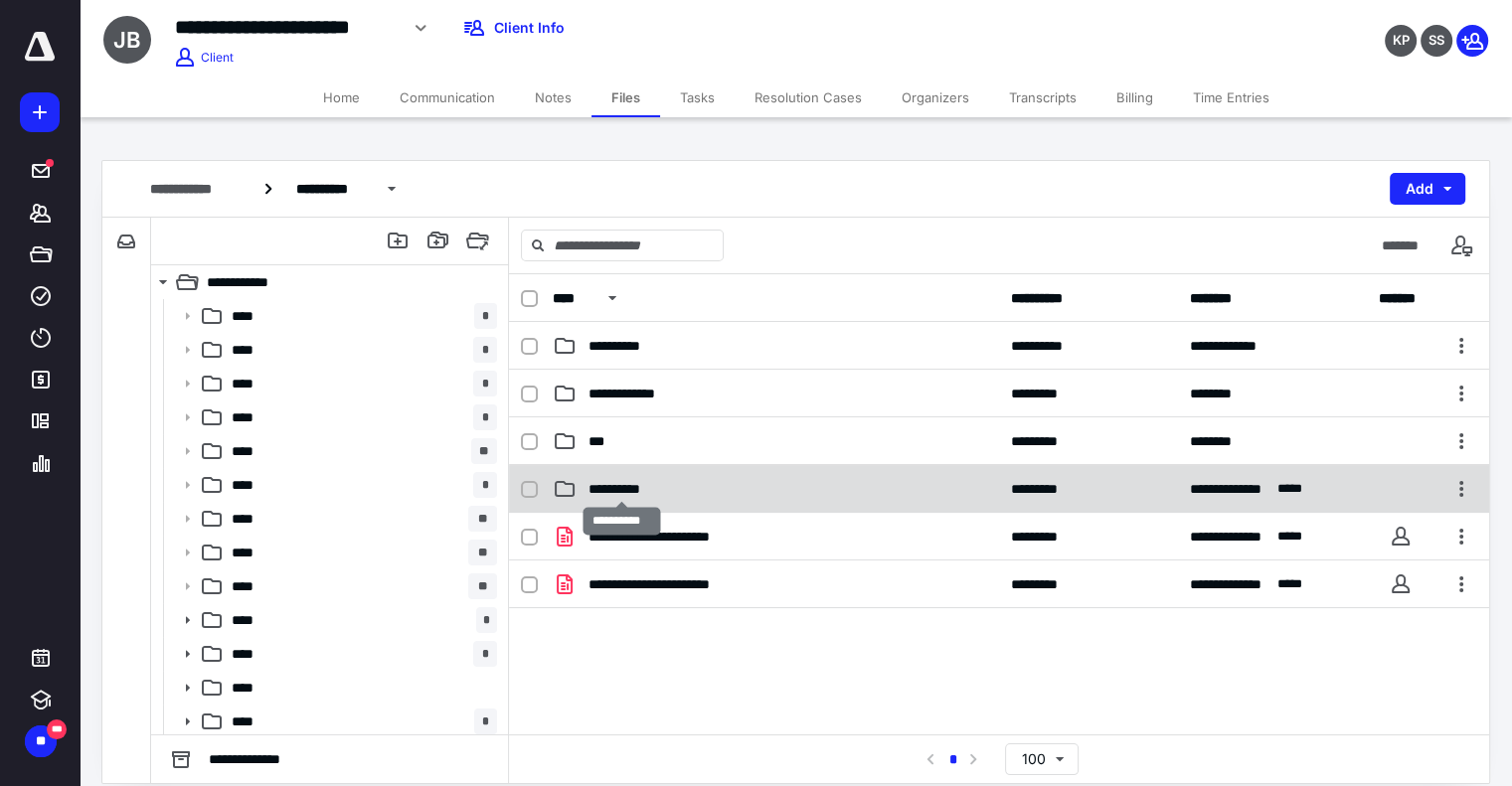 click on "**********" at bounding box center (621, 489) 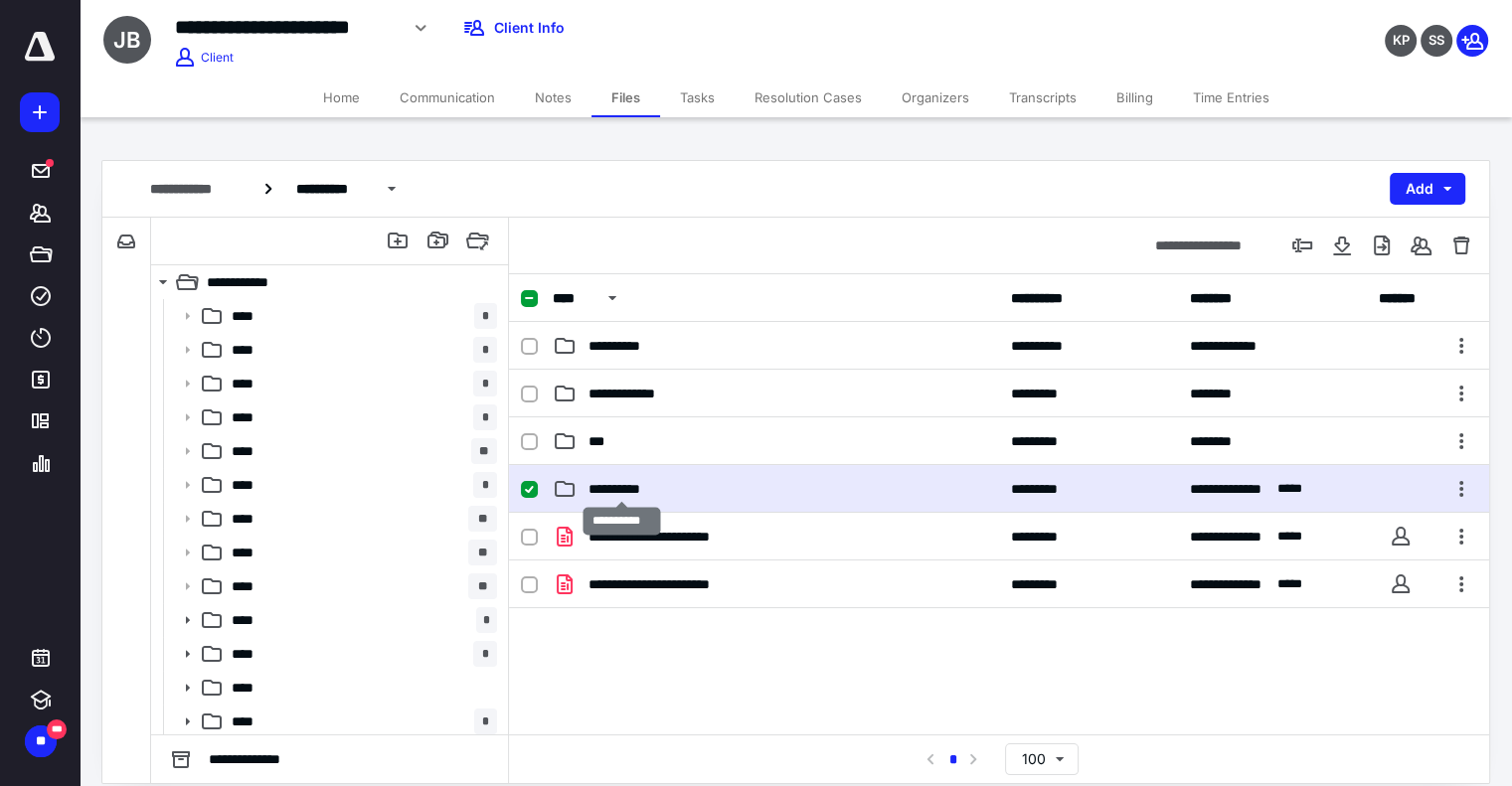 click on "**********" at bounding box center (621, 489) 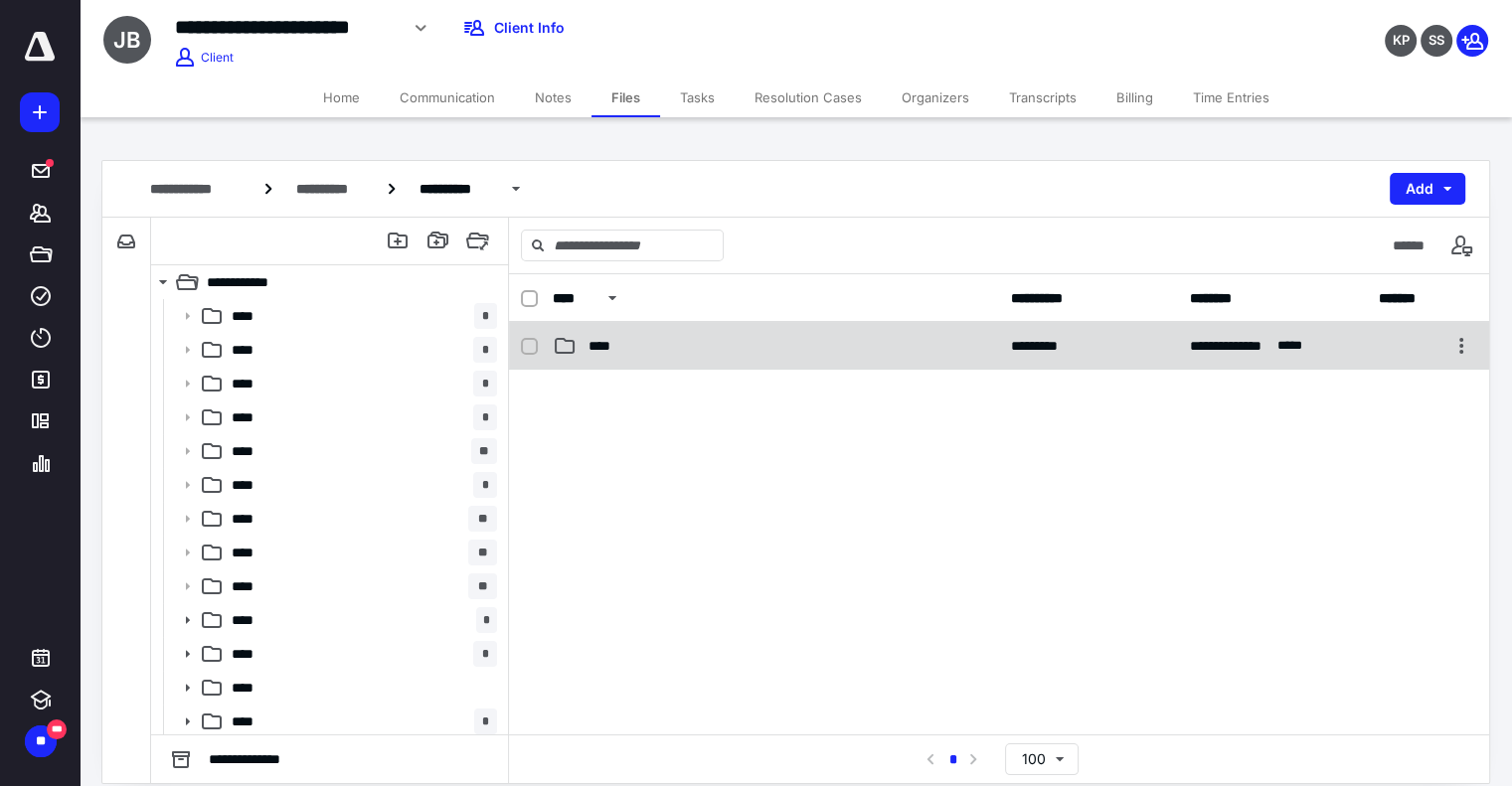 click on "**********" at bounding box center (999, 346) 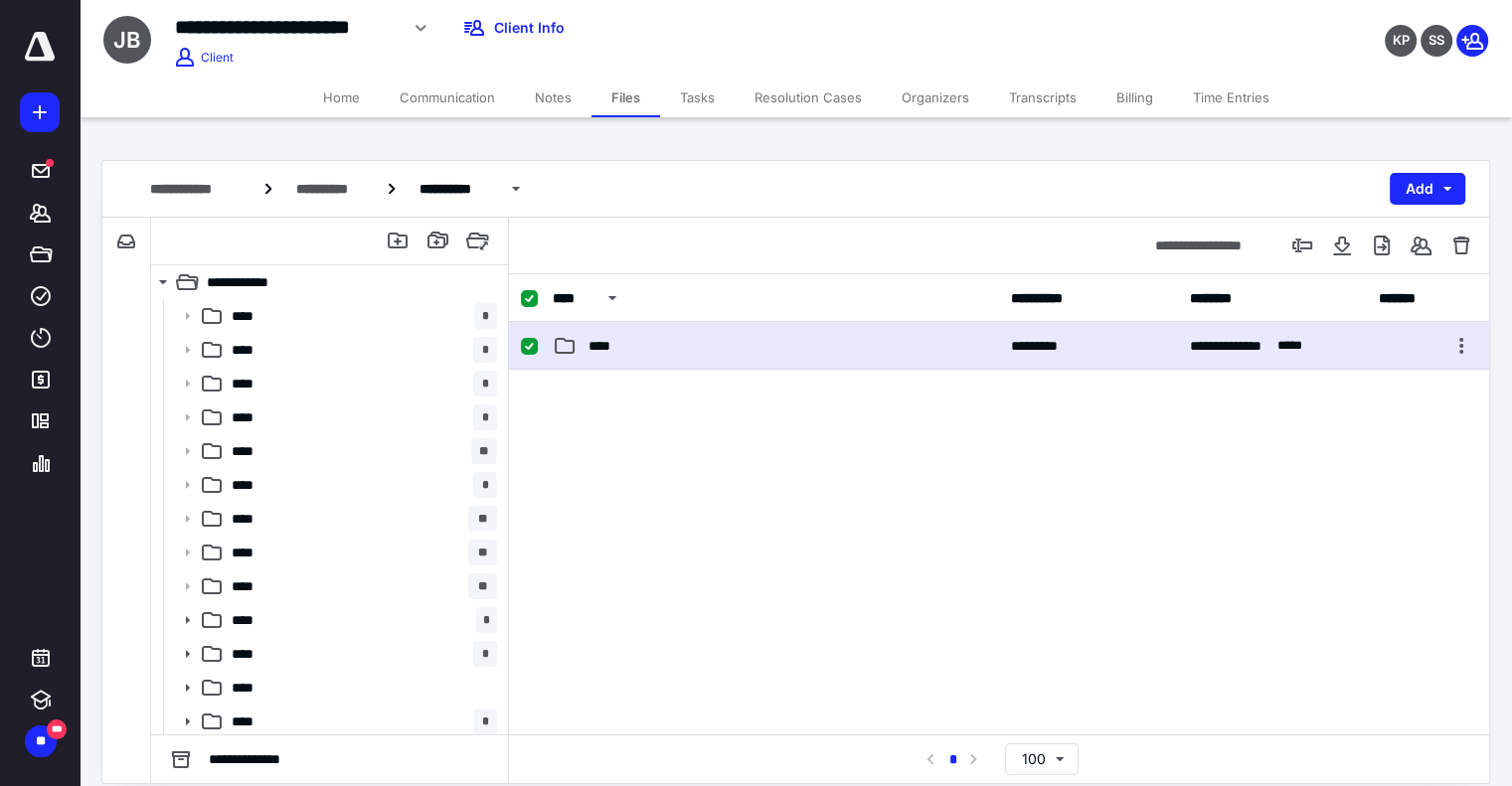 click on "**********" at bounding box center [999, 346] 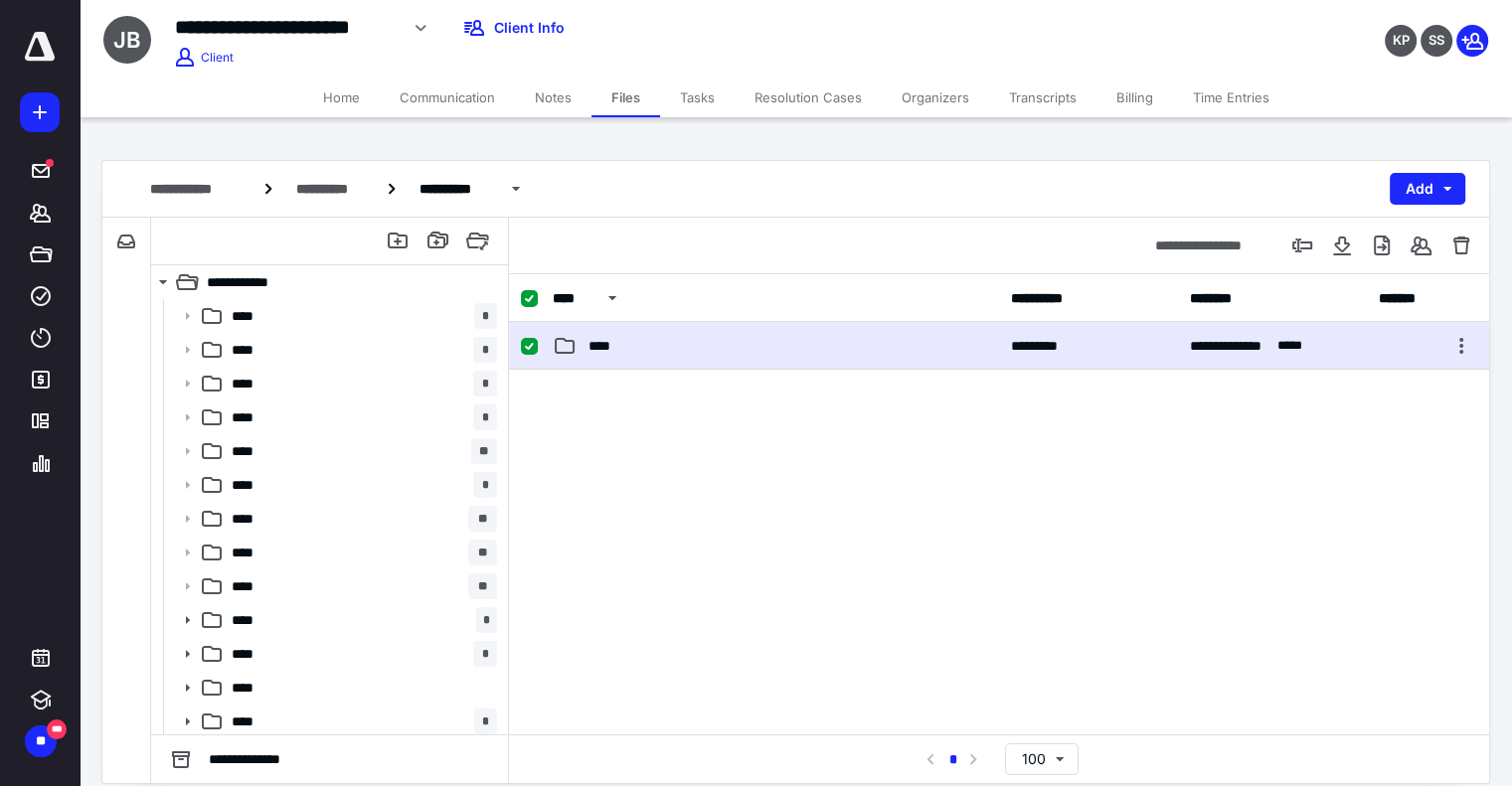 checkbox on "false" 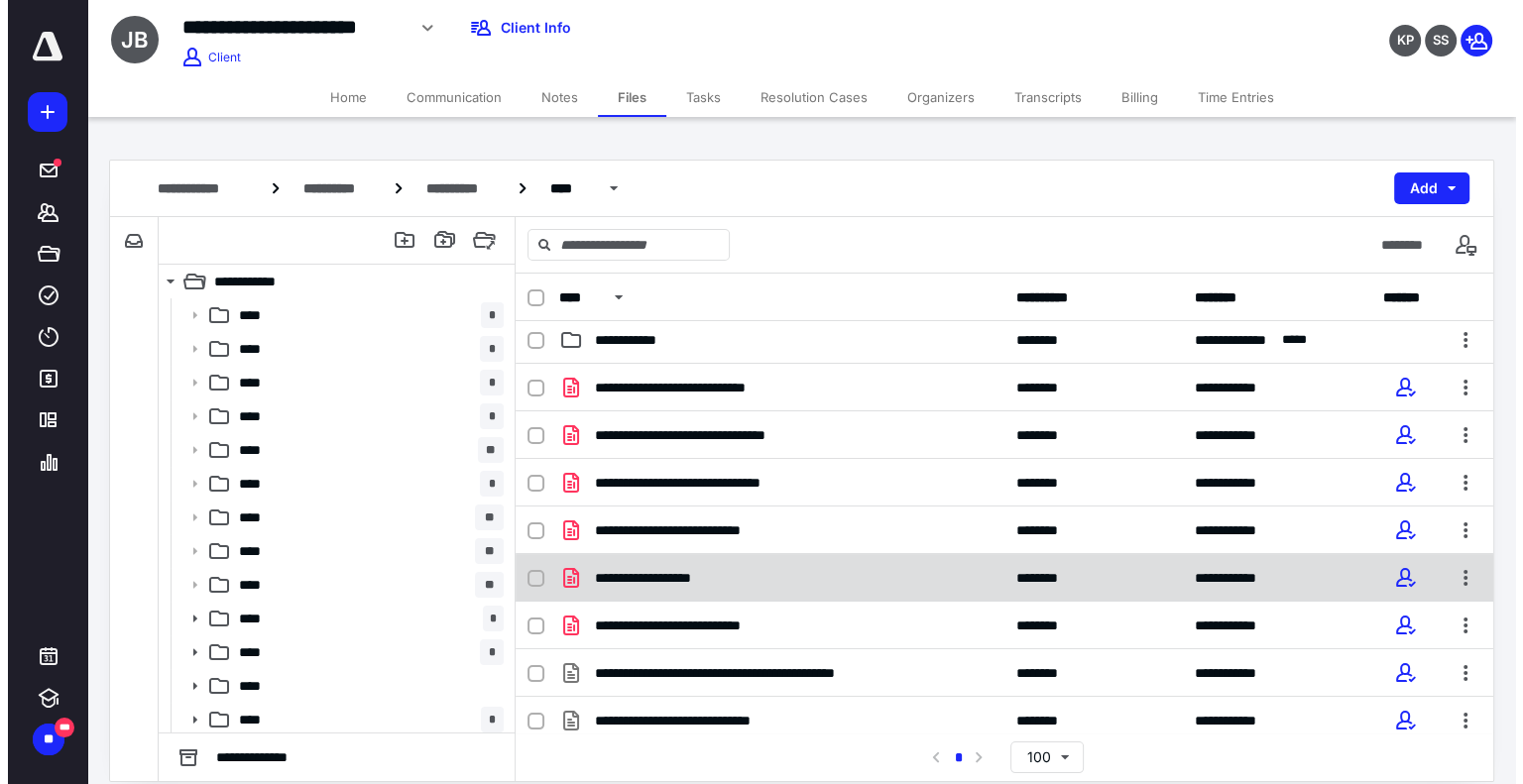 scroll, scrollTop: 0, scrollLeft: 0, axis: both 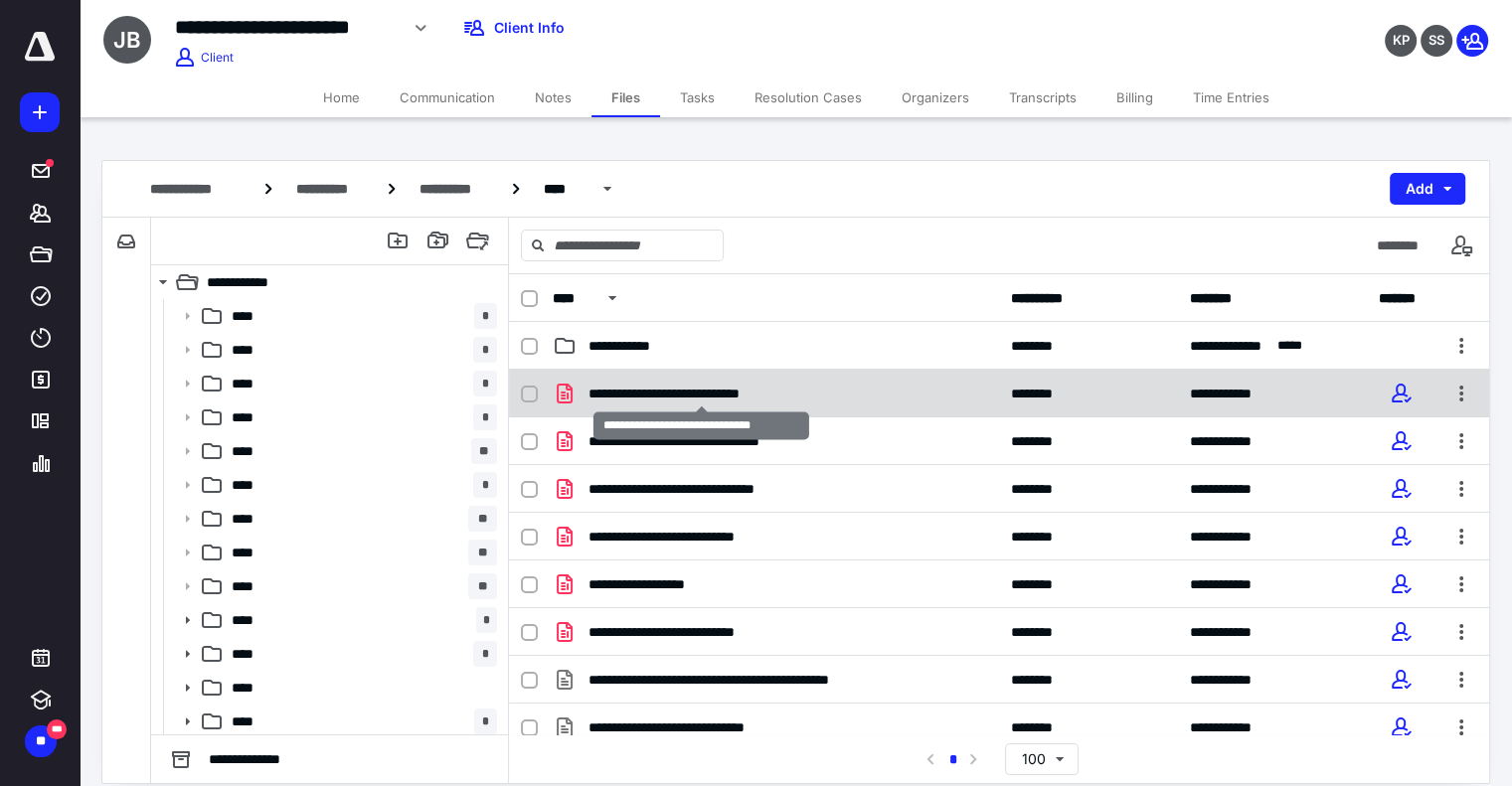 click on "**********" at bounding box center (701, 393) 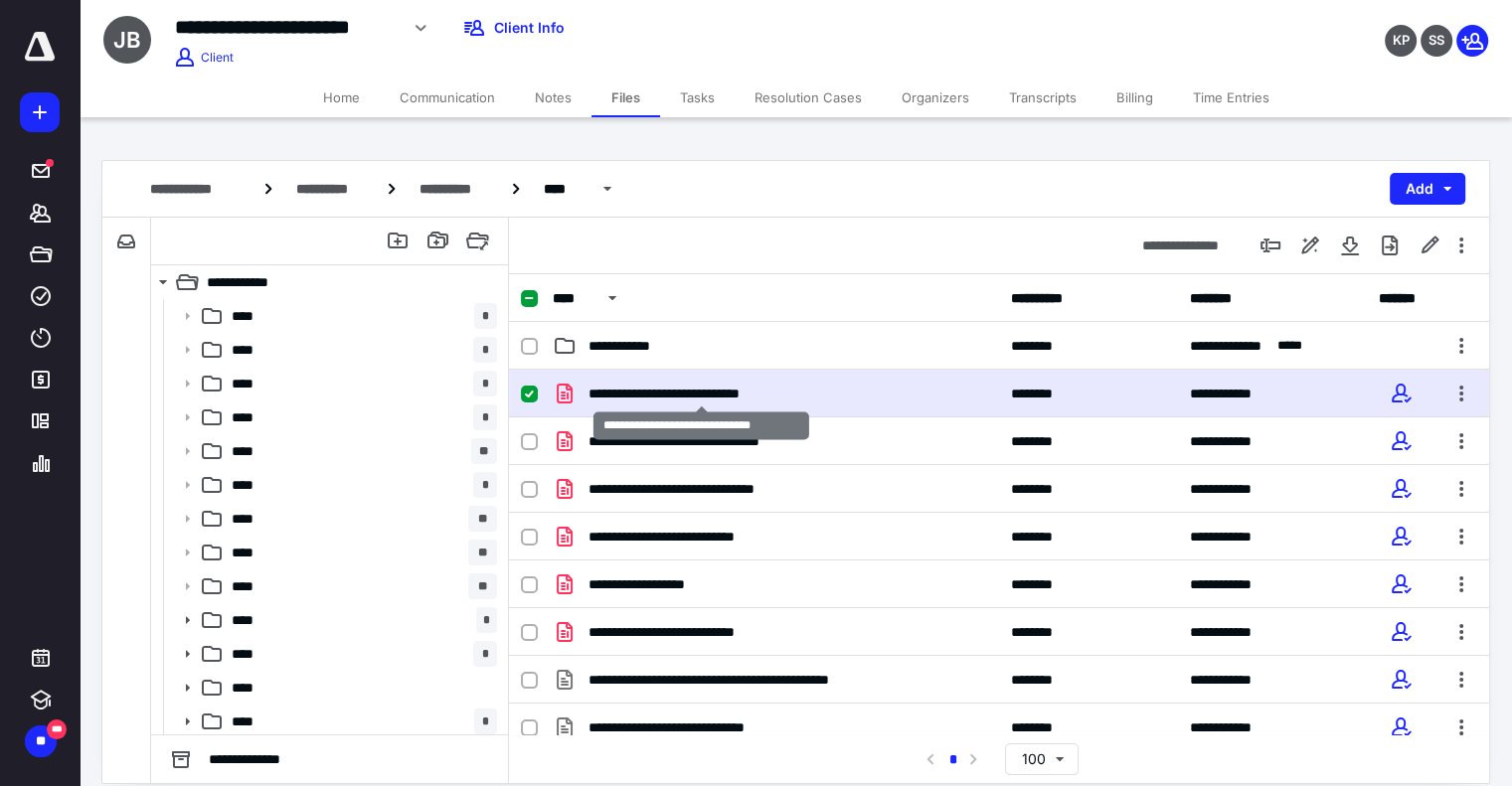 click on "**********" at bounding box center [701, 393] 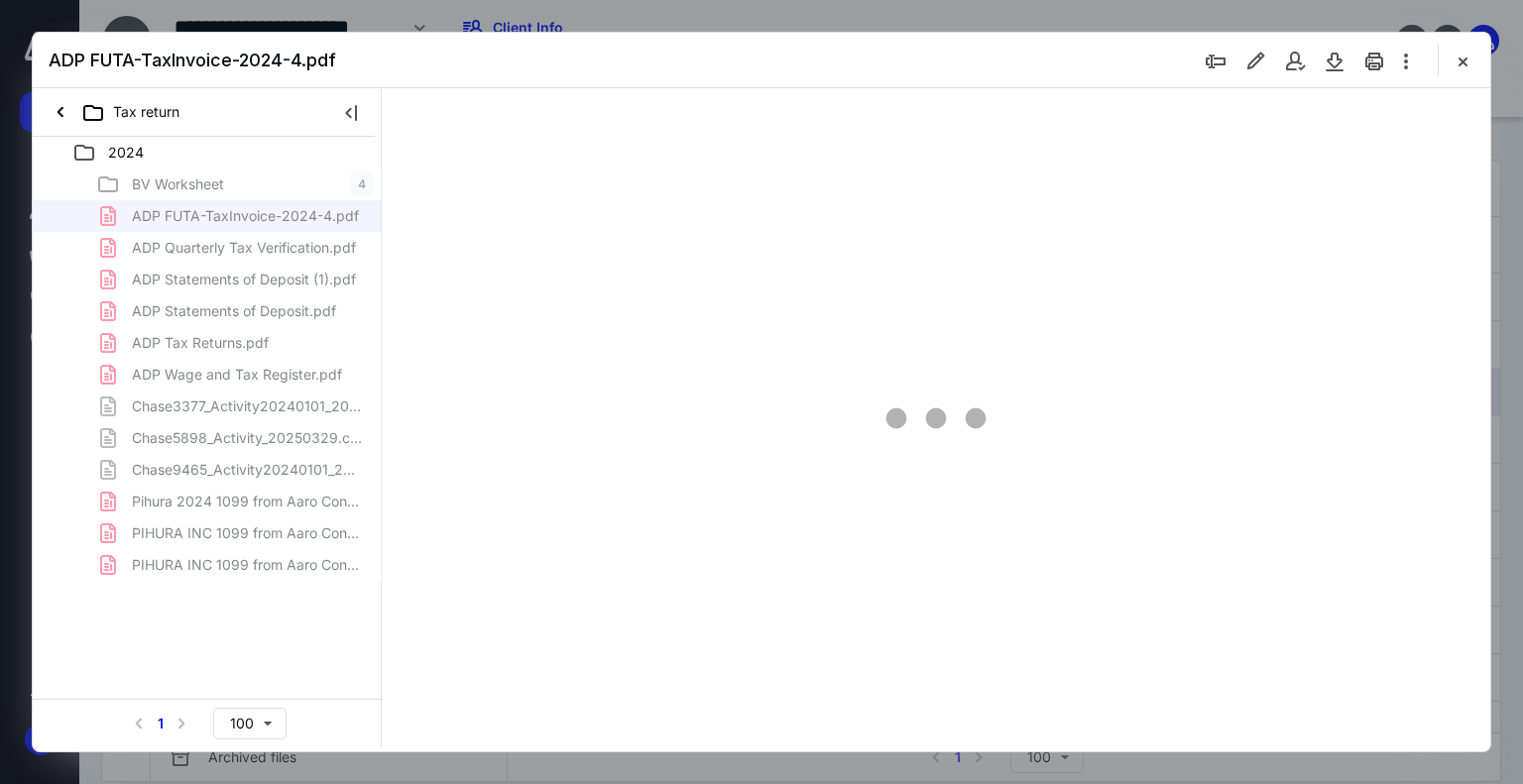 scroll, scrollTop: 0, scrollLeft: 0, axis: both 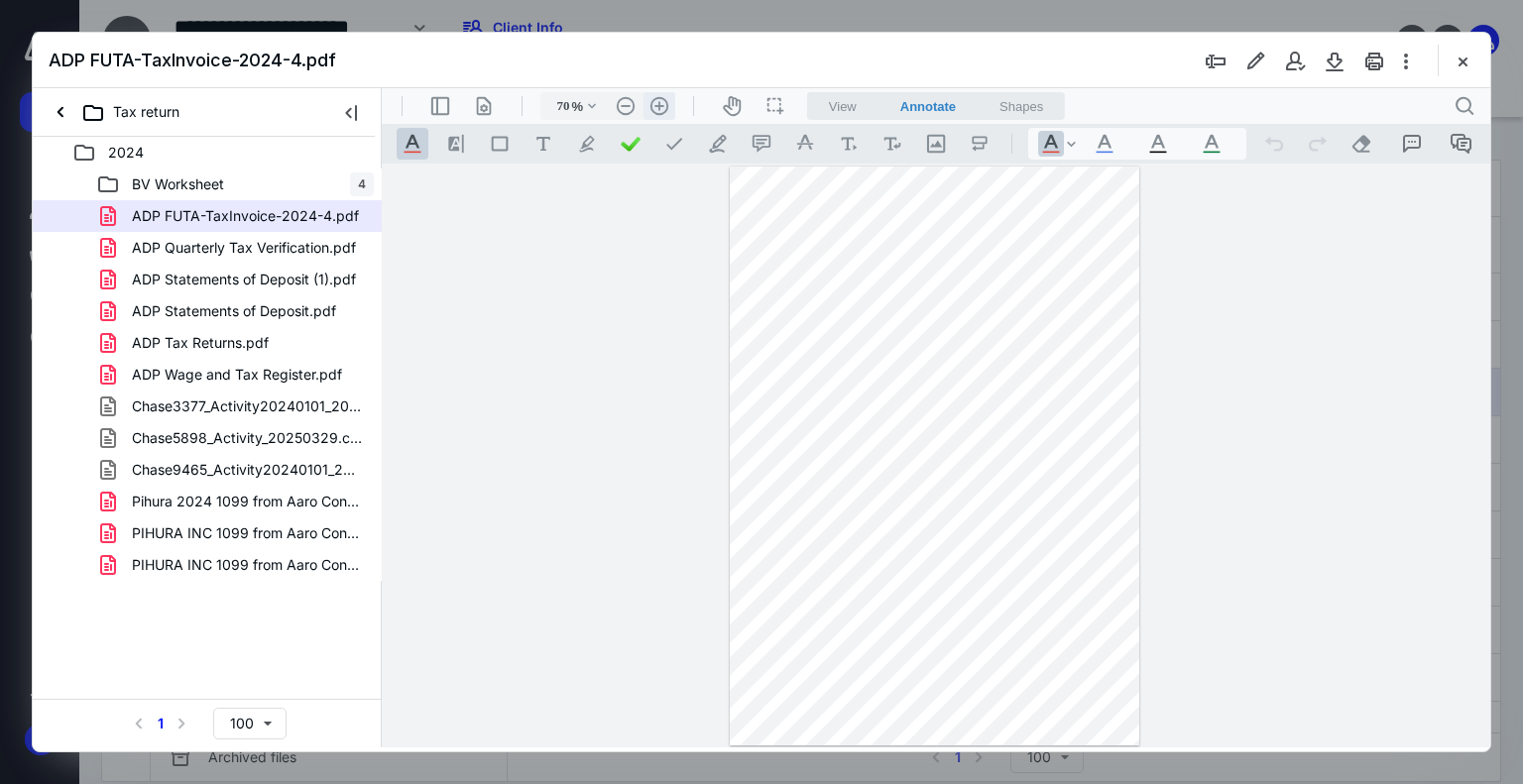 click on ".cls-1{fill:#abb0c4;} icon - header - zoom - in - line" at bounding box center [659, 106] 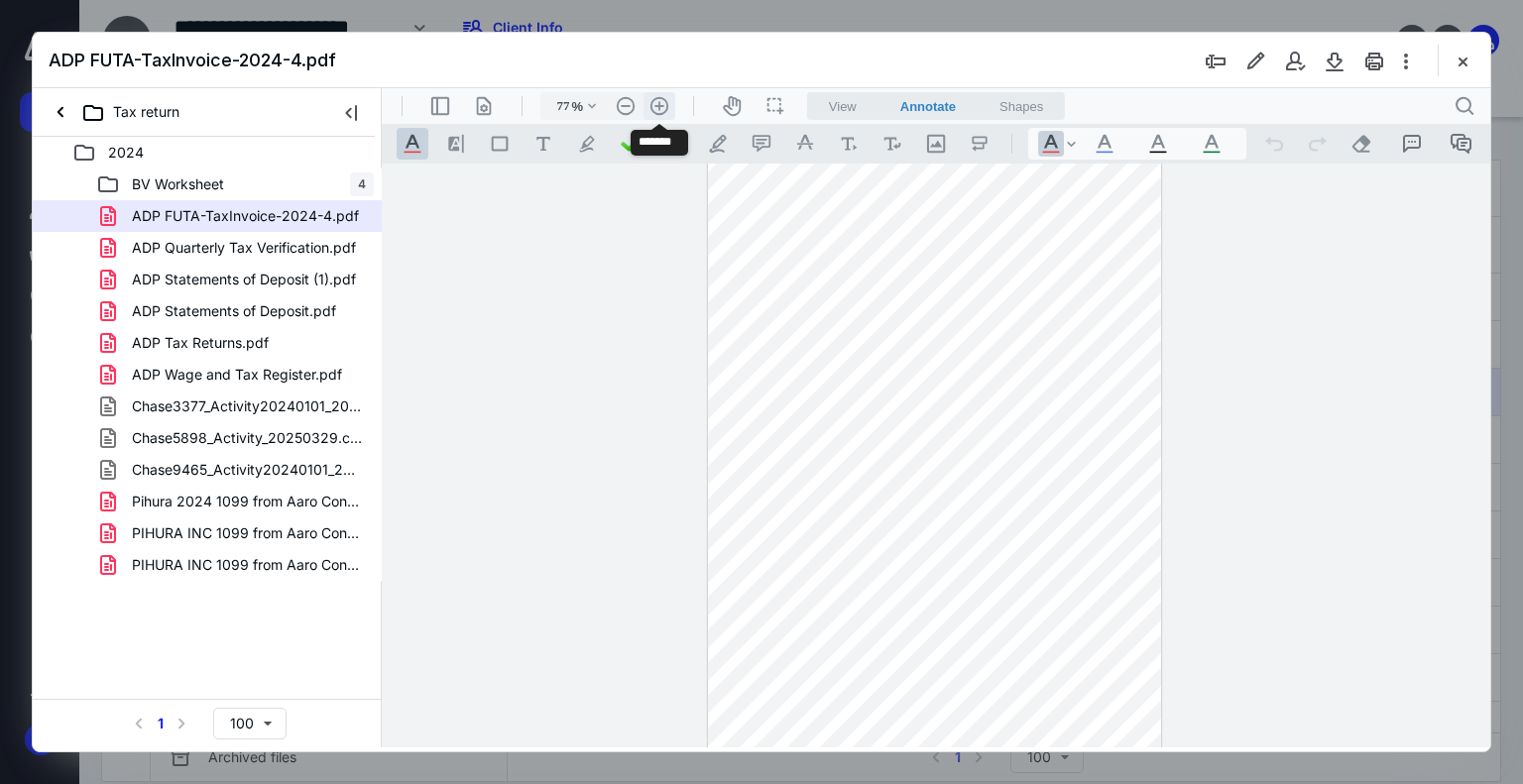 click on ".cls-1{fill:#abb0c4;} icon - header - zoom - in - line" at bounding box center (659, 106) 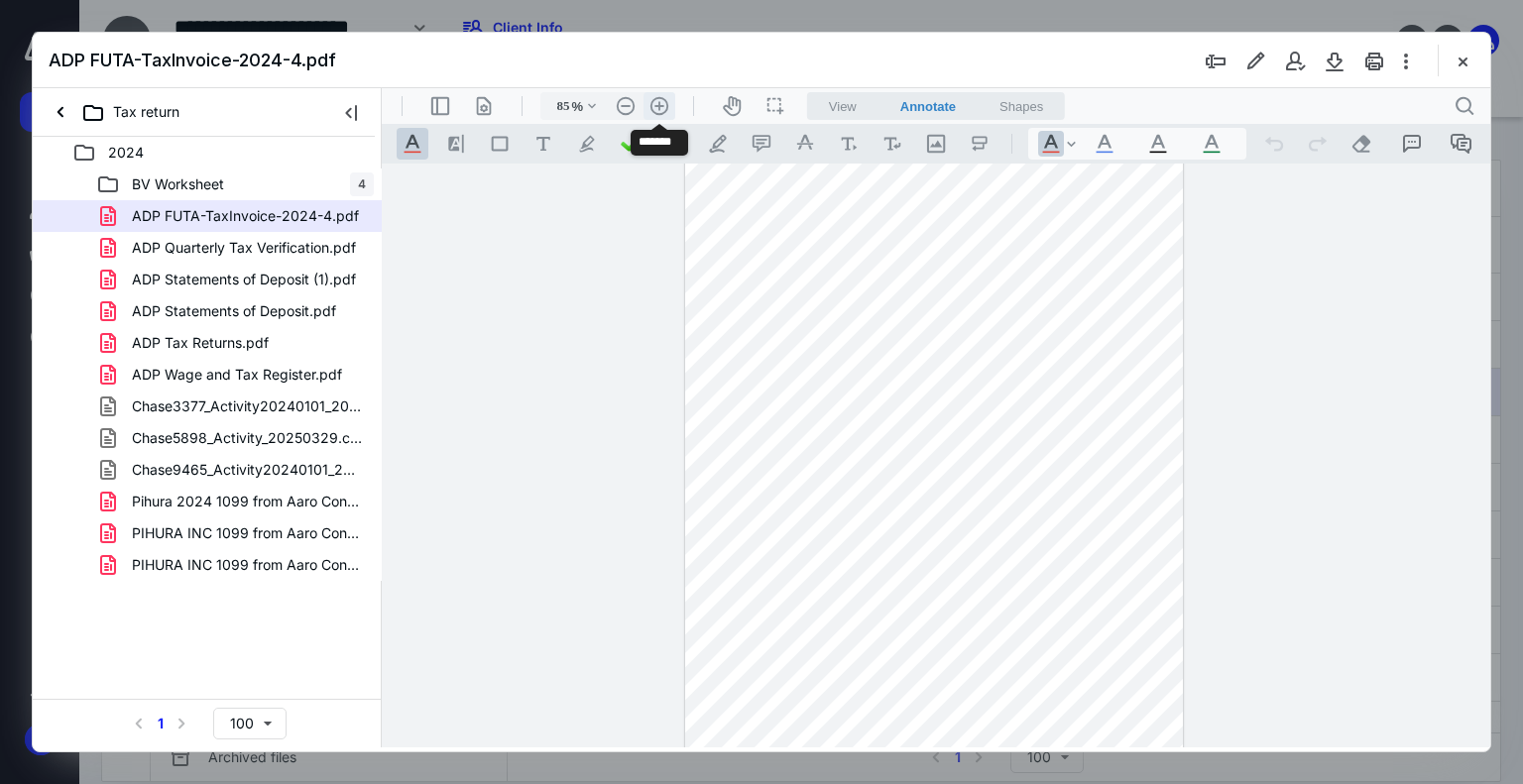 click on ".cls-1{fill:#abb0c4;} icon - header - zoom - in - line" at bounding box center (659, 106) 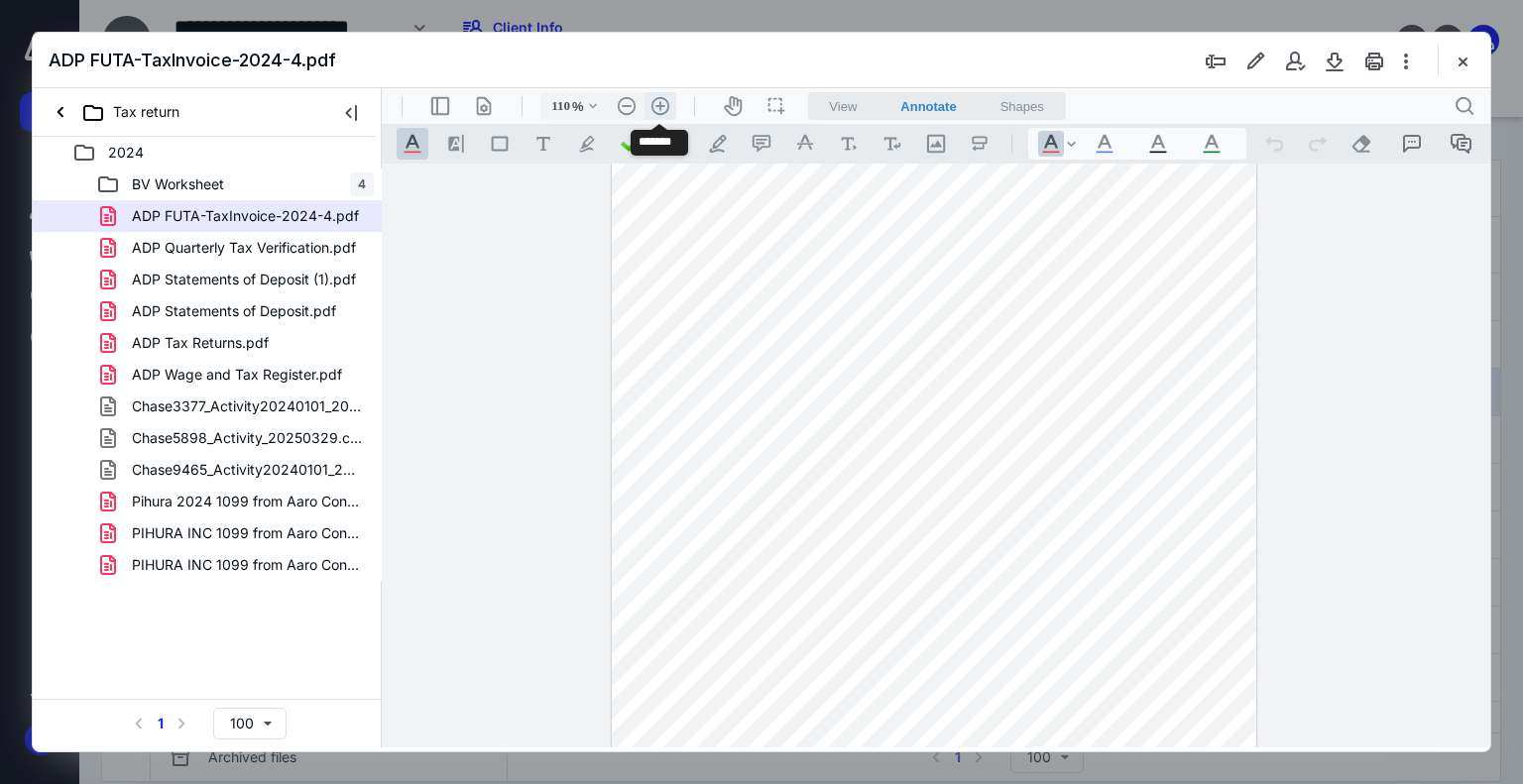 scroll, scrollTop: 147, scrollLeft: 0, axis: vertical 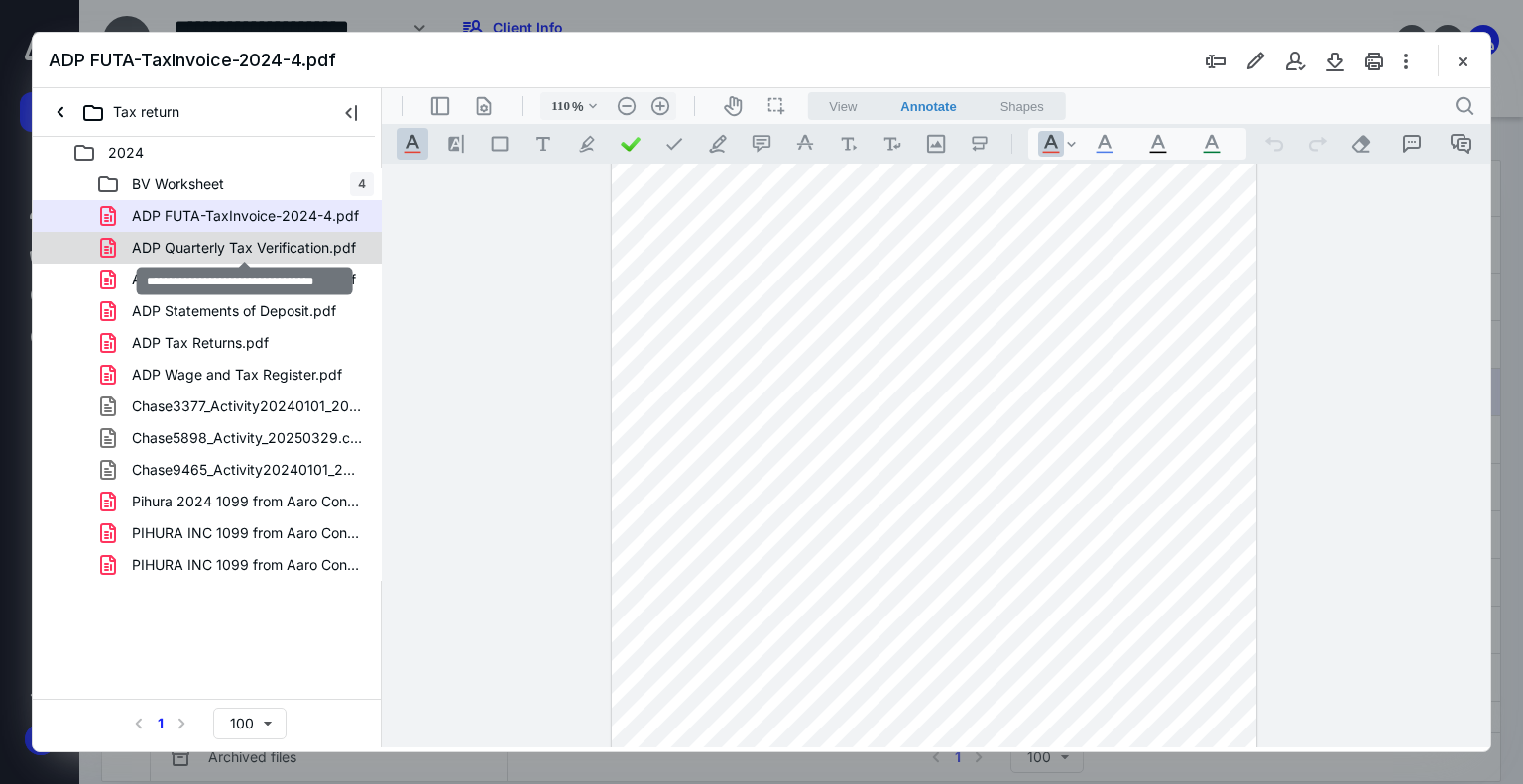 click on "ADP Quarterly Tax Verification.pdf" at bounding box center [244, 248] 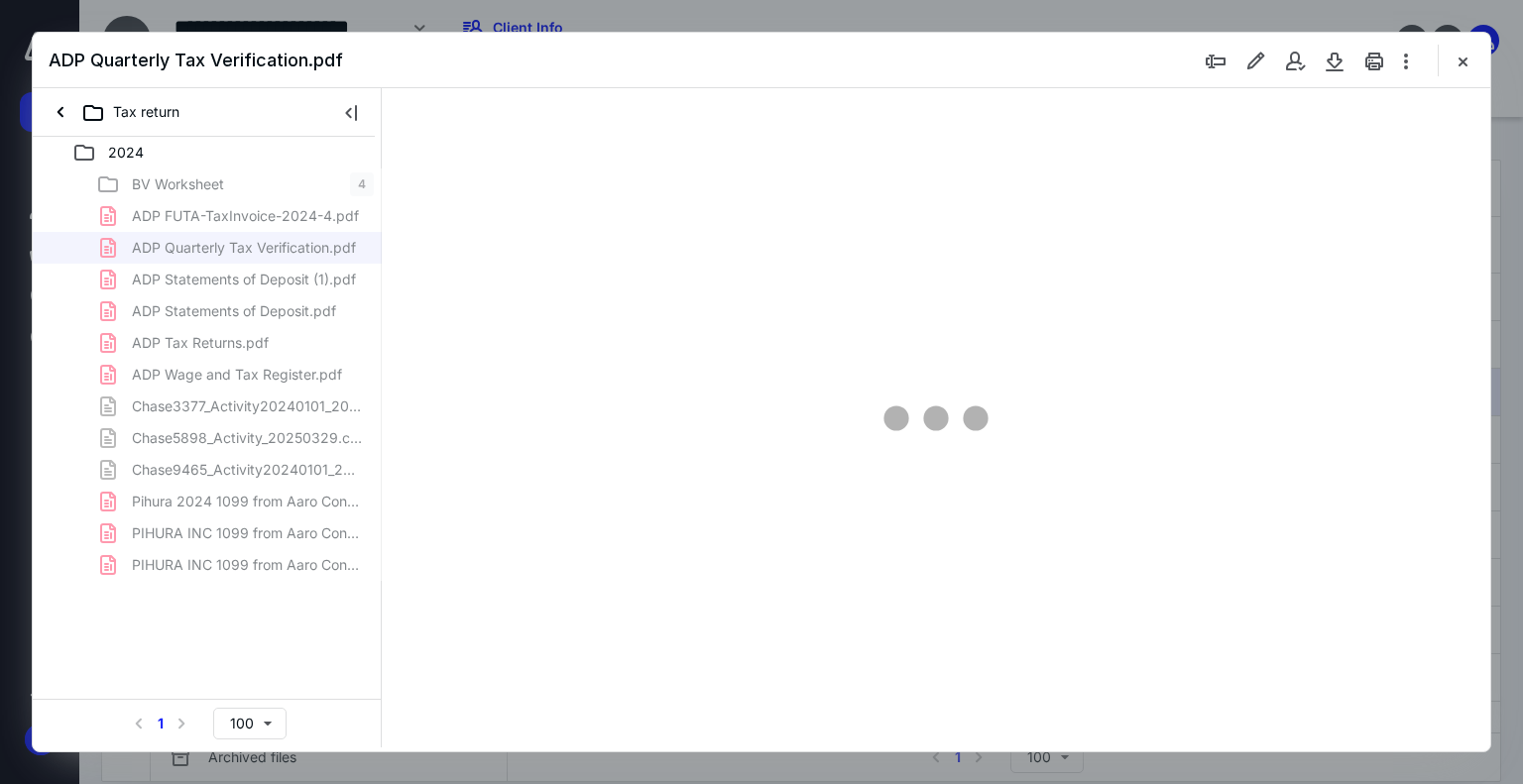 scroll, scrollTop: 0, scrollLeft: 0, axis: both 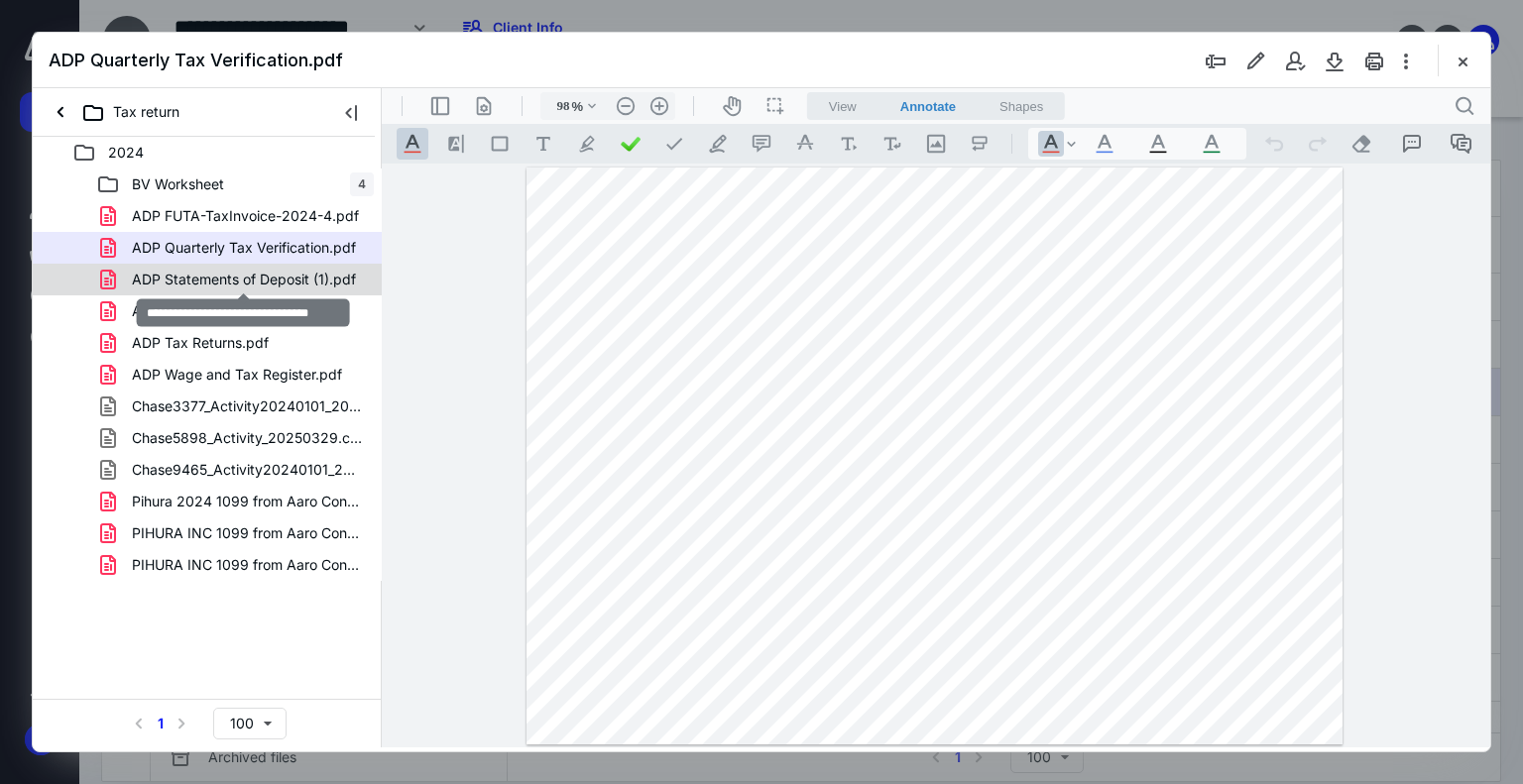 click on "ADP Statements of Deposit (1).pdf" at bounding box center [244, 280] 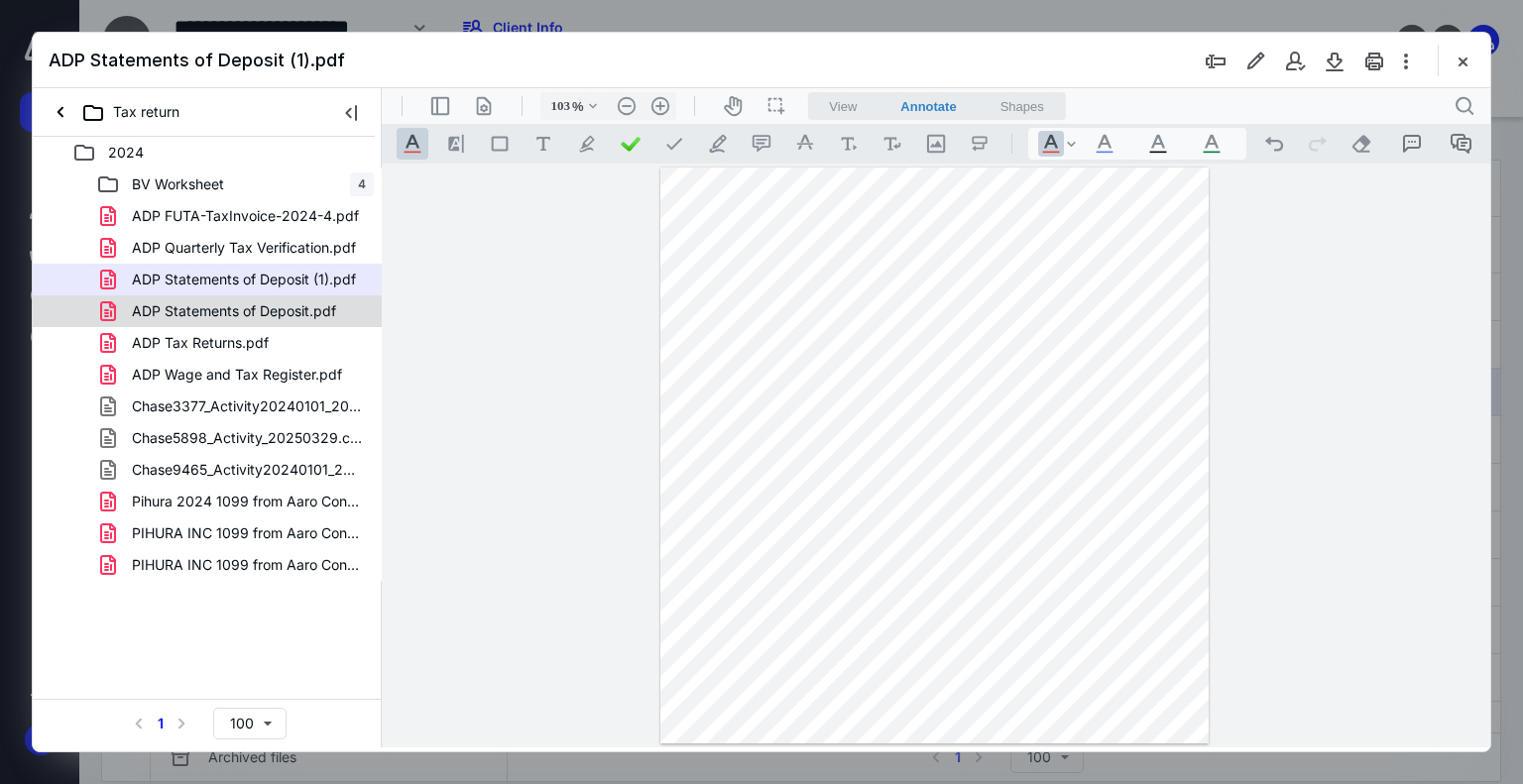 click on "ADP Statements of Deposit.pdf" at bounding box center [234, 311] 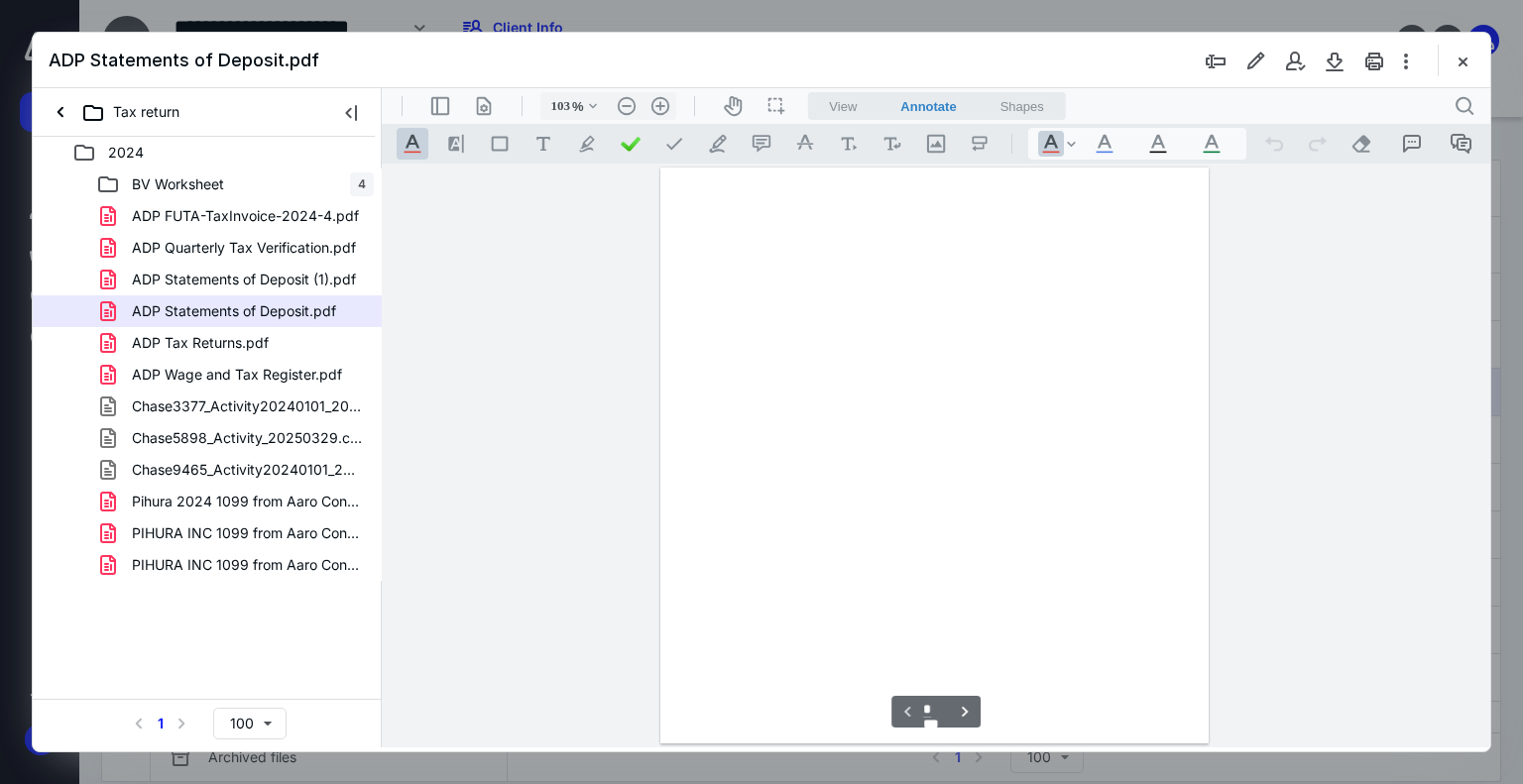 scroll, scrollTop: 79, scrollLeft: 0, axis: vertical 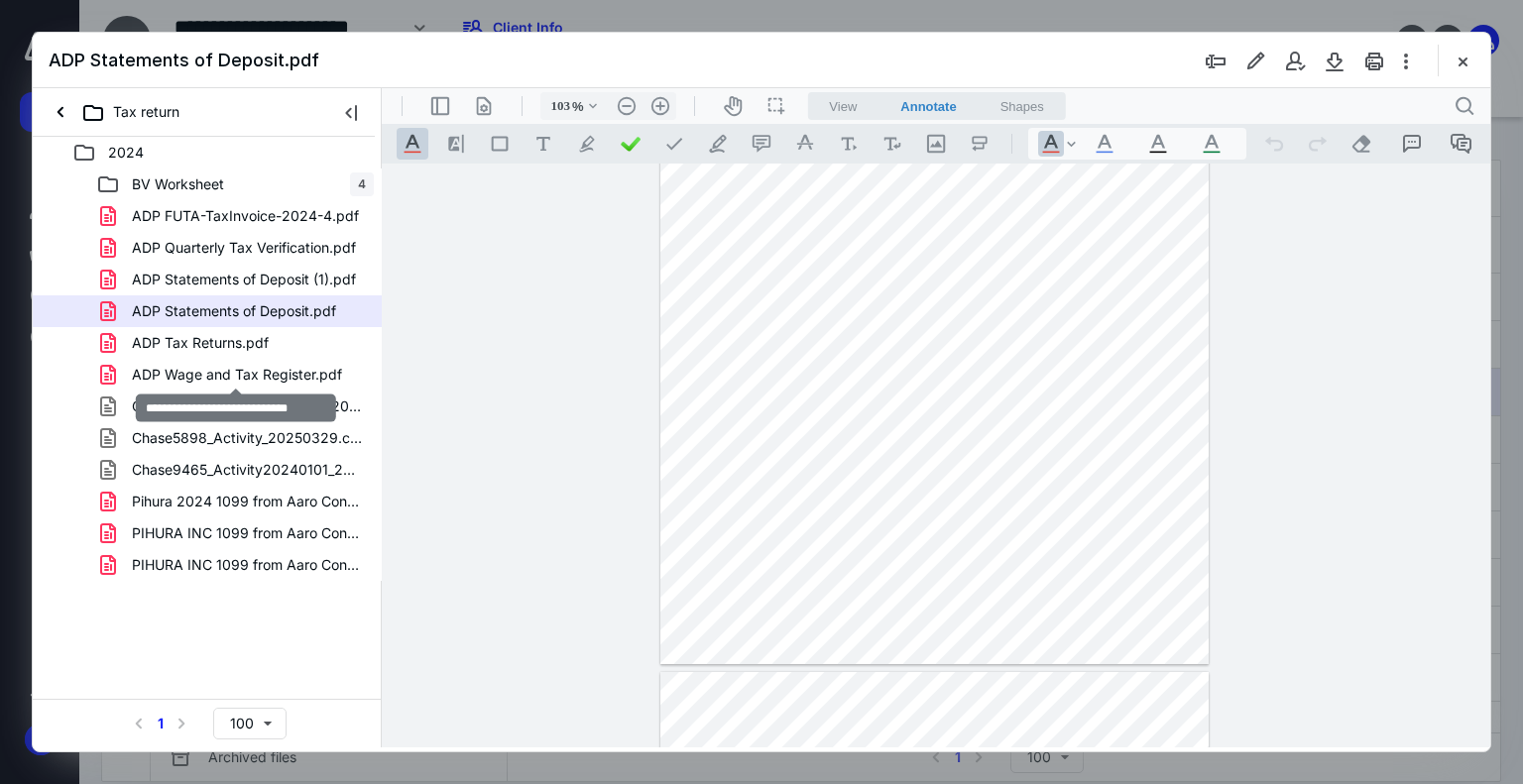 click on "ADP Wage and Tax Register.pdf" at bounding box center [237, 375] 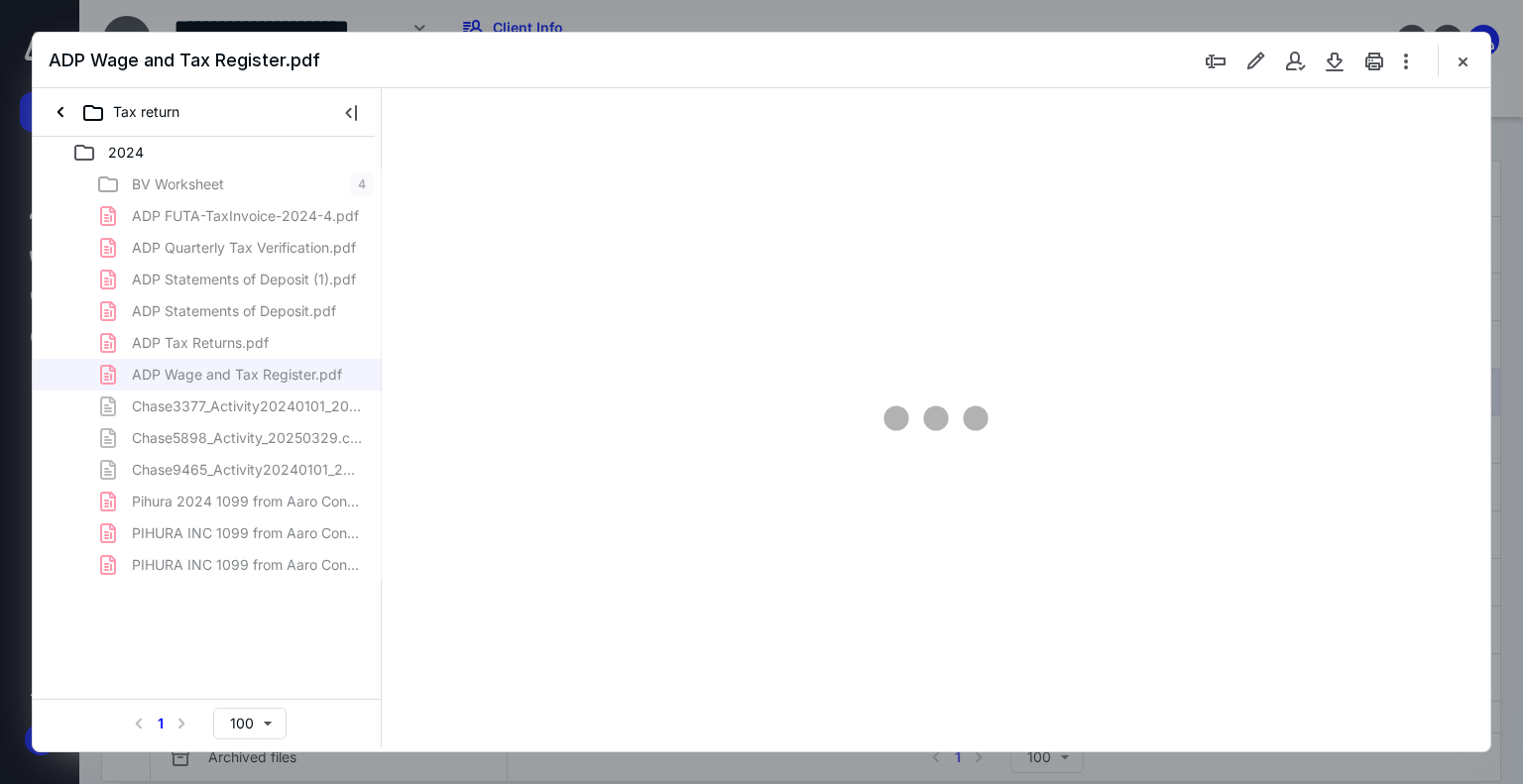 type on "96" 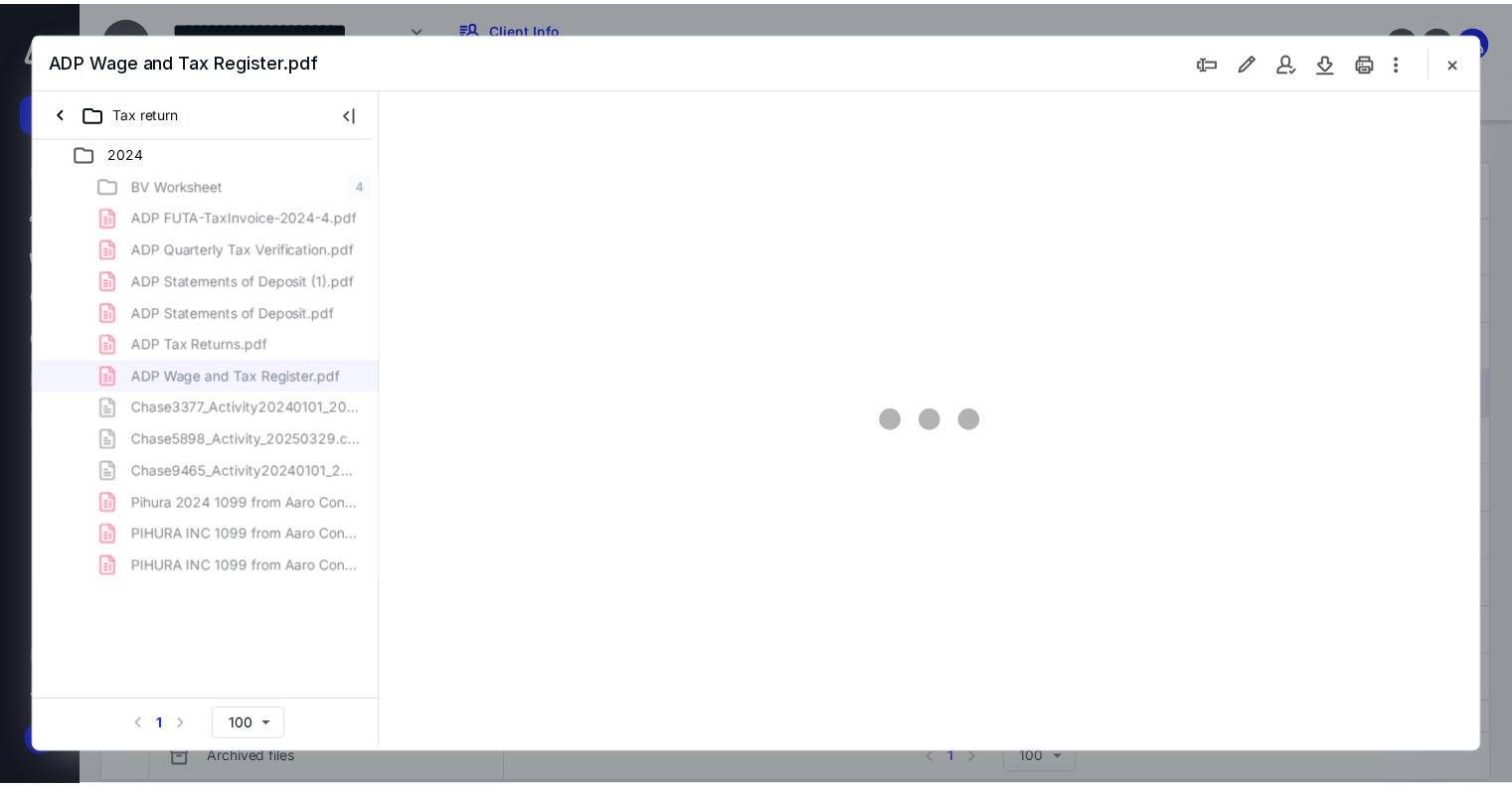 scroll, scrollTop: 0, scrollLeft: 0, axis: both 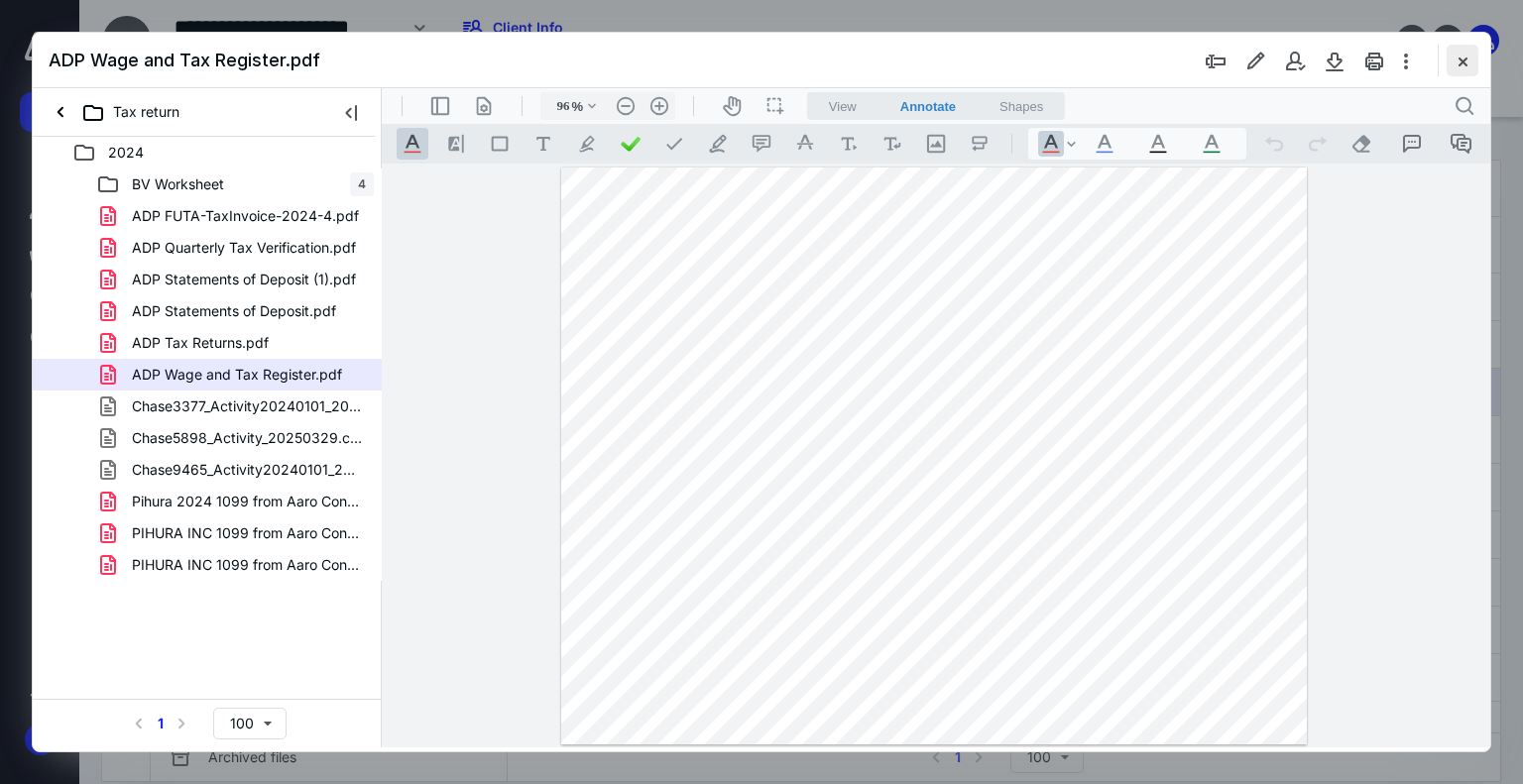 click at bounding box center (1463, 60) 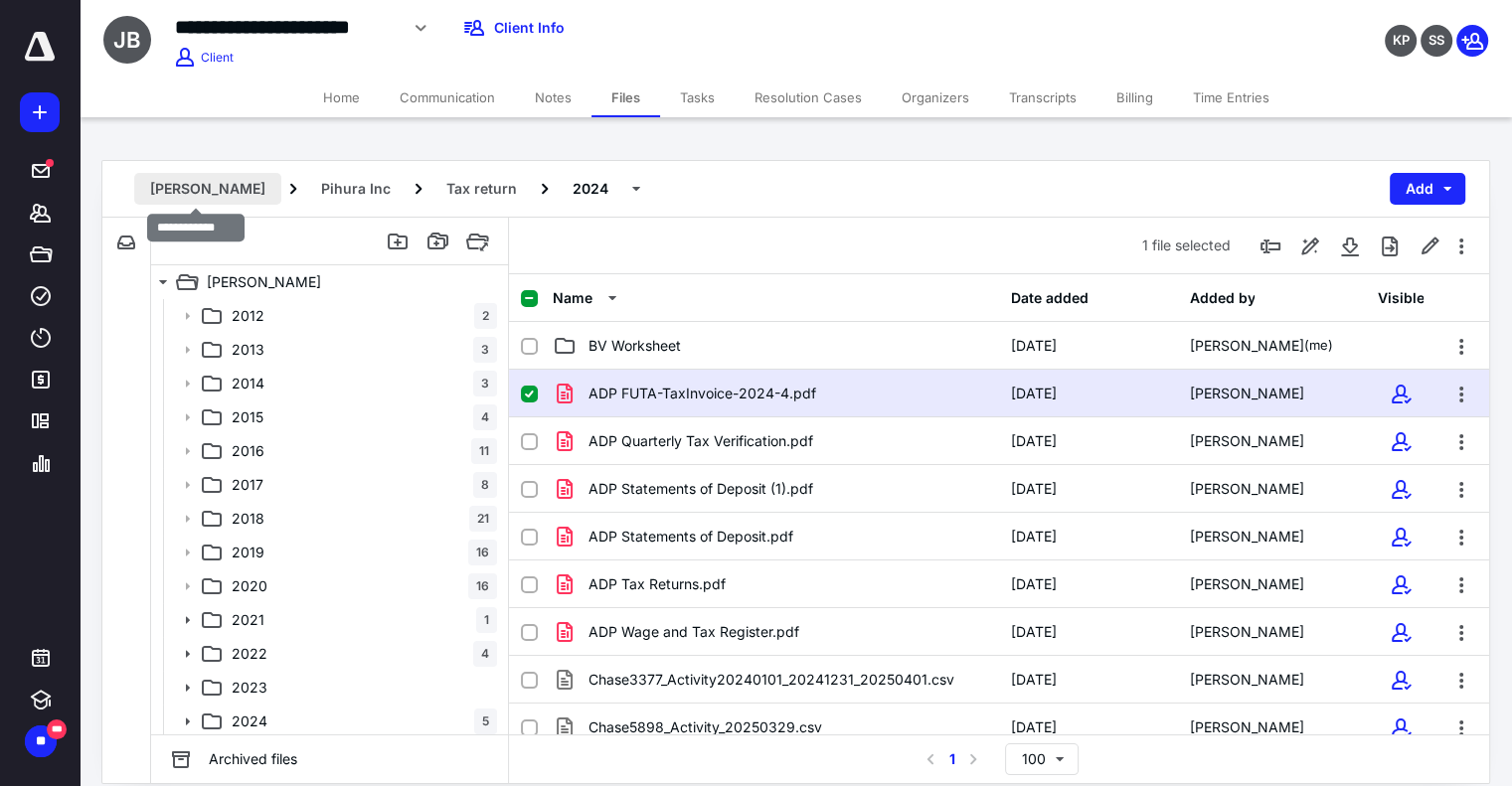 click on "[PERSON_NAME]" at bounding box center [208, 189] 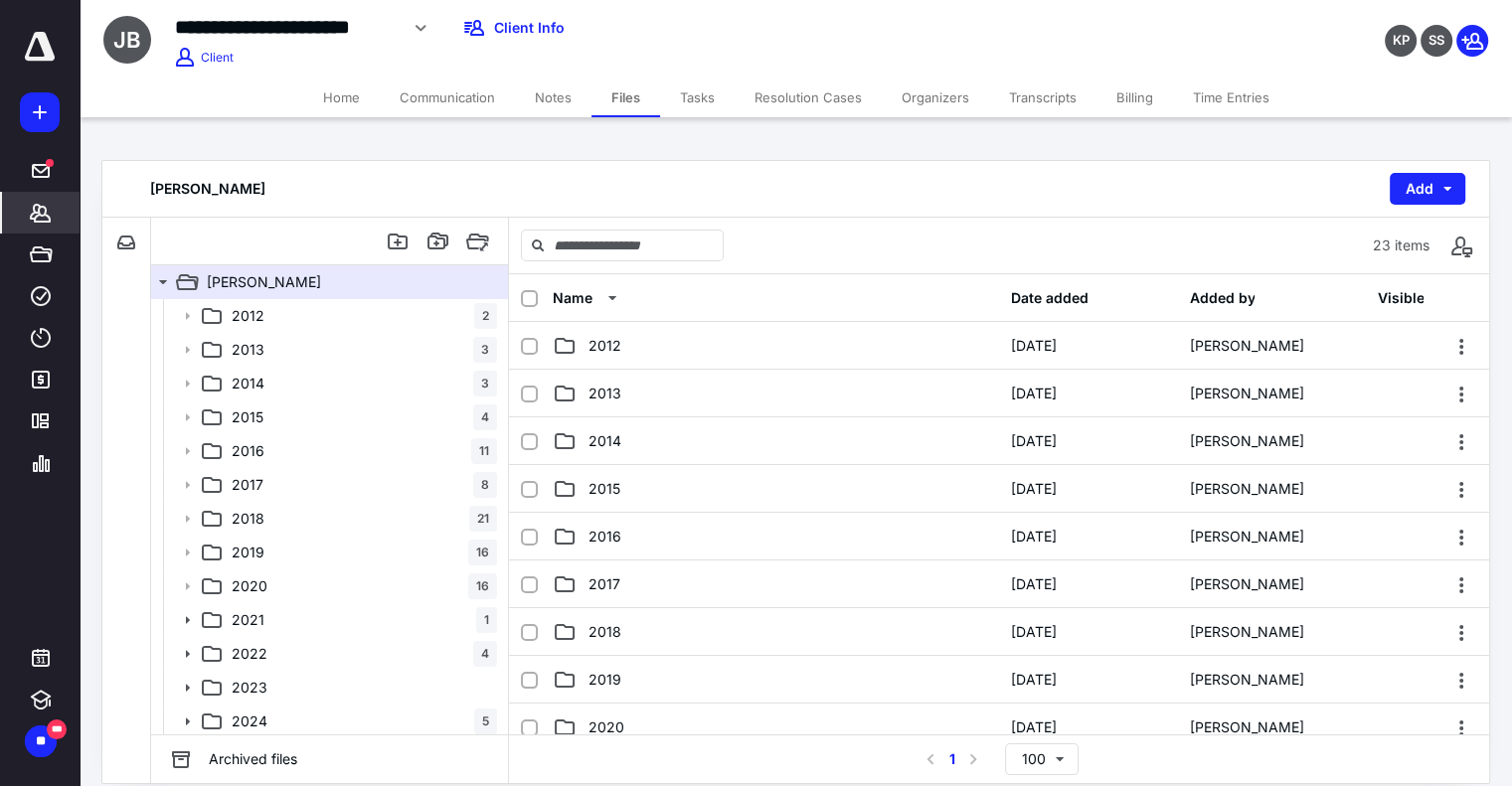 click 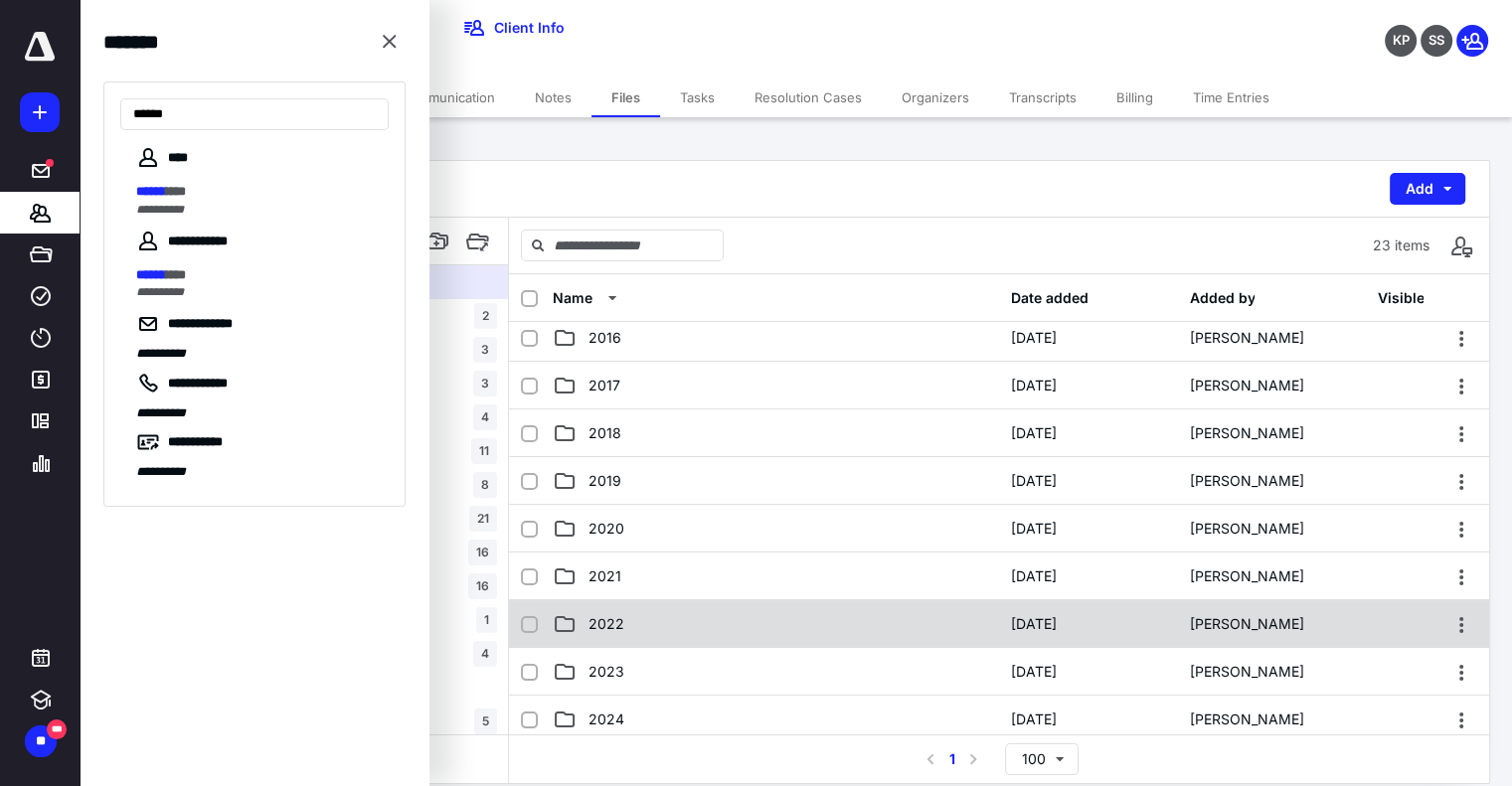 scroll, scrollTop: 397, scrollLeft: 0, axis: vertical 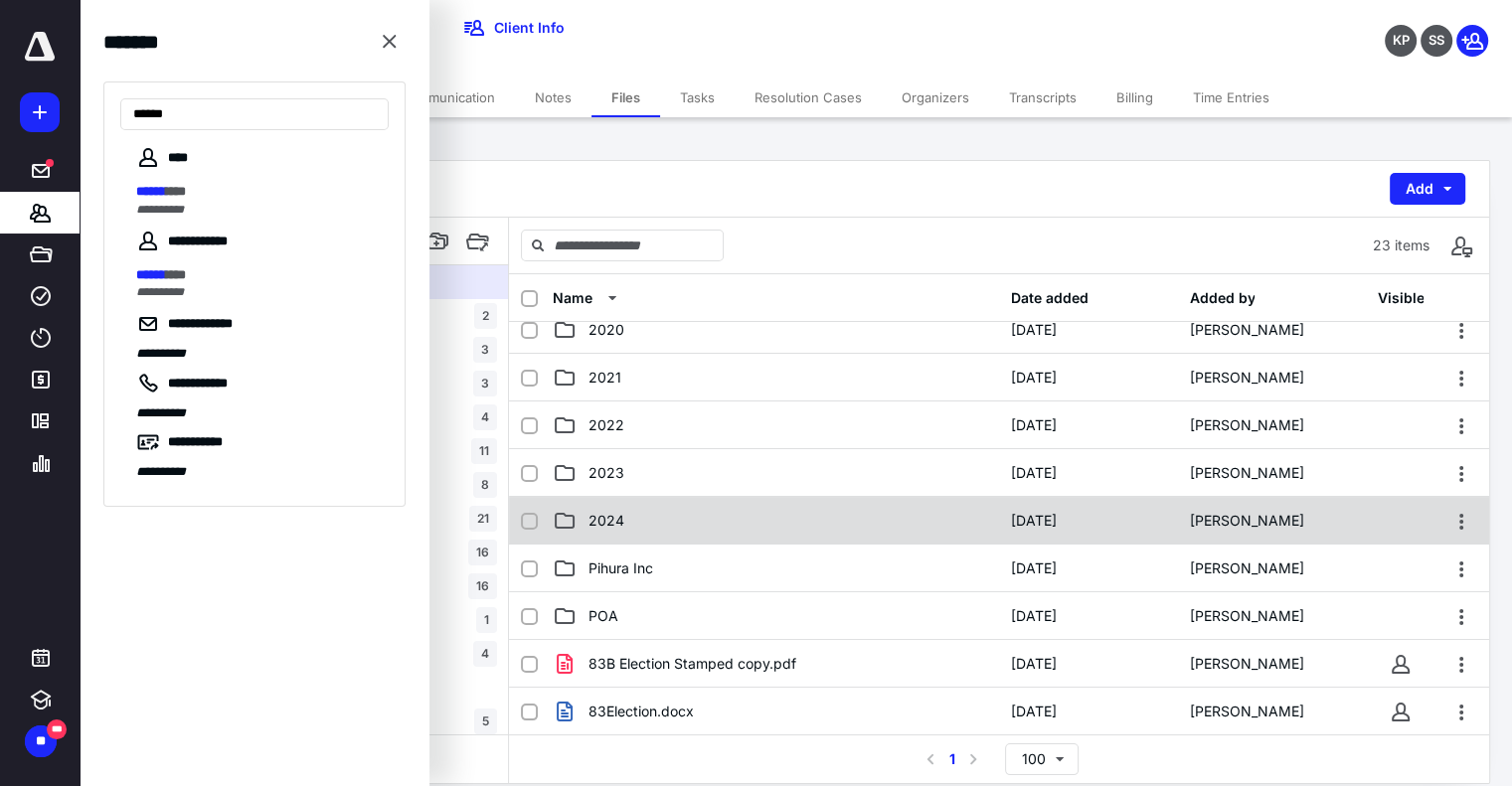 type on "******" 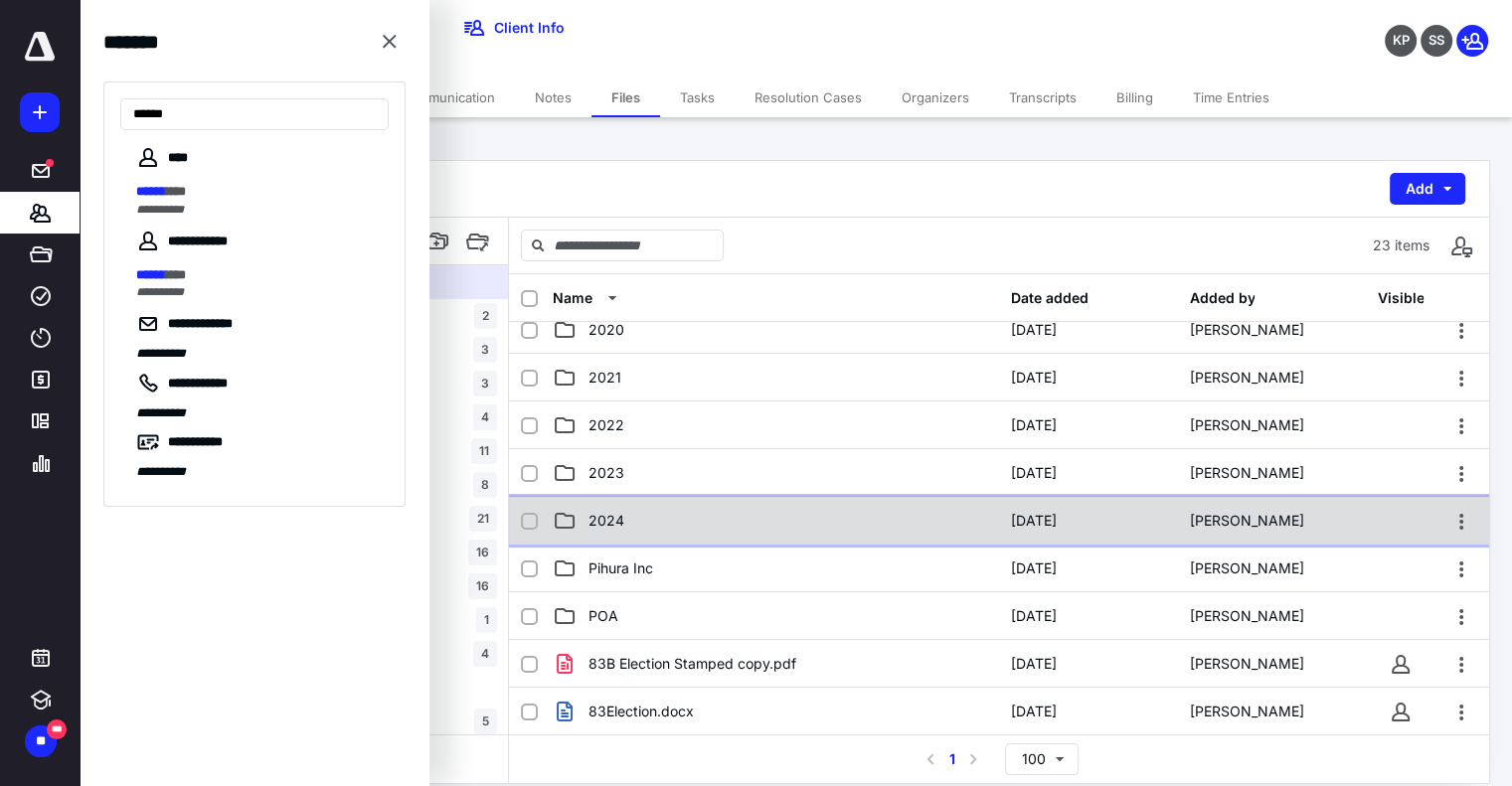 click on "2024" at bounding box center [775, 521] 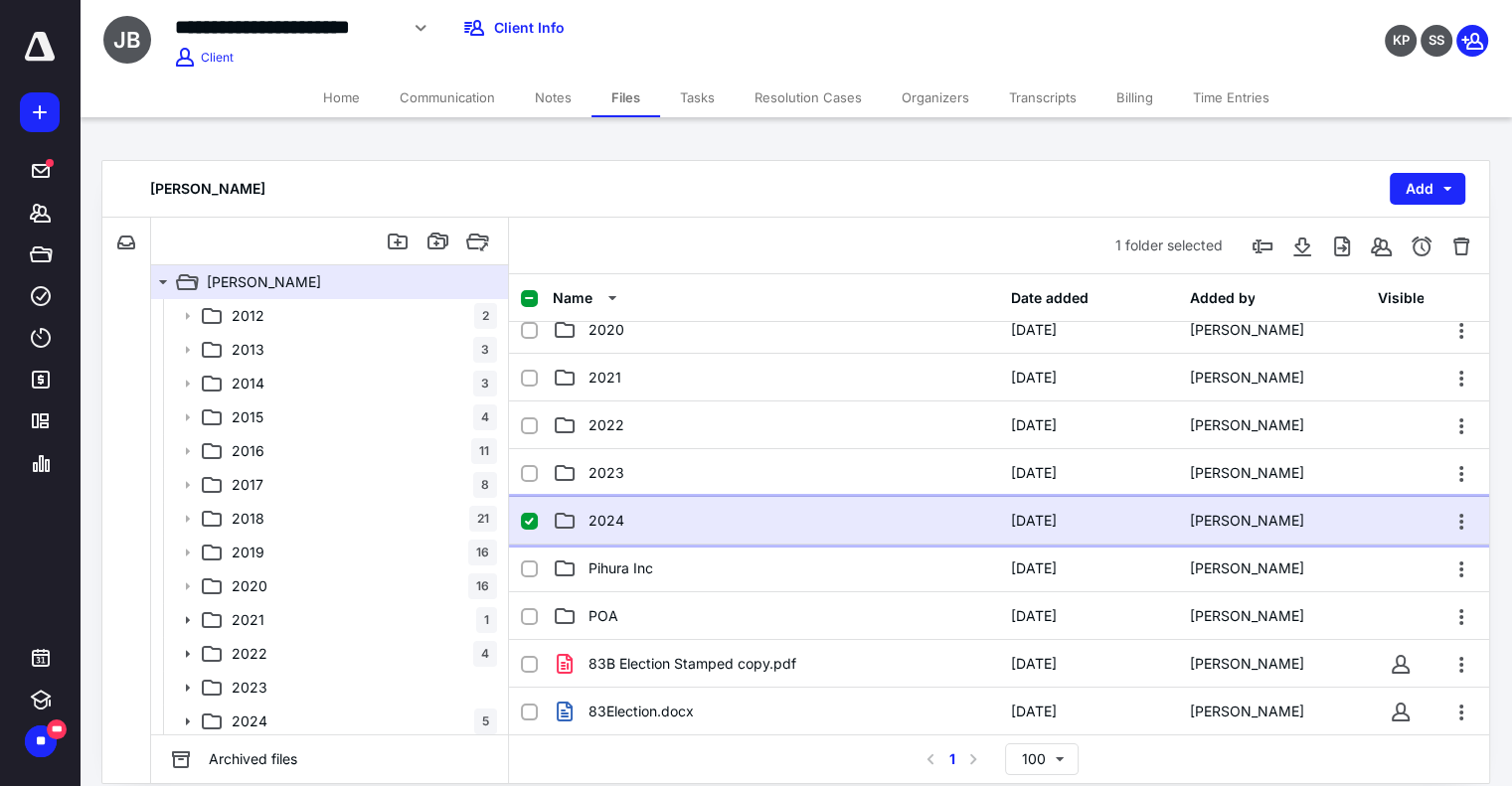 click on "2024" at bounding box center [775, 521] 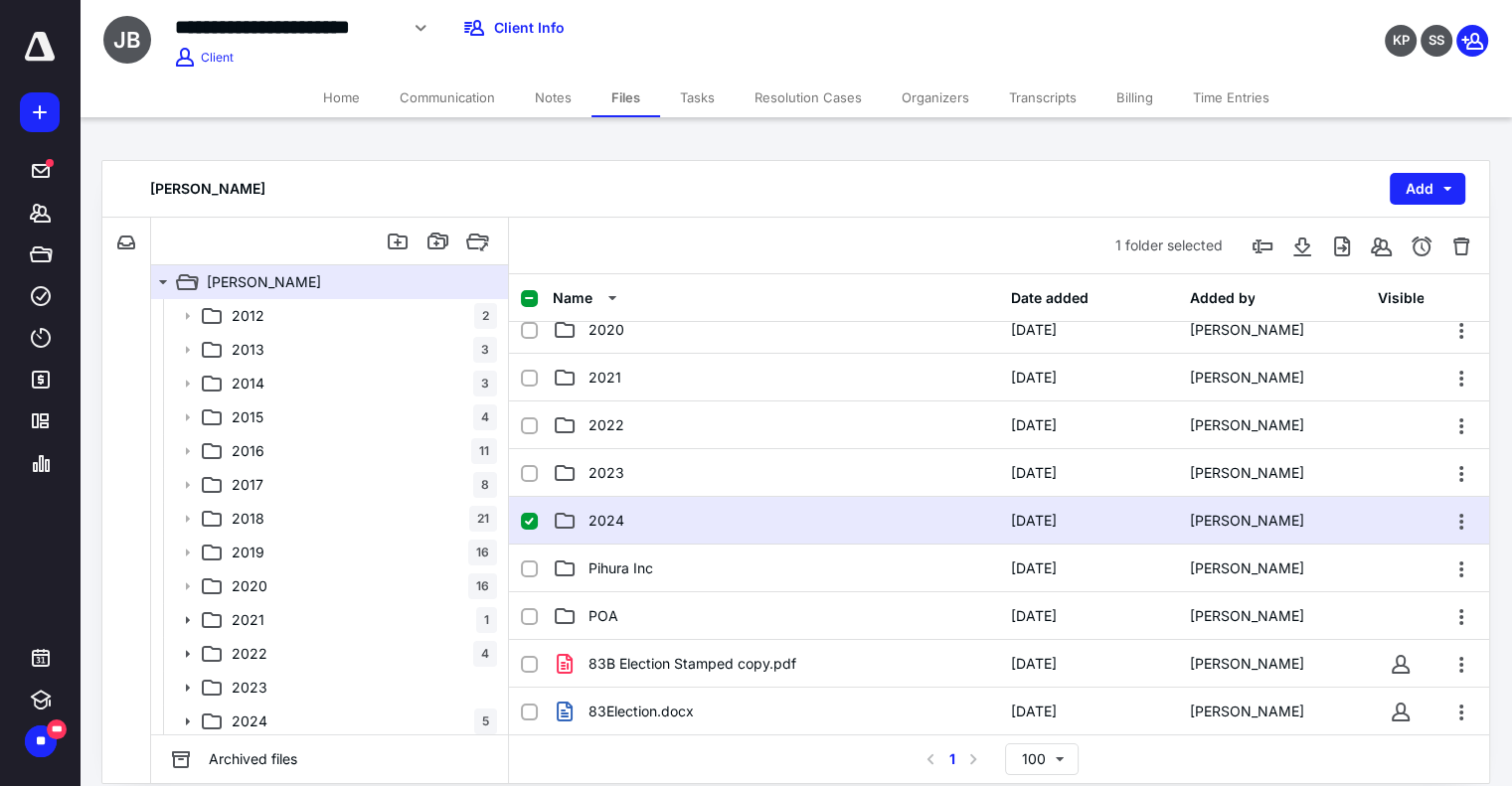 scroll, scrollTop: 0, scrollLeft: 0, axis: both 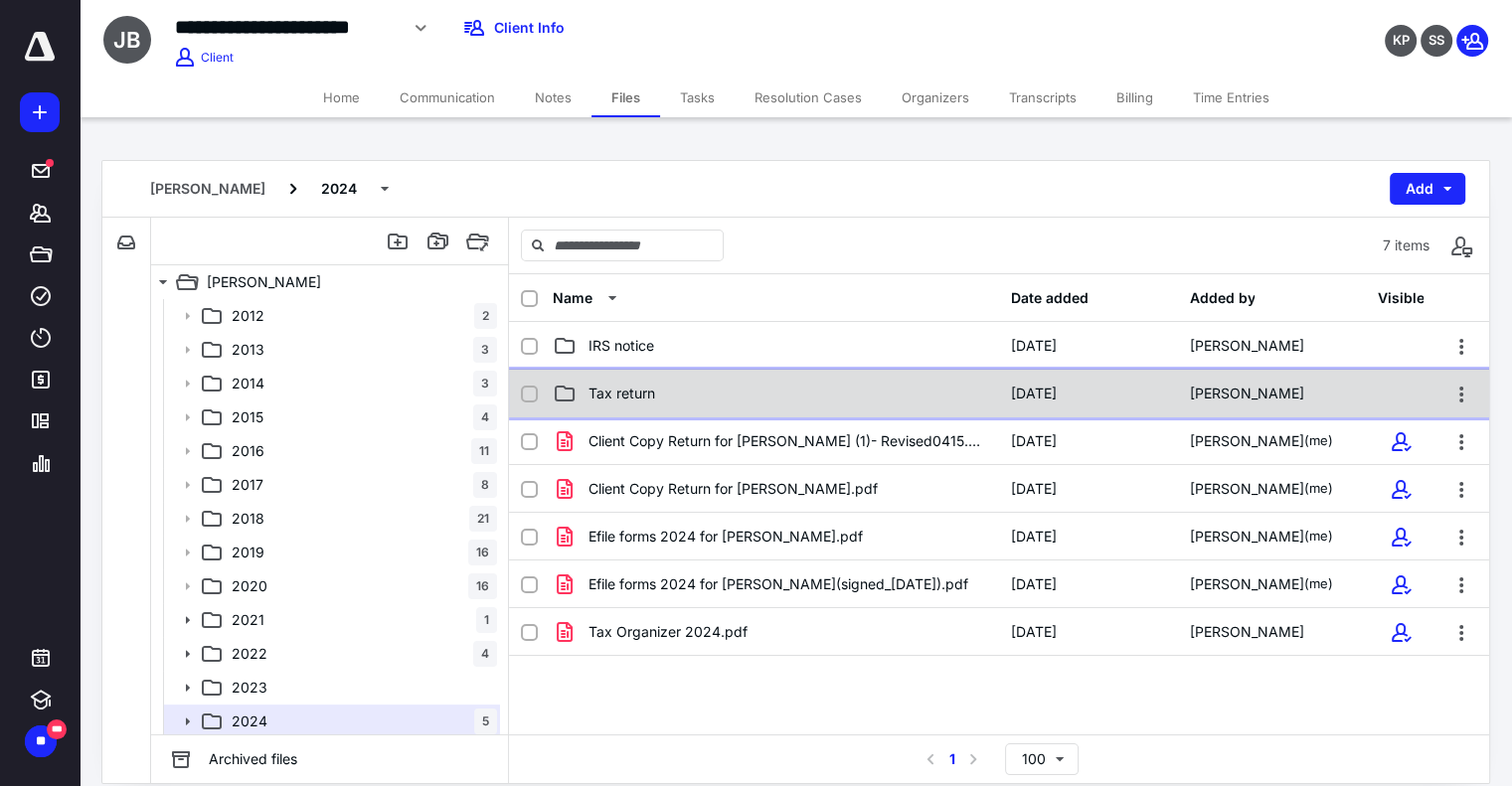 click 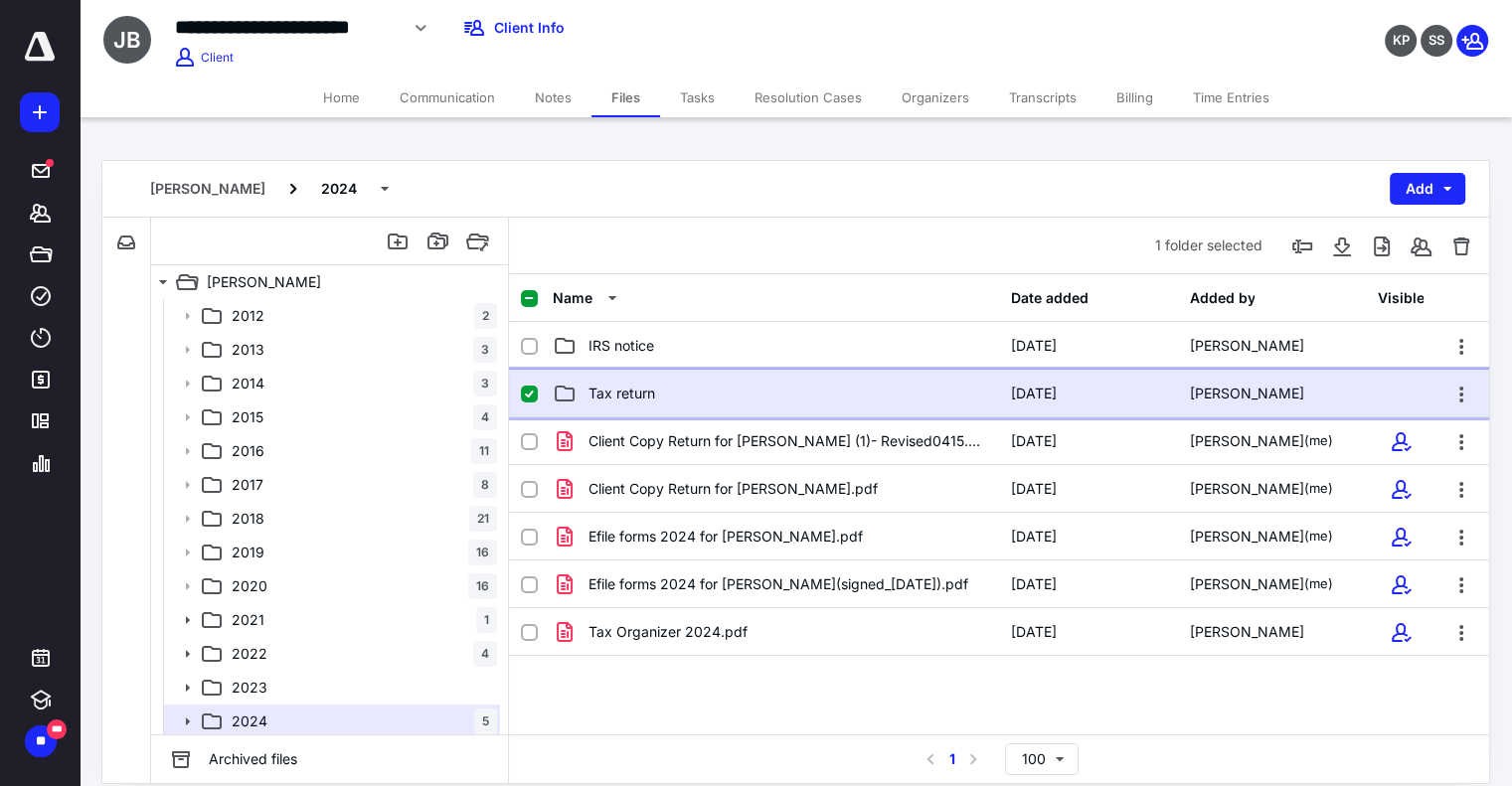 click 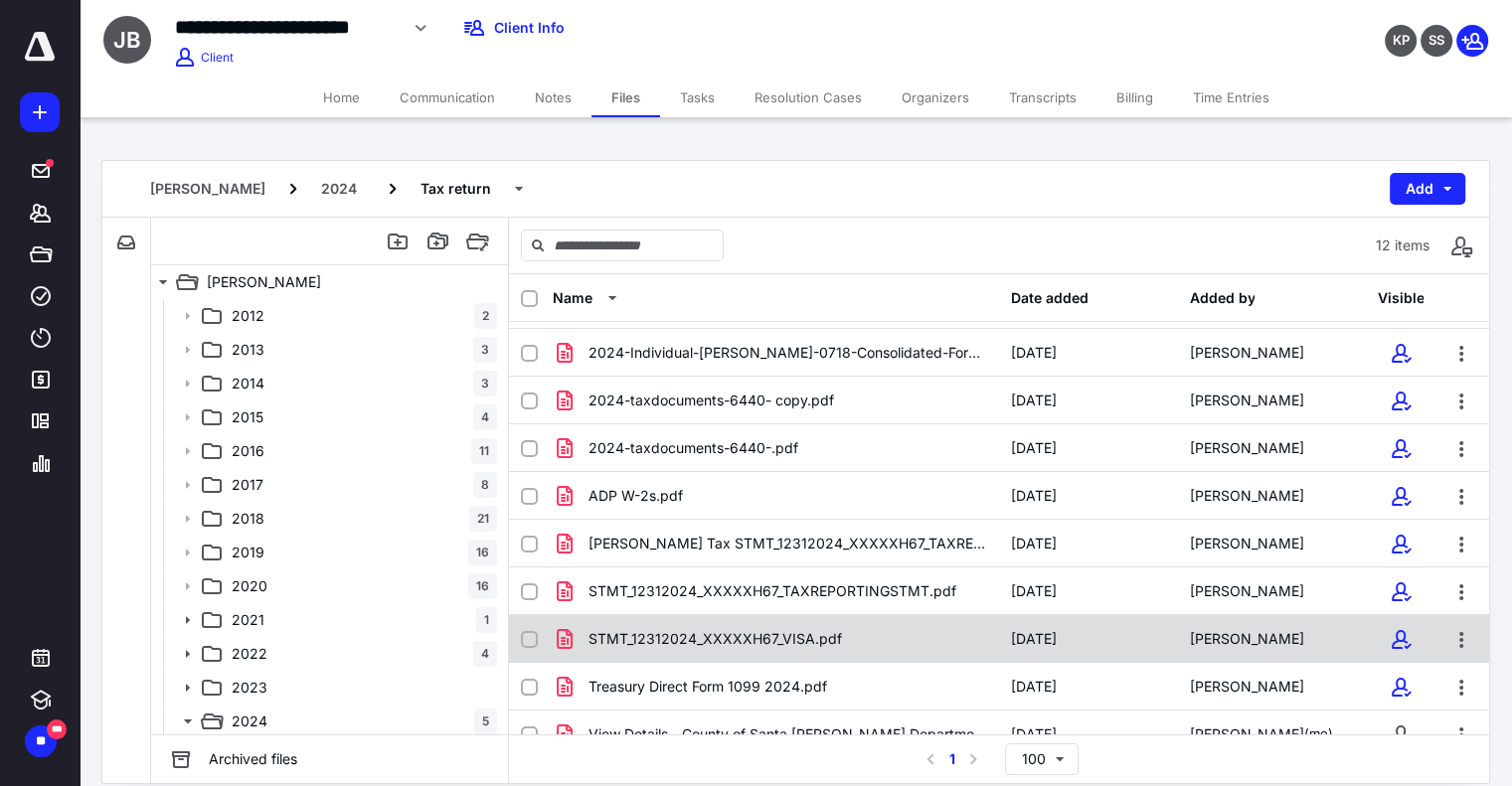 scroll, scrollTop: 156, scrollLeft: 0, axis: vertical 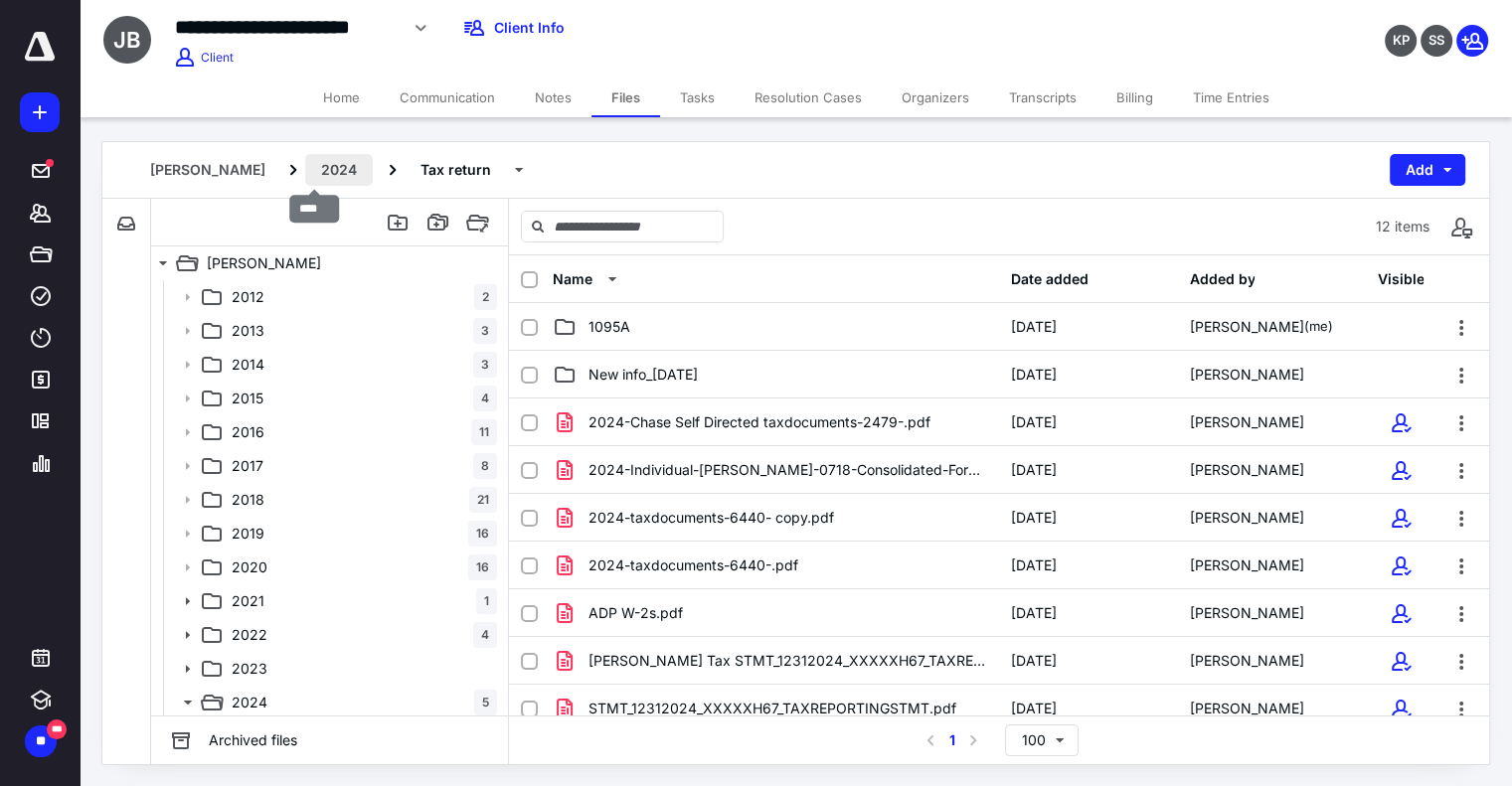 click on "2024" at bounding box center (339, 170) 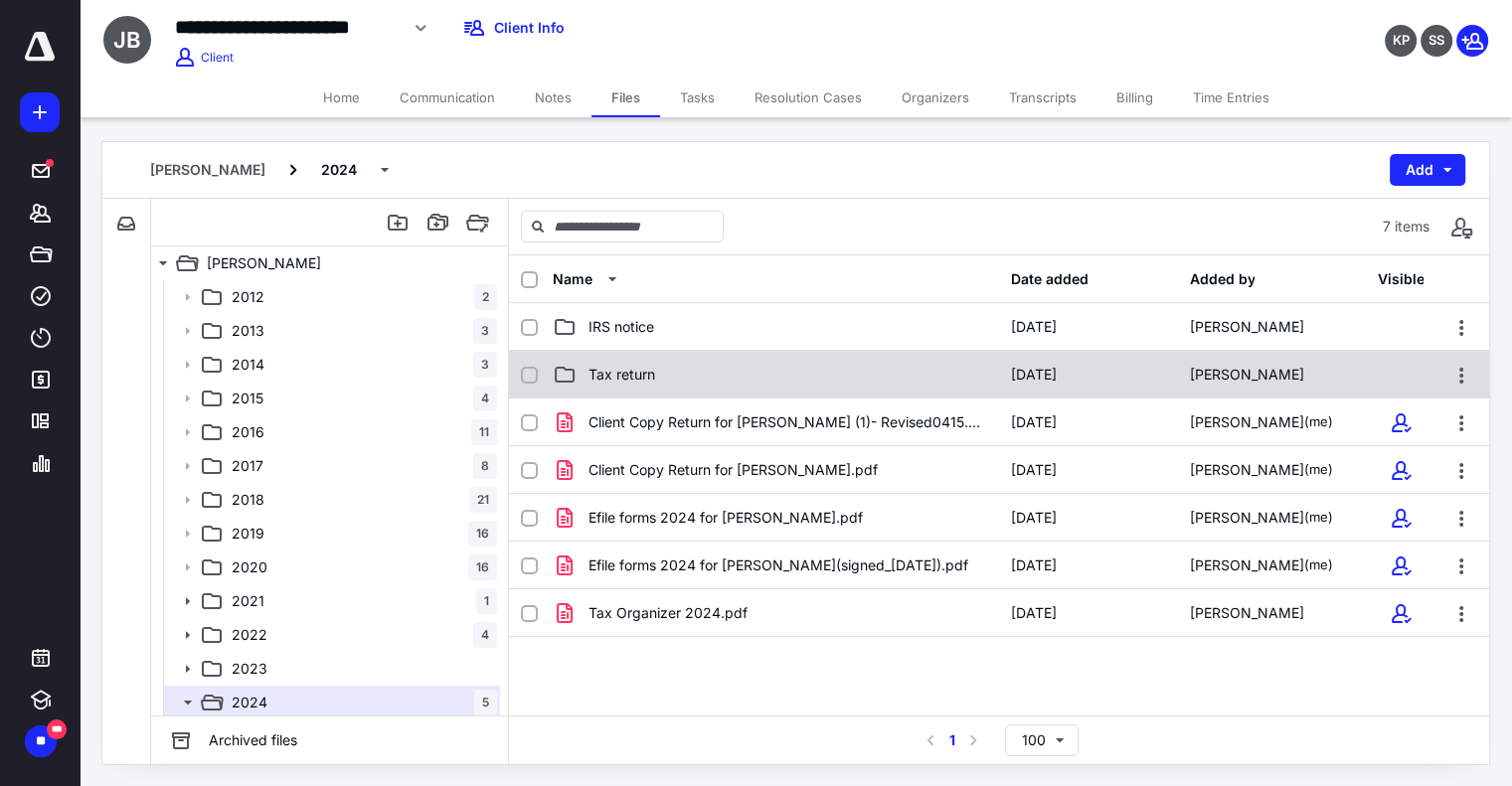 click on "Tax return [DATE] [PERSON_NAME]" at bounding box center [999, 375] 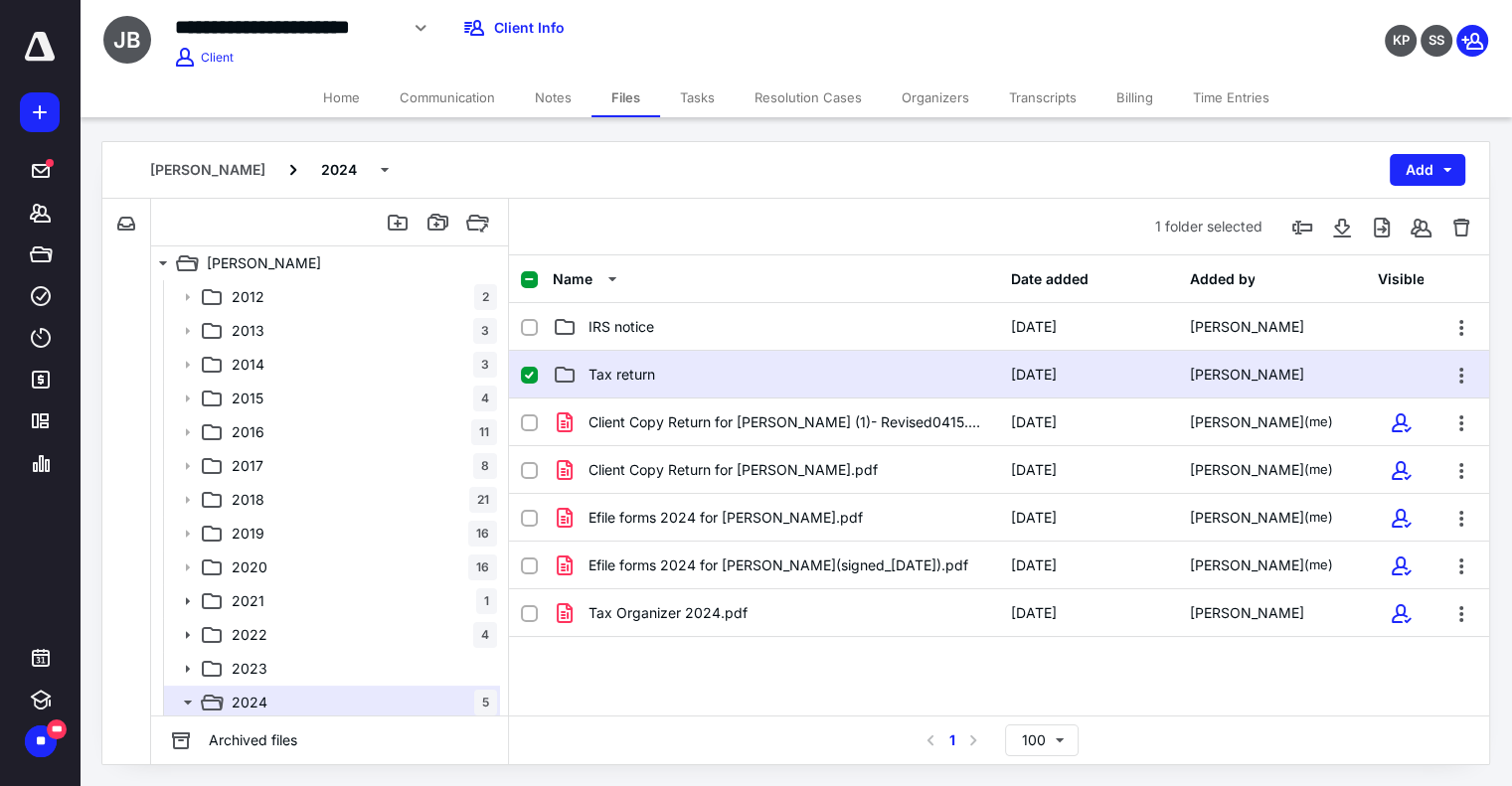 click on "Tax return [DATE] [PERSON_NAME]" at bounding box center [999, 375] 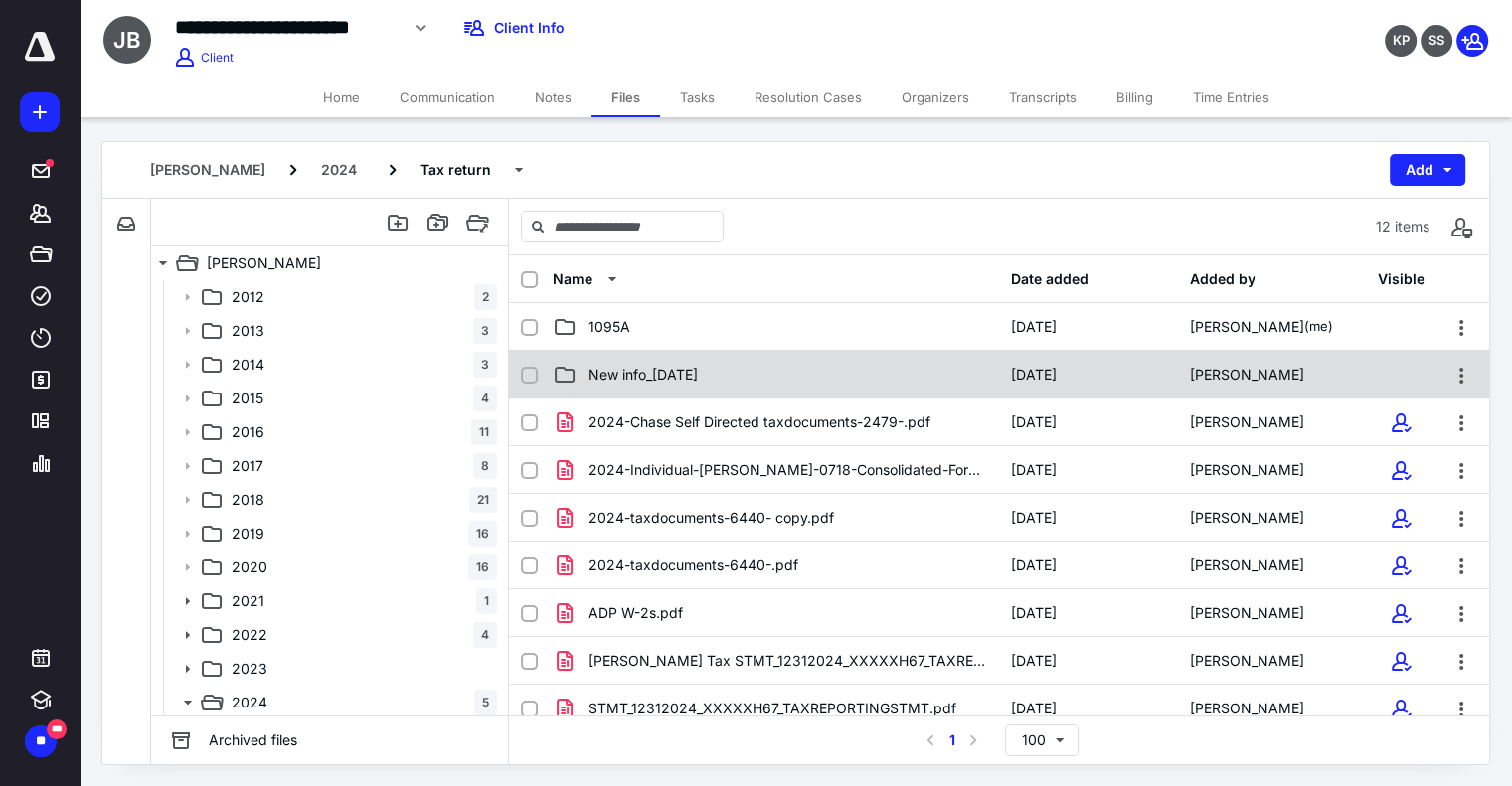 click on "New info_[DATE]" at bounding box center [643, 375] 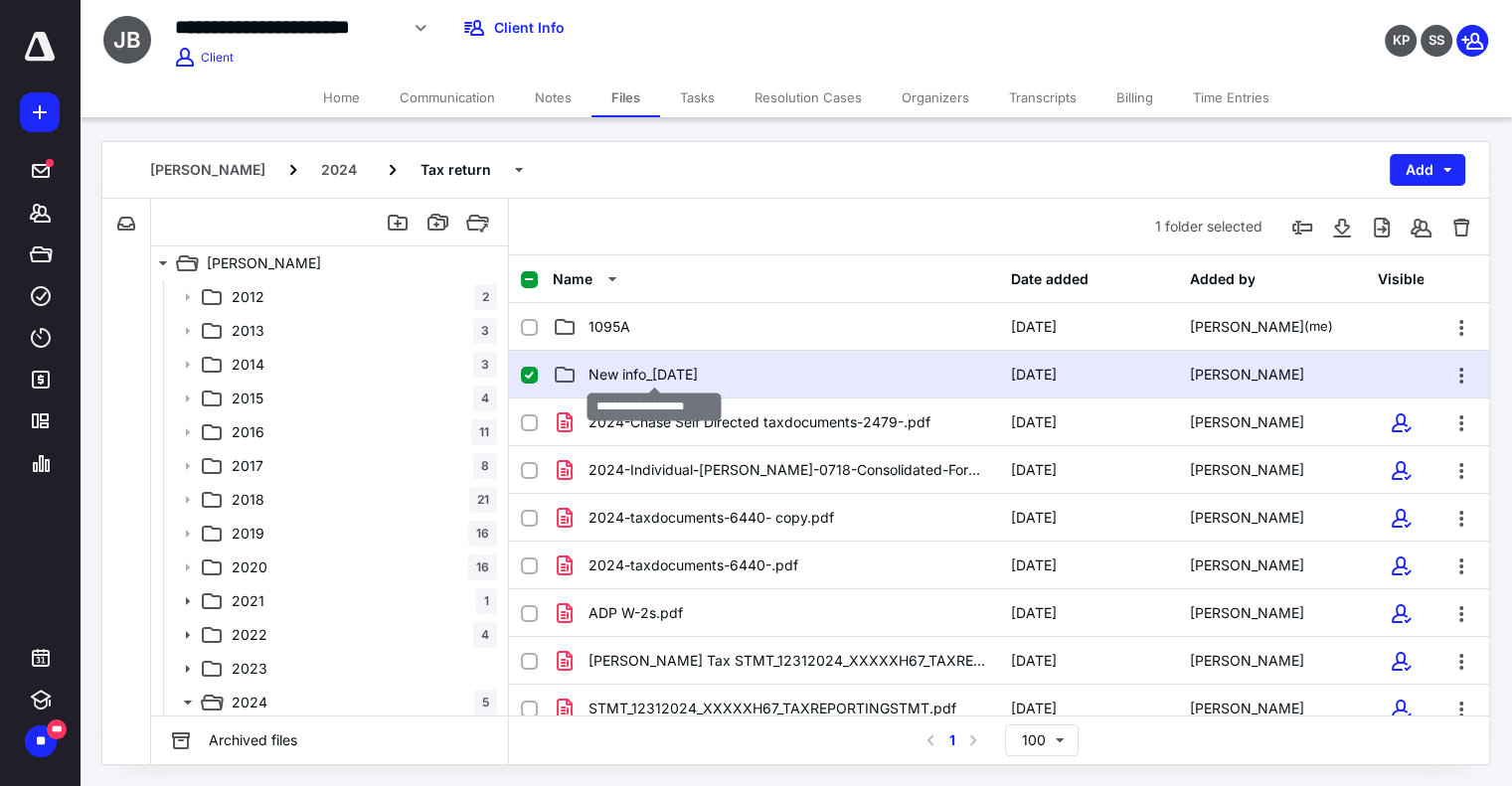 click on "New info_[DATE]" at bounding box center [643, 375] 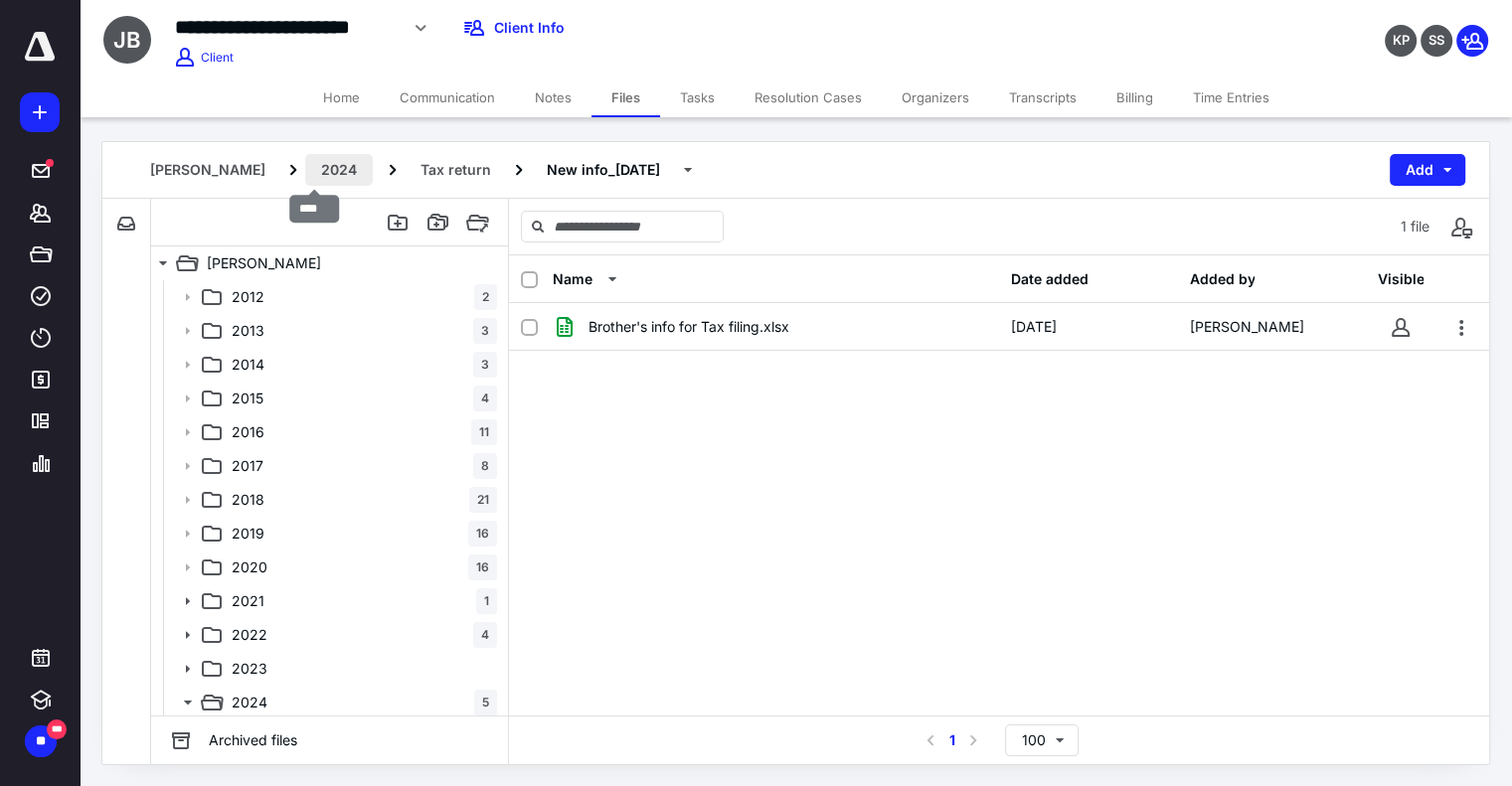click on "2024" at bounding box center (339, 170) 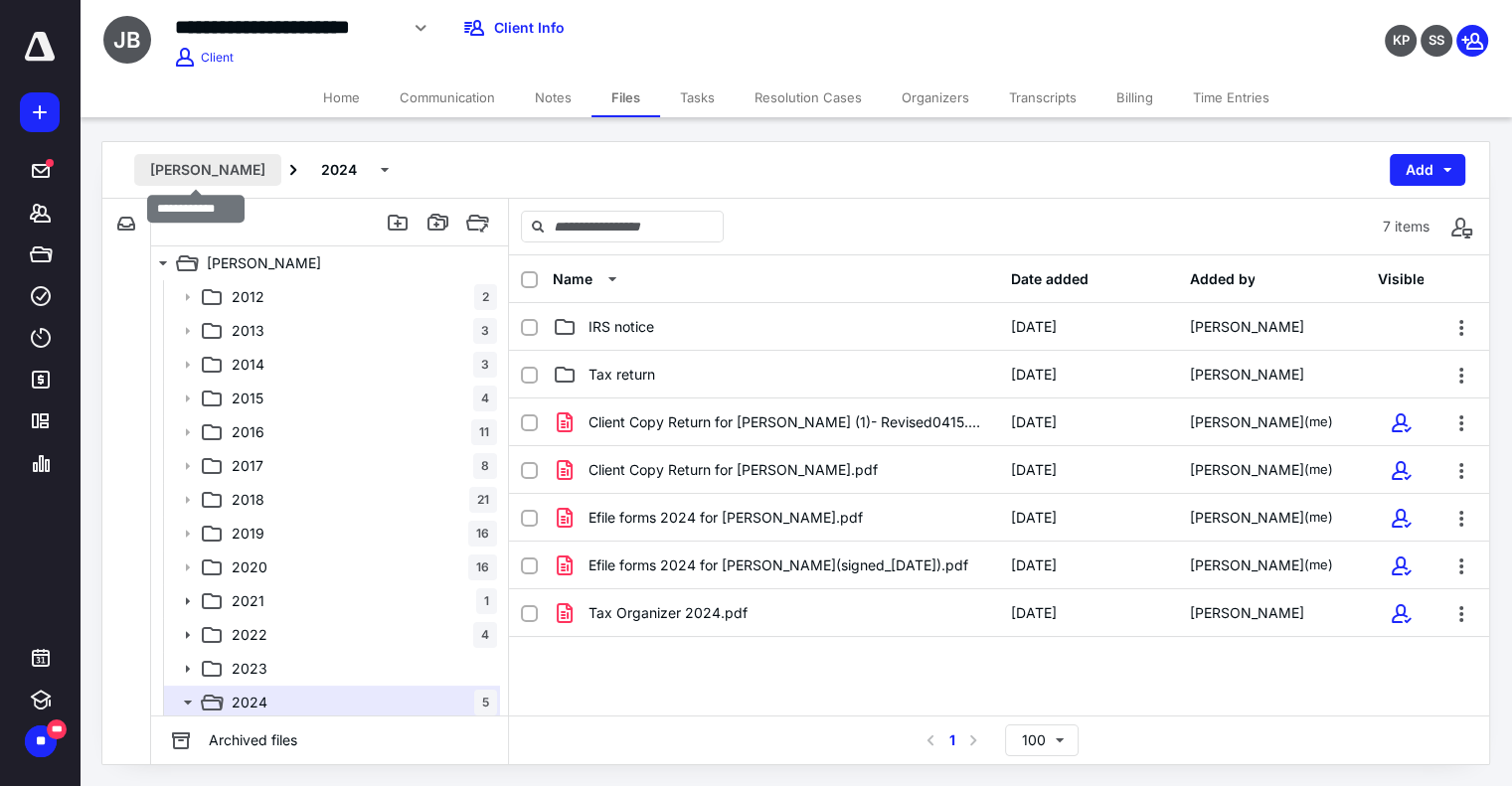 click on "[PERSON_NAME]" at bounding box center [208, 170] 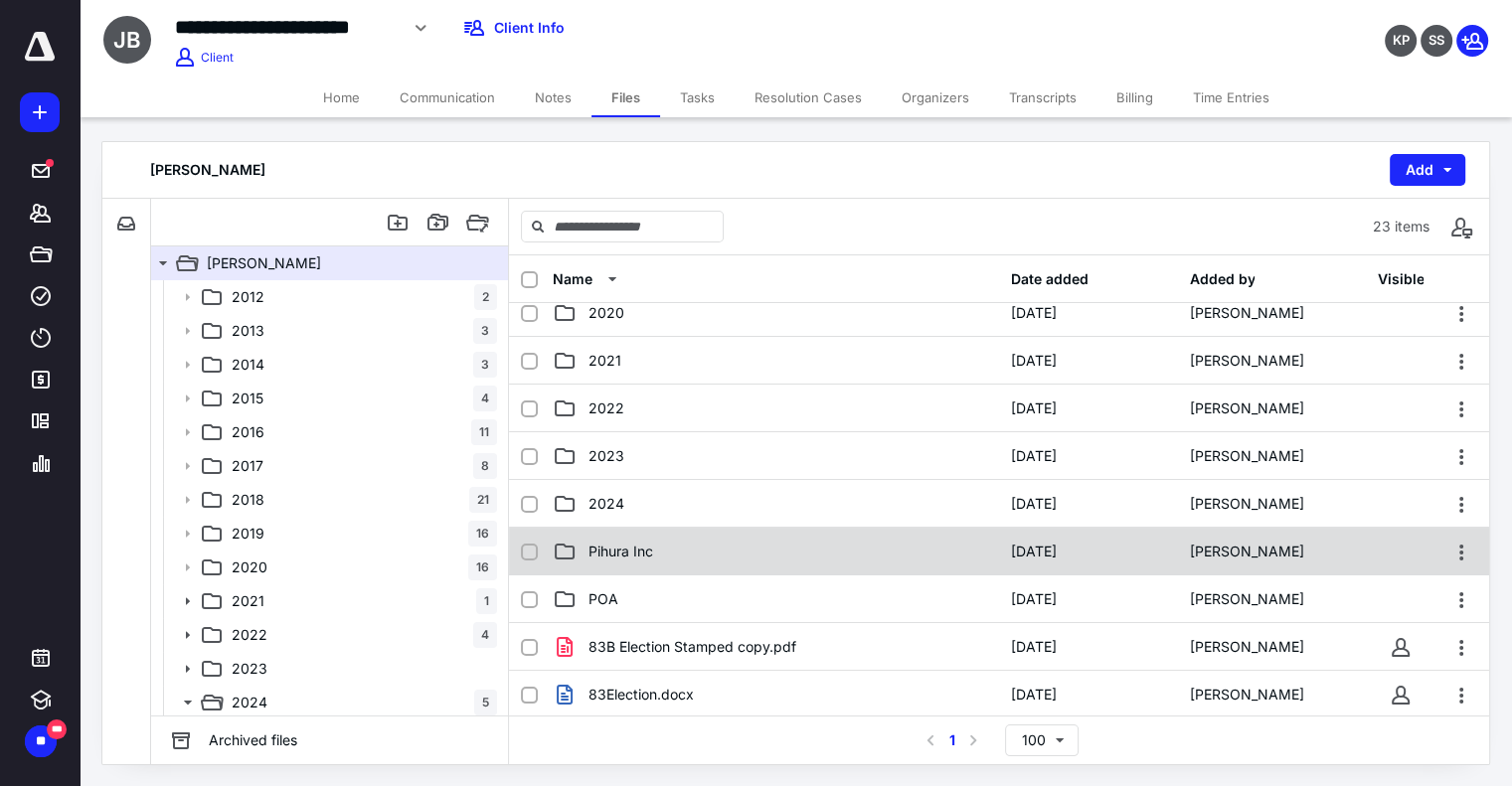 scroll, scrollTop: 397, scrollLeft: 0, axis: vertical 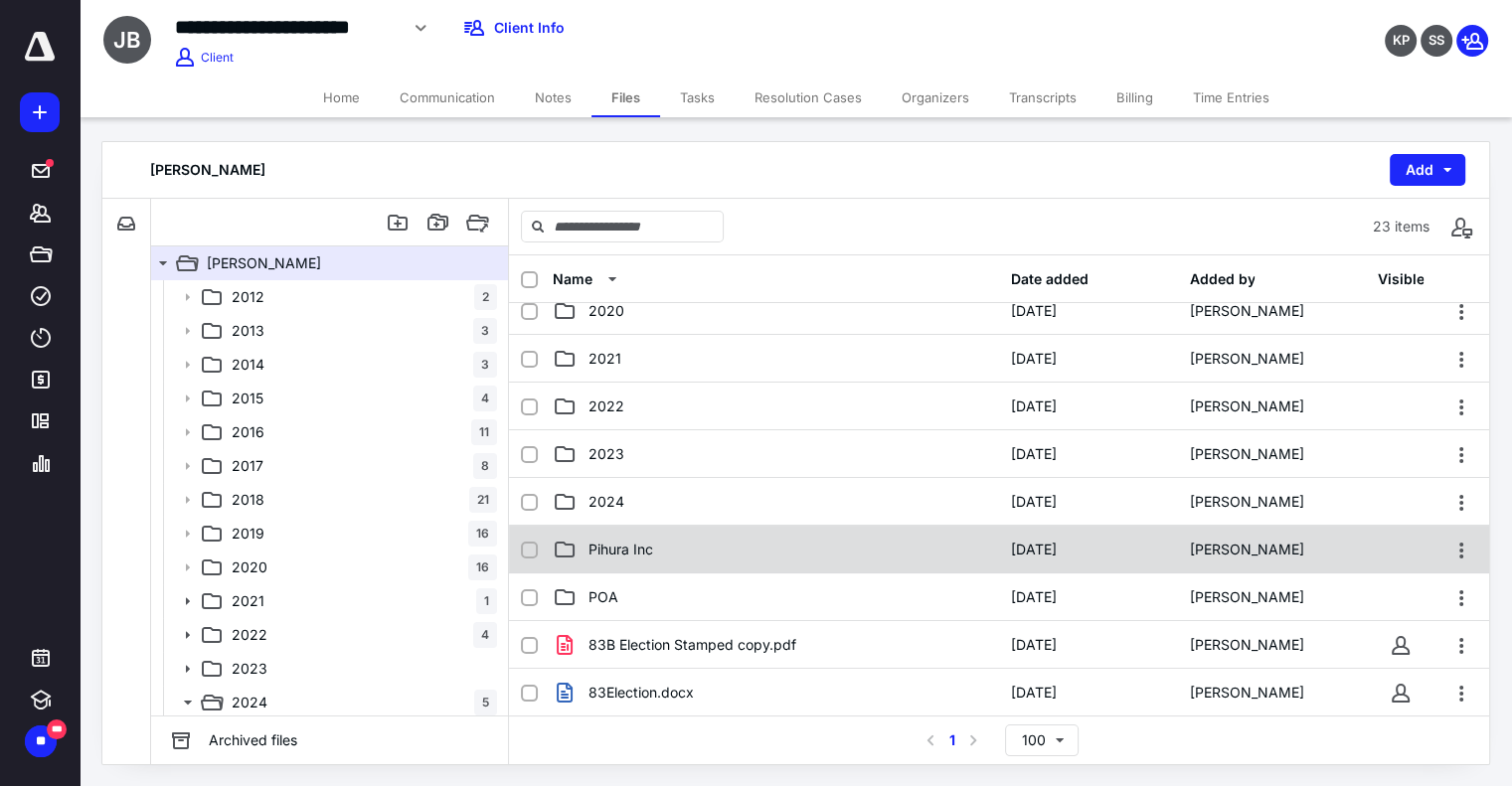 click on "Pihura Inc" at bounding box center [775, 550] 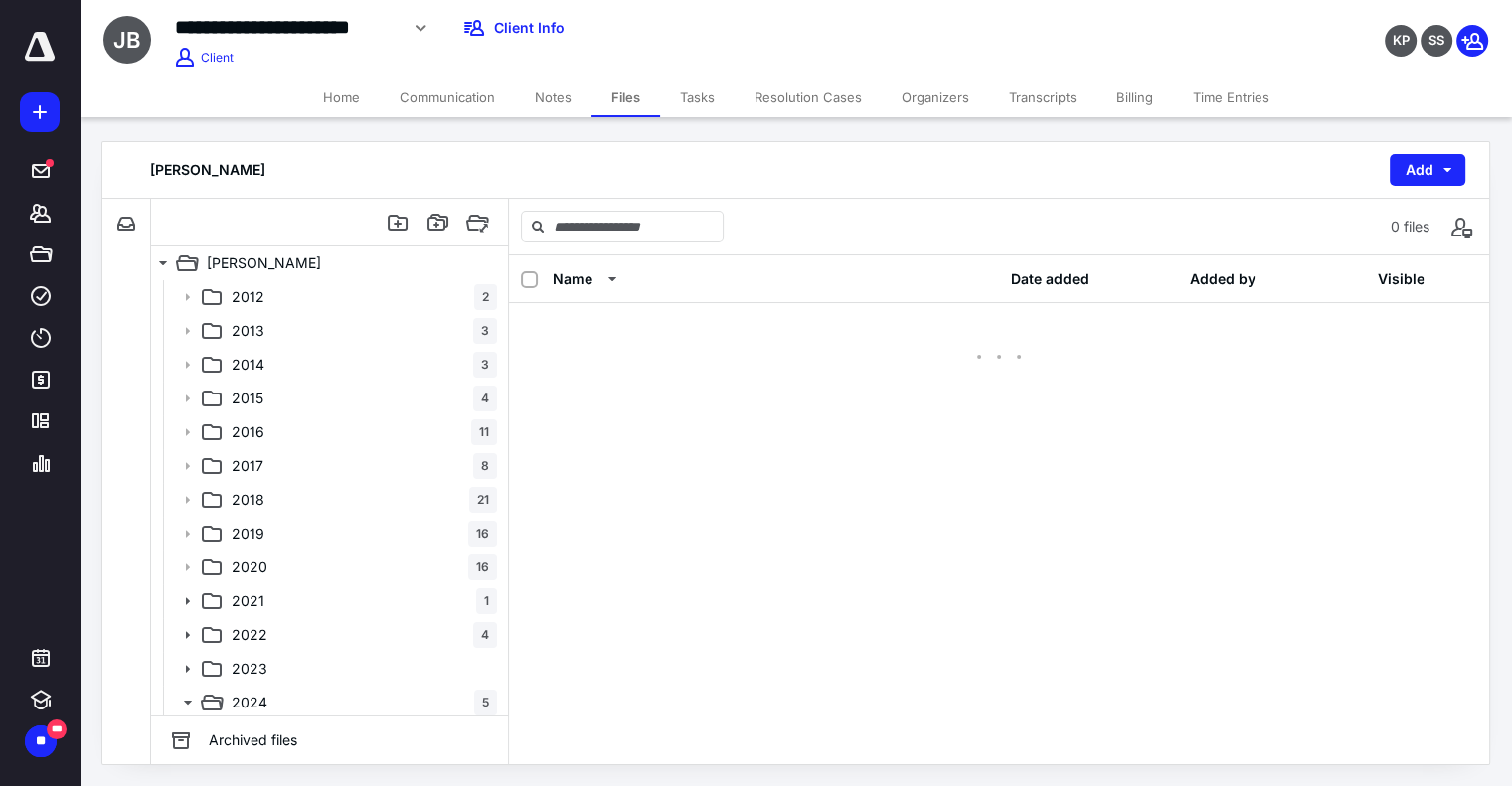 scroll, scrollTop: 0, scrollLeft: 0, axis: both 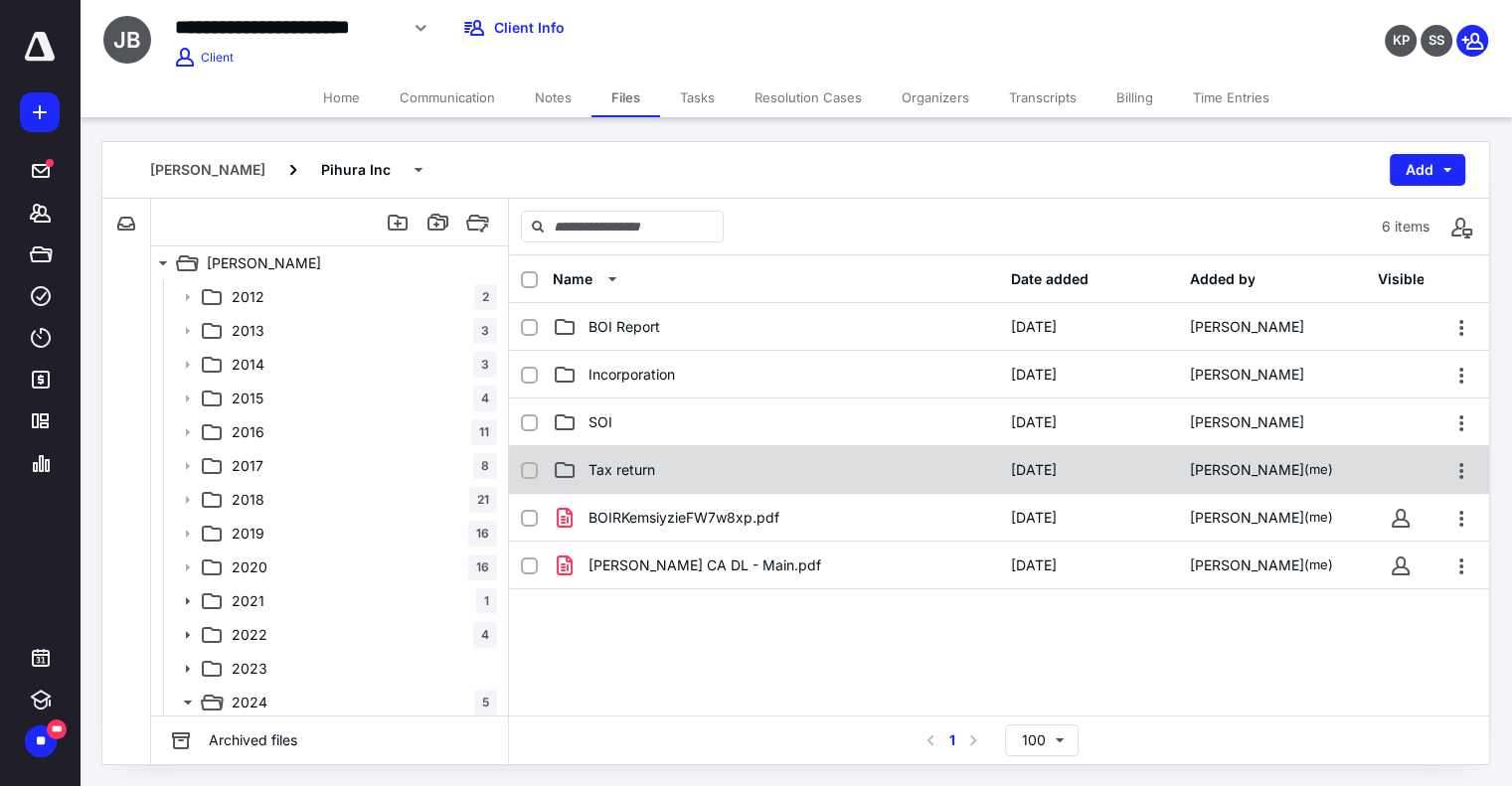 click on "Tax return" at bounding box center [775, 470] 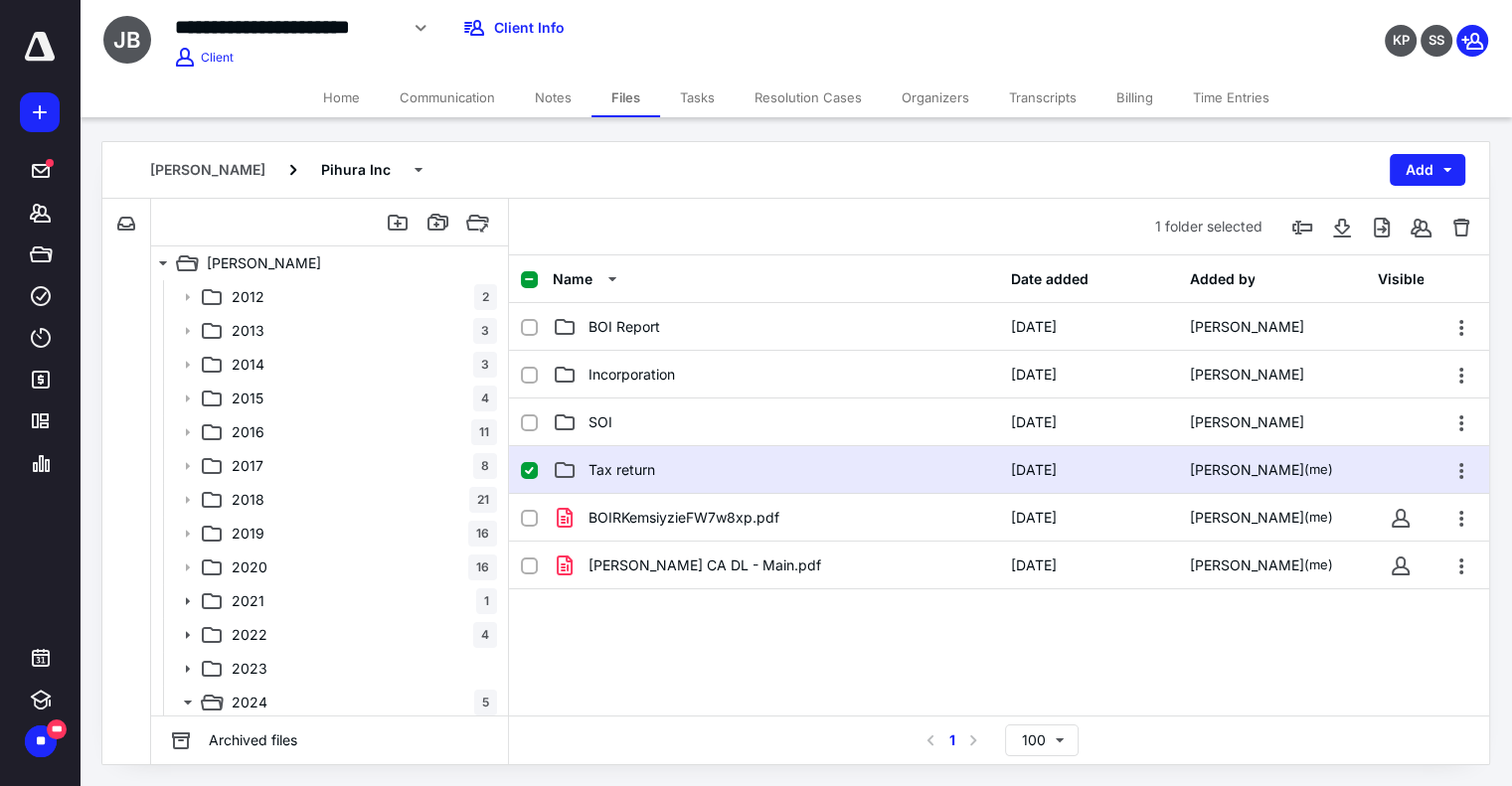 click on "Tax return" at bounding box center (775, 470) 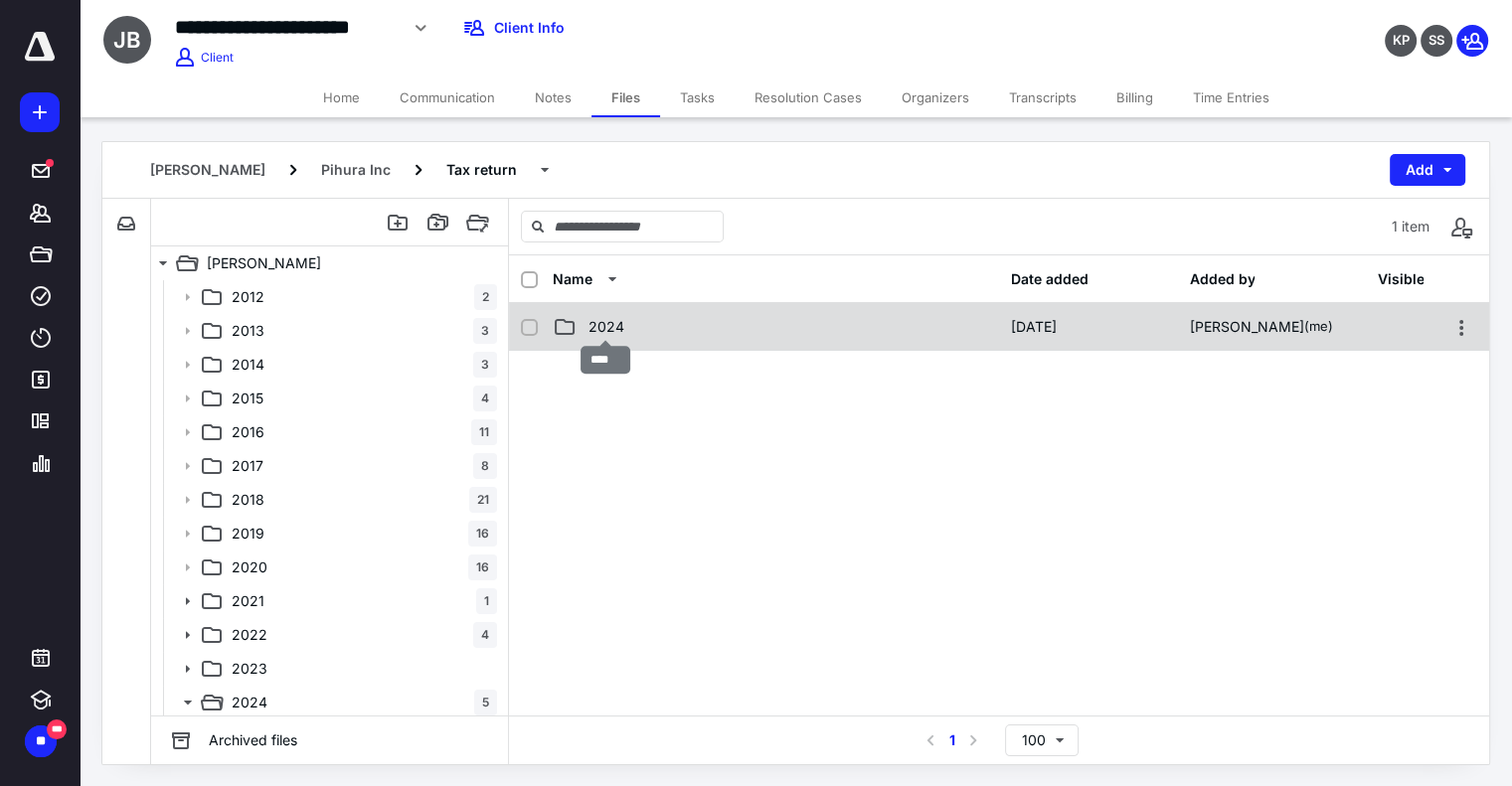 click on "2024" at bounding box center (606, 327) 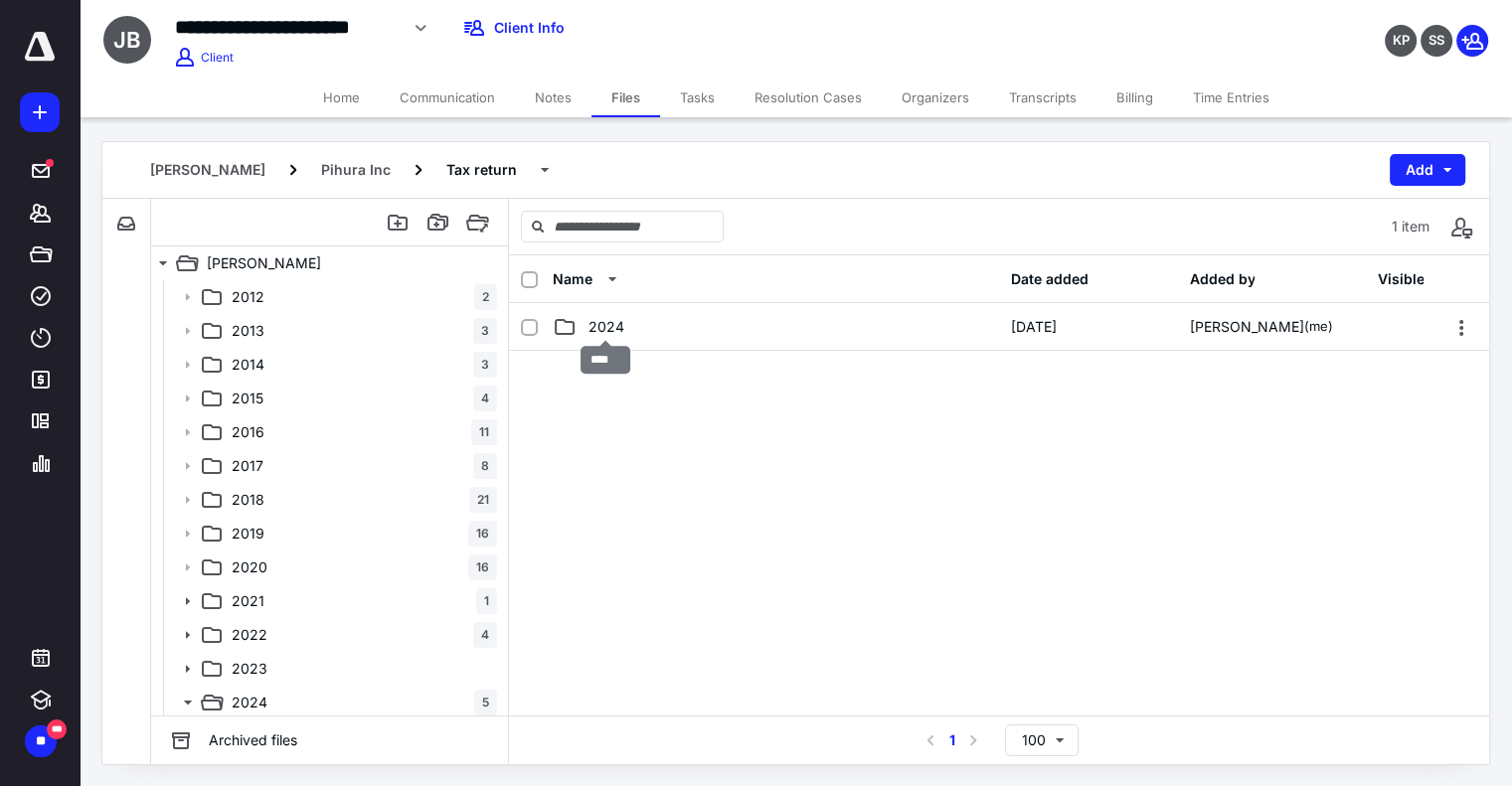 click on "2024" at bounding box center [606, 327] 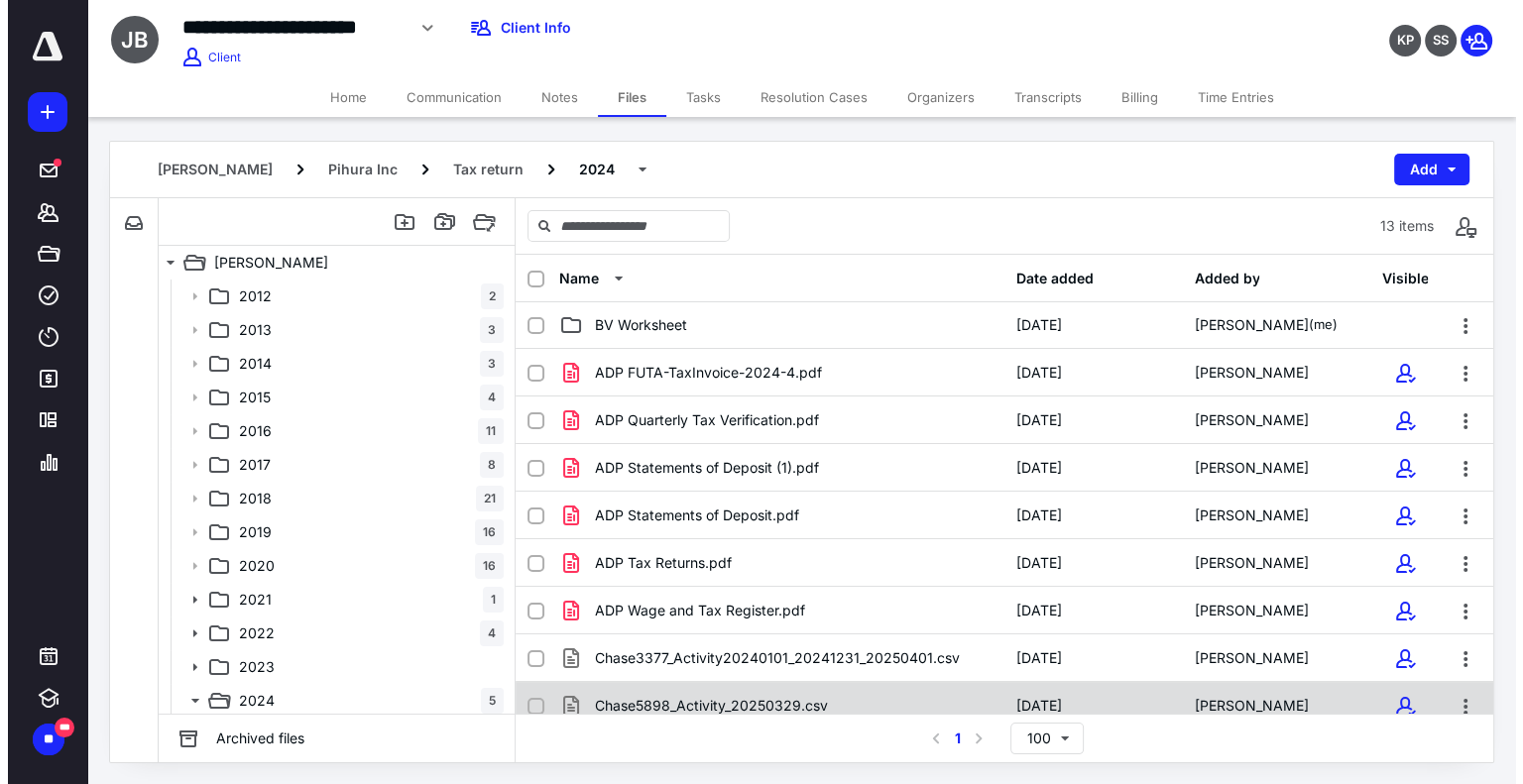 scroll, scrollTop: 0, scrollLeft: 0, axis: both 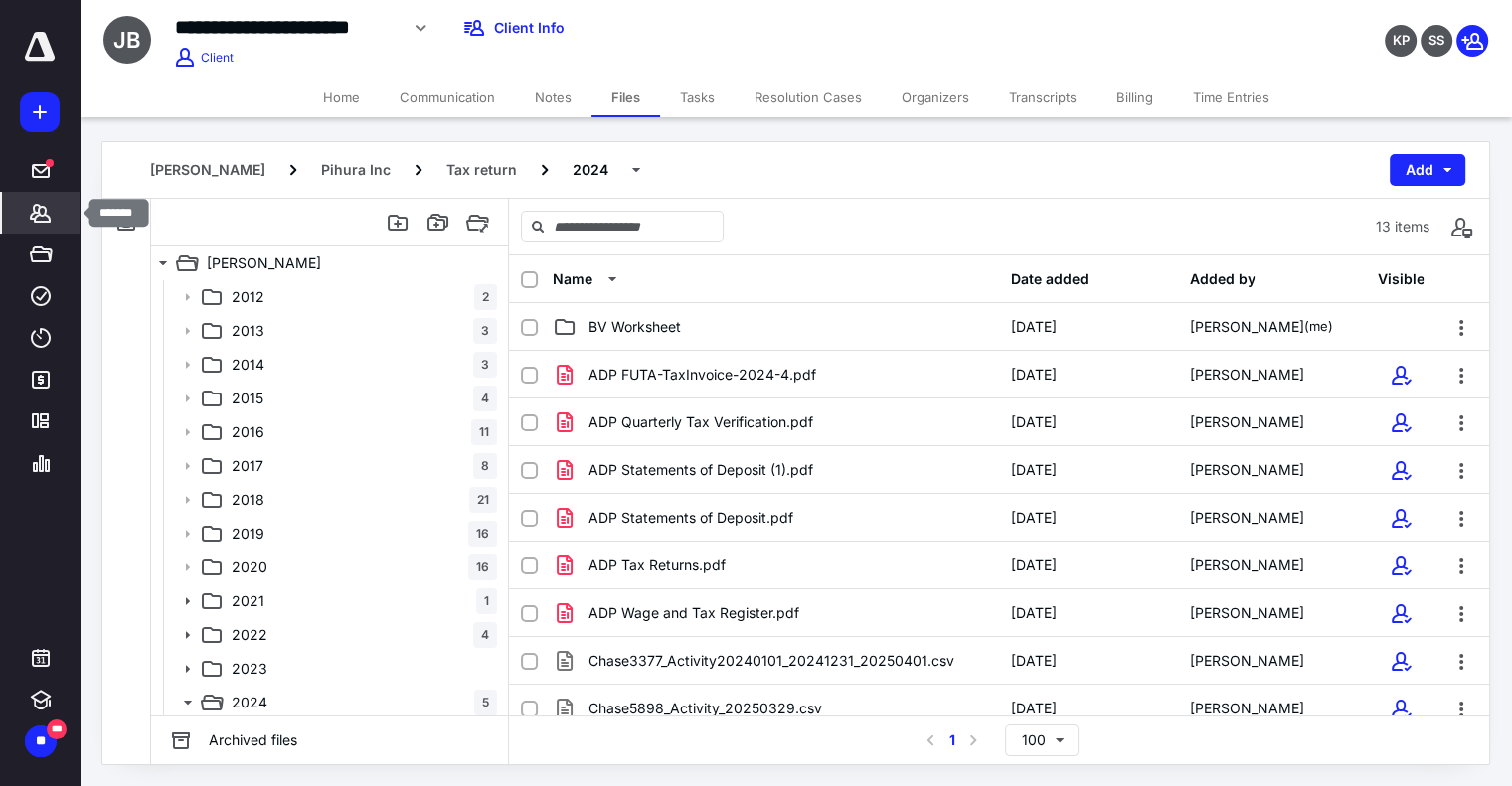 click 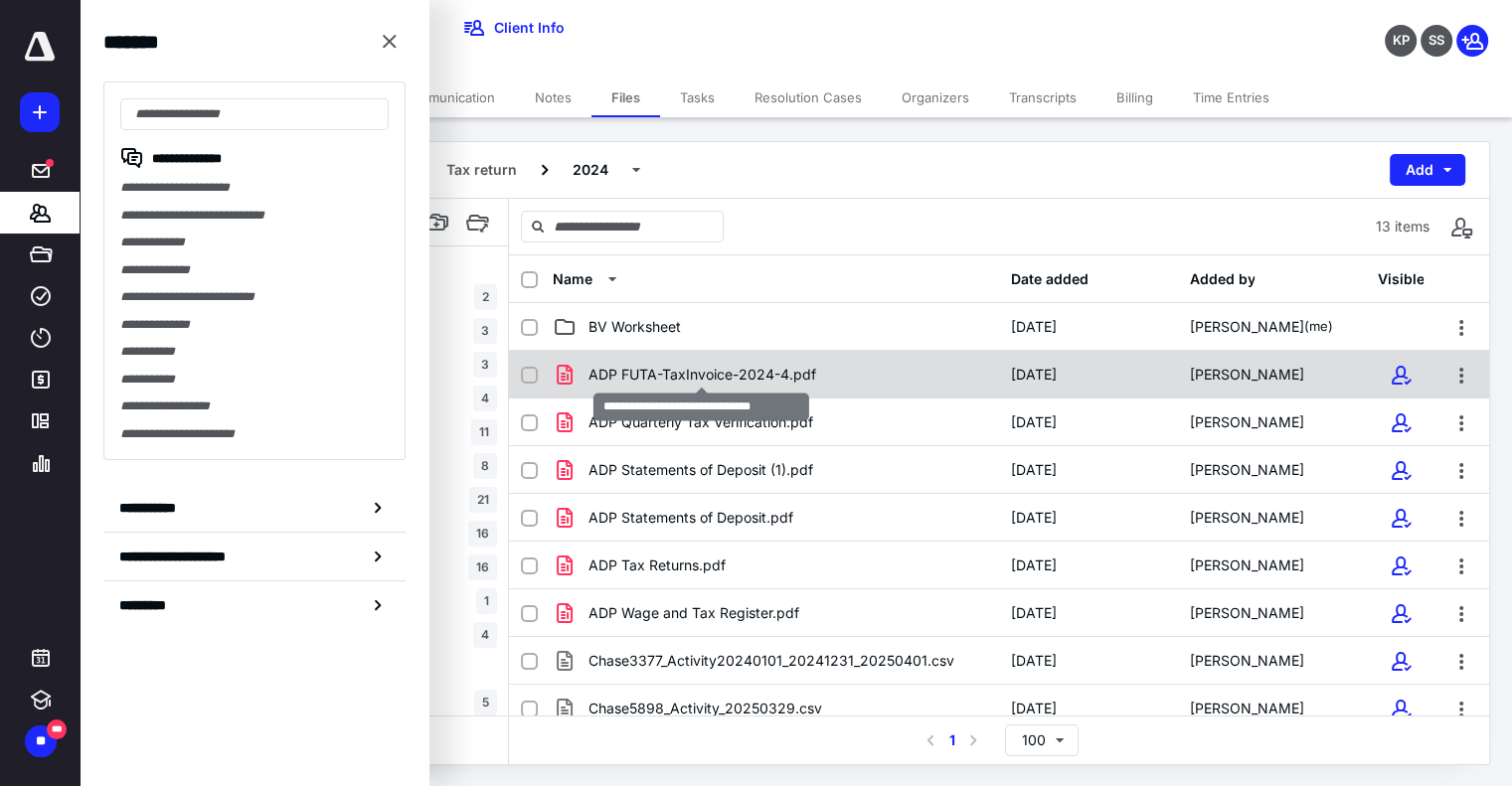 click on "ADP FUTA-TaxInvoice-2024-4.pdf" at bounding box center (702, 375) 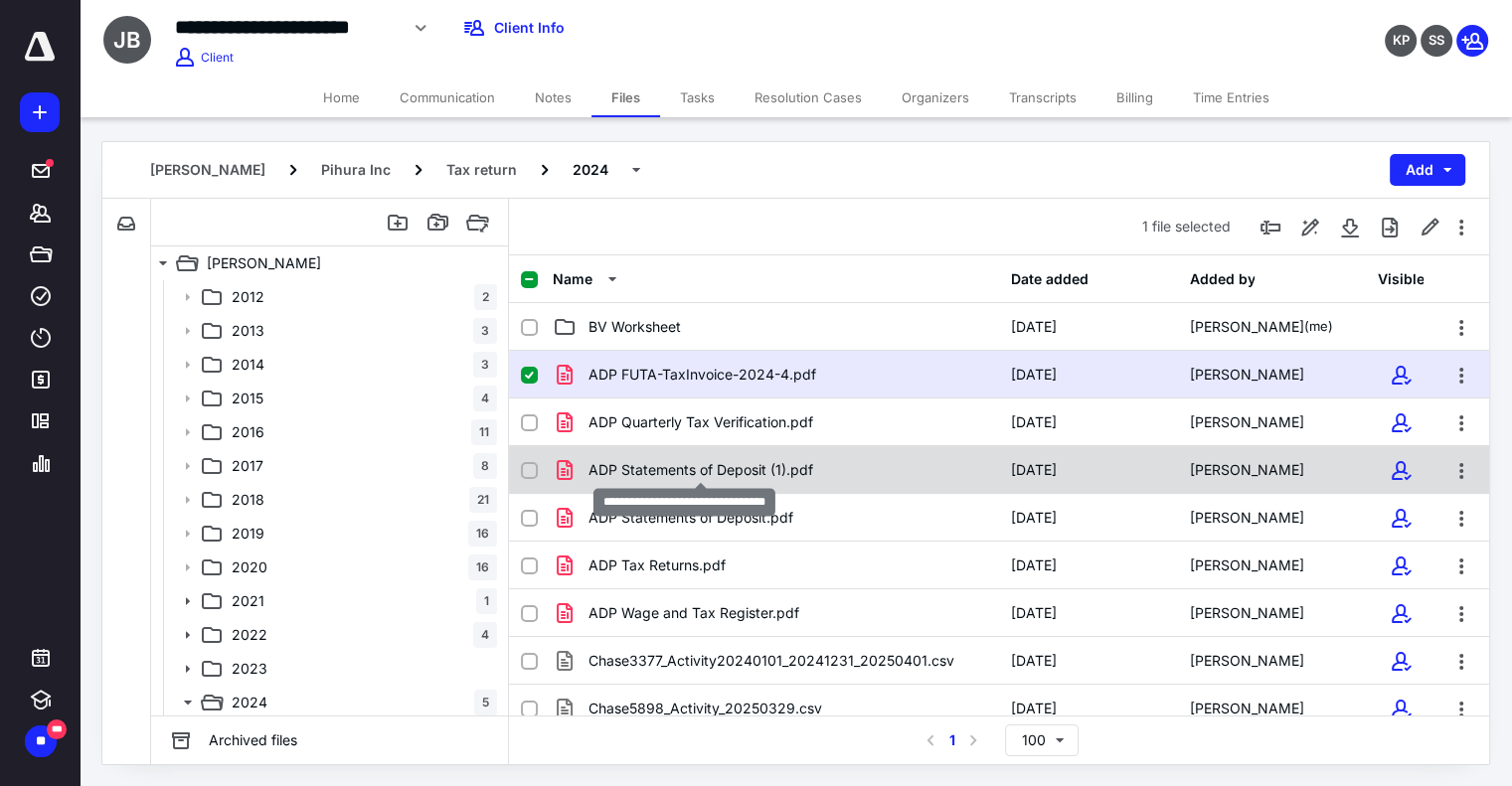 click on "ADP Statements of Deposit (1).pdf" at bounding box center (701, 470) 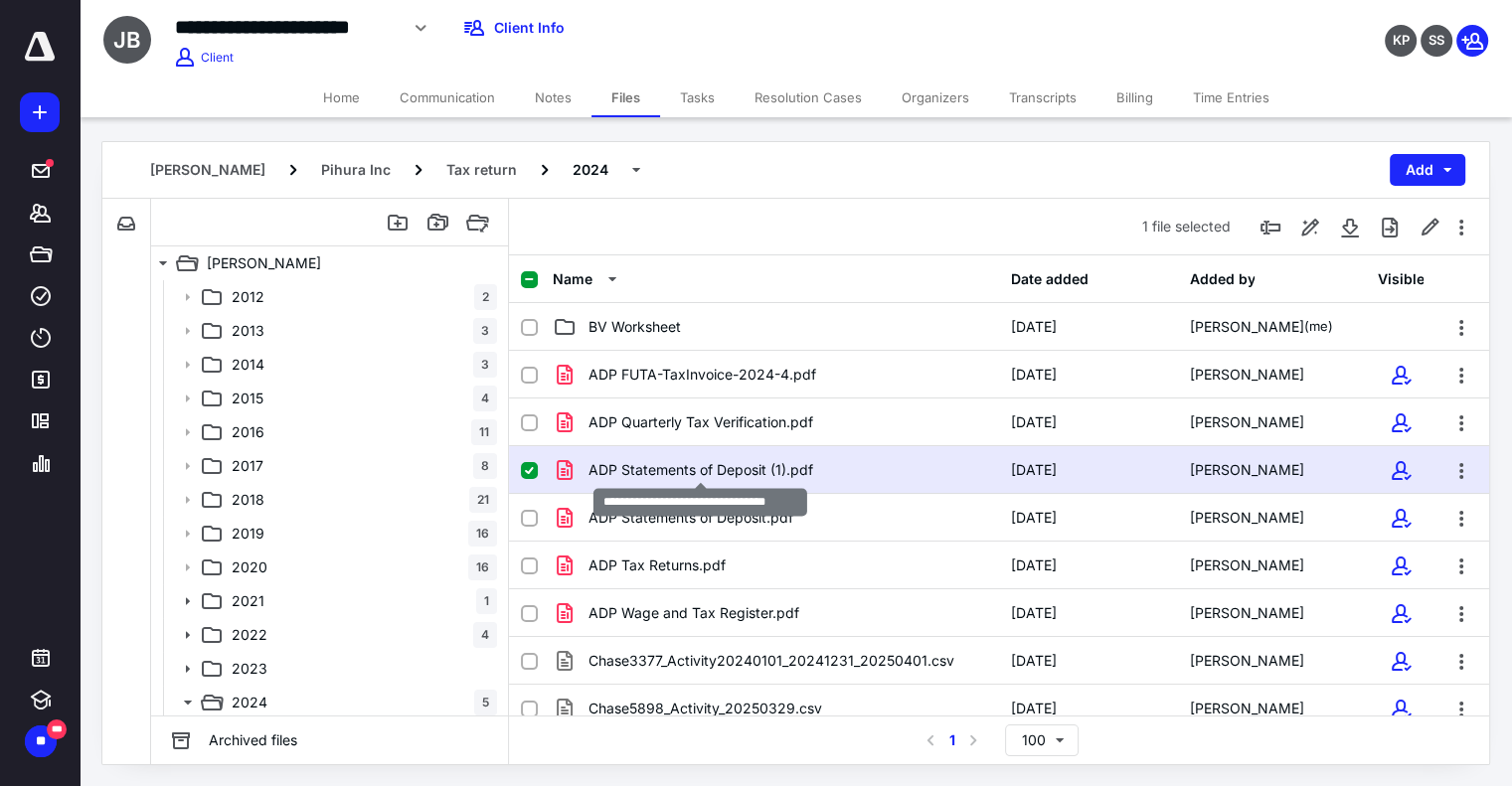 click on "ADP Statements of Deposit (1).pdf" at bounding box center [701, 470] 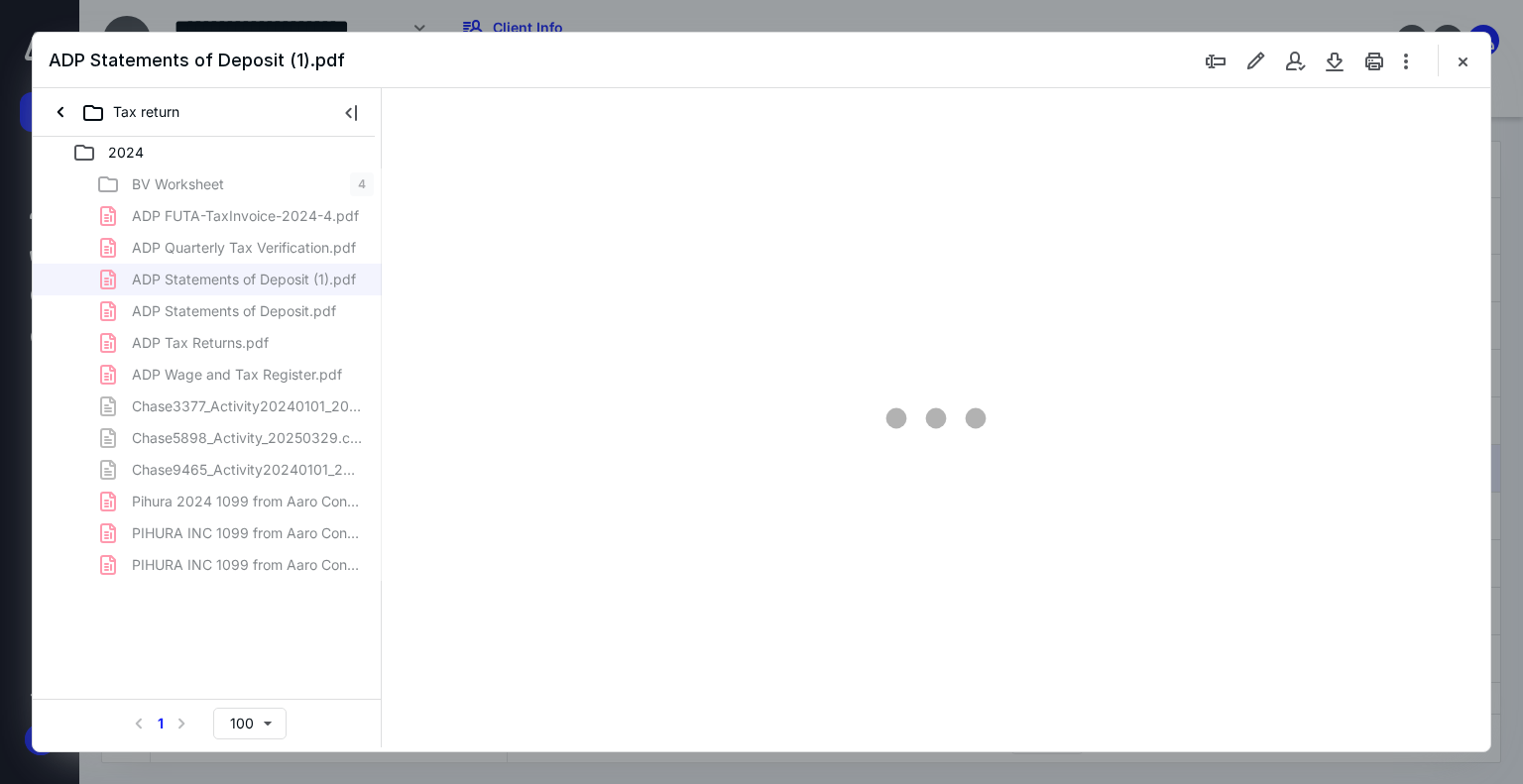 scroll, scrollTop: 0, scrollLeft: 0, axis: both 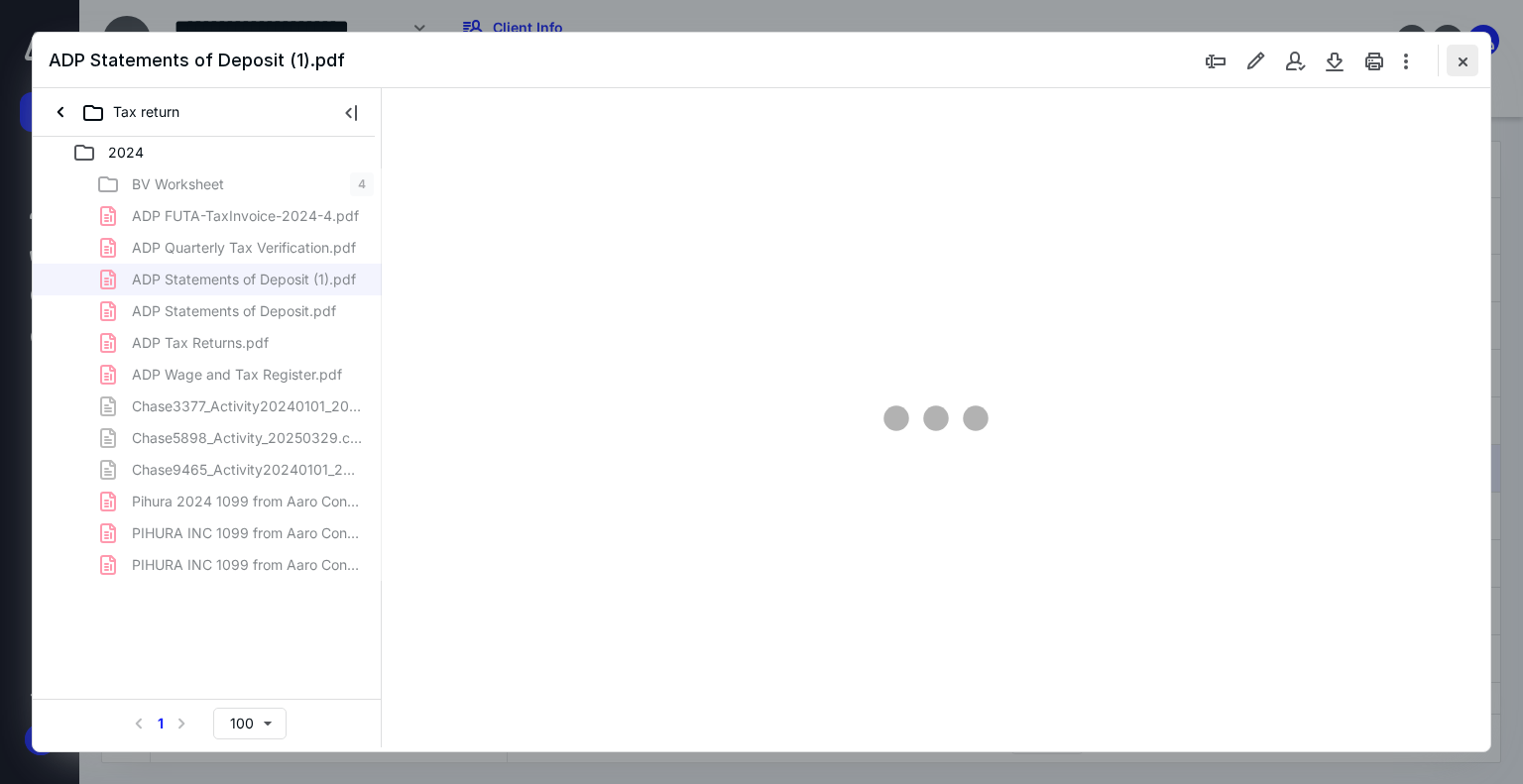 click at bounding box center [1463, 60] 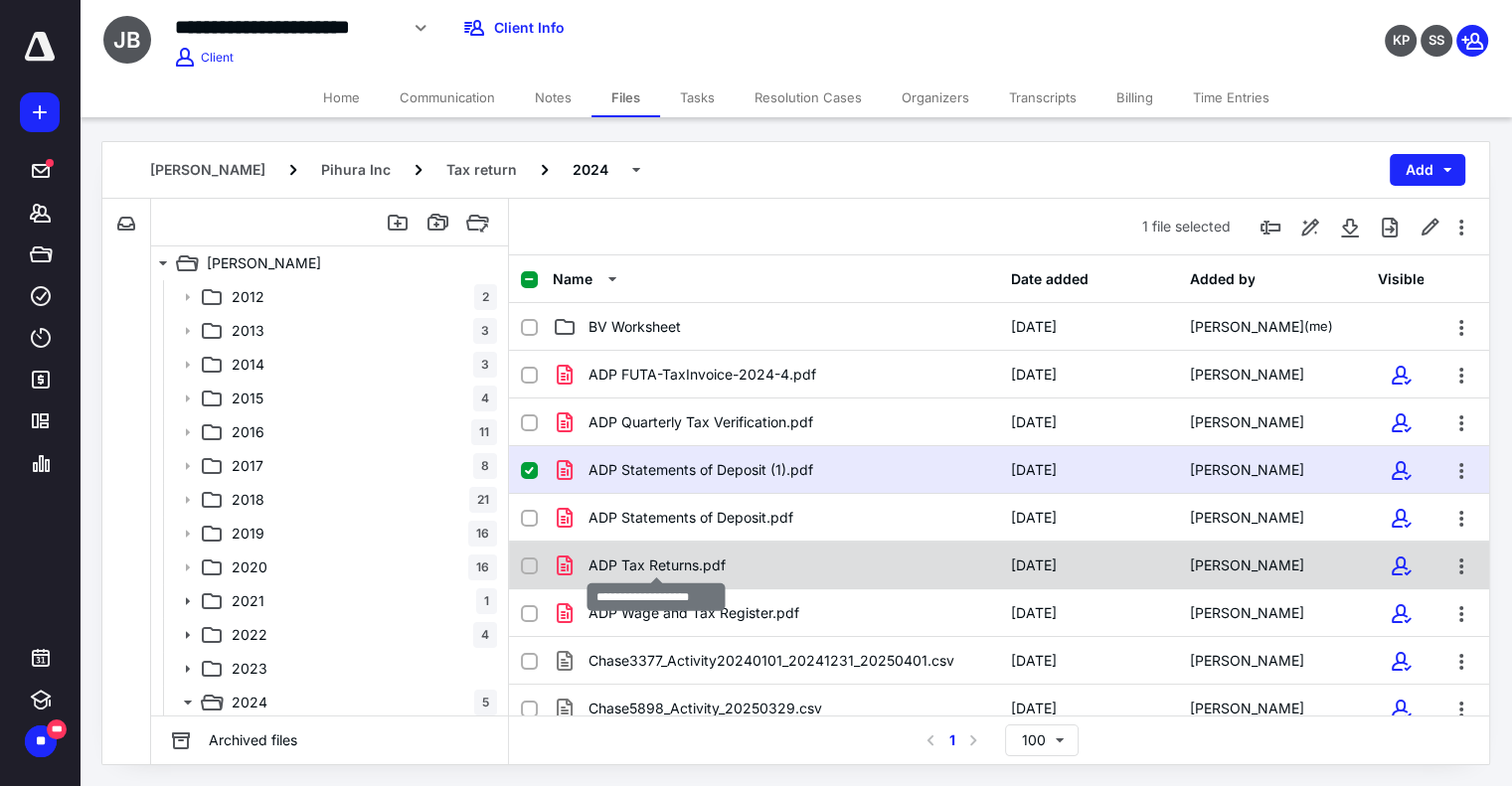 click on "ADP Tax Returns.pdf" at bounding box center [657, 565] 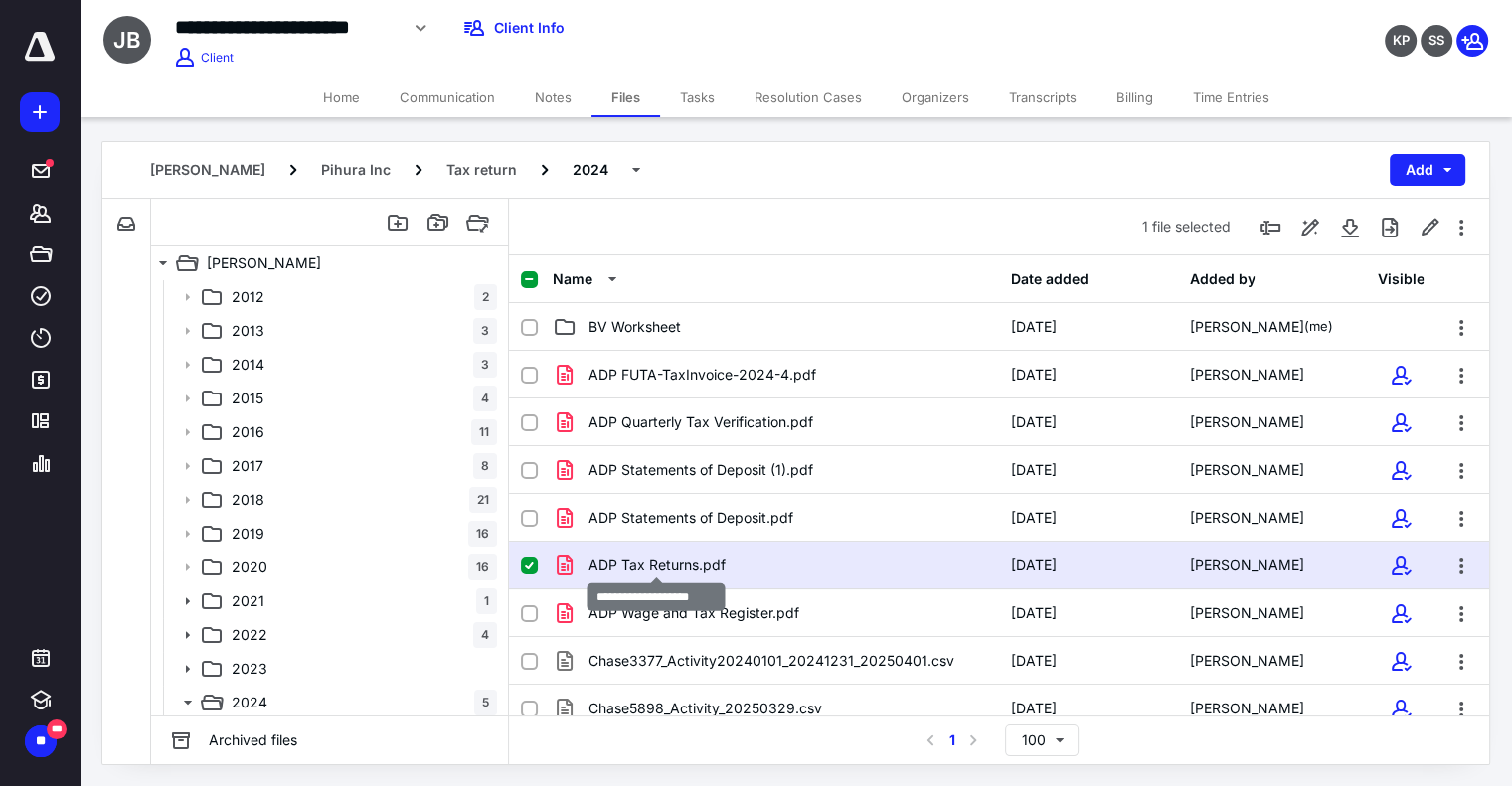 click on "ADP Tax Returns.pdf" at bounding box center [657, 565] 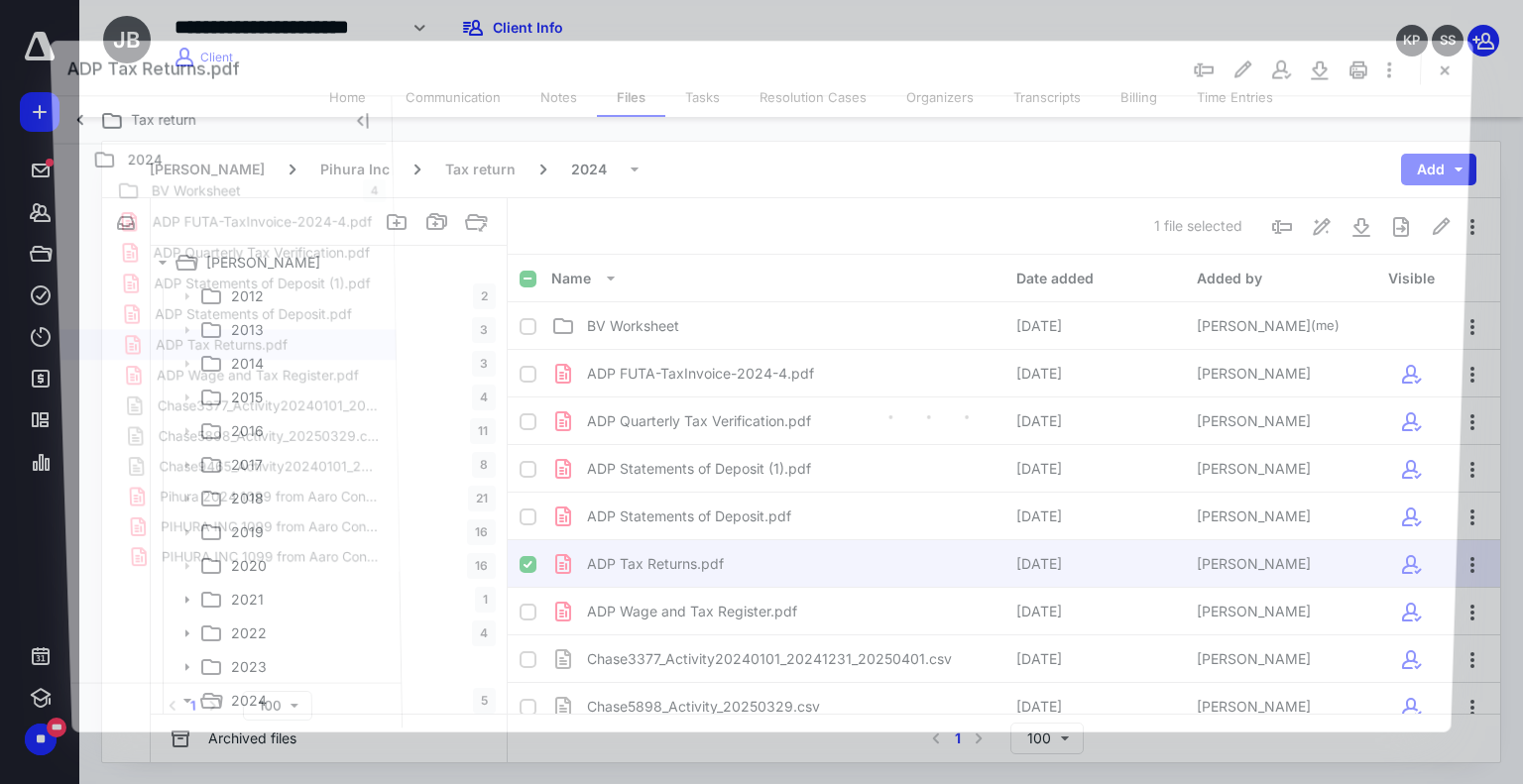 scroll, scrollTop: 0, scrollLeft: 0, axis: both 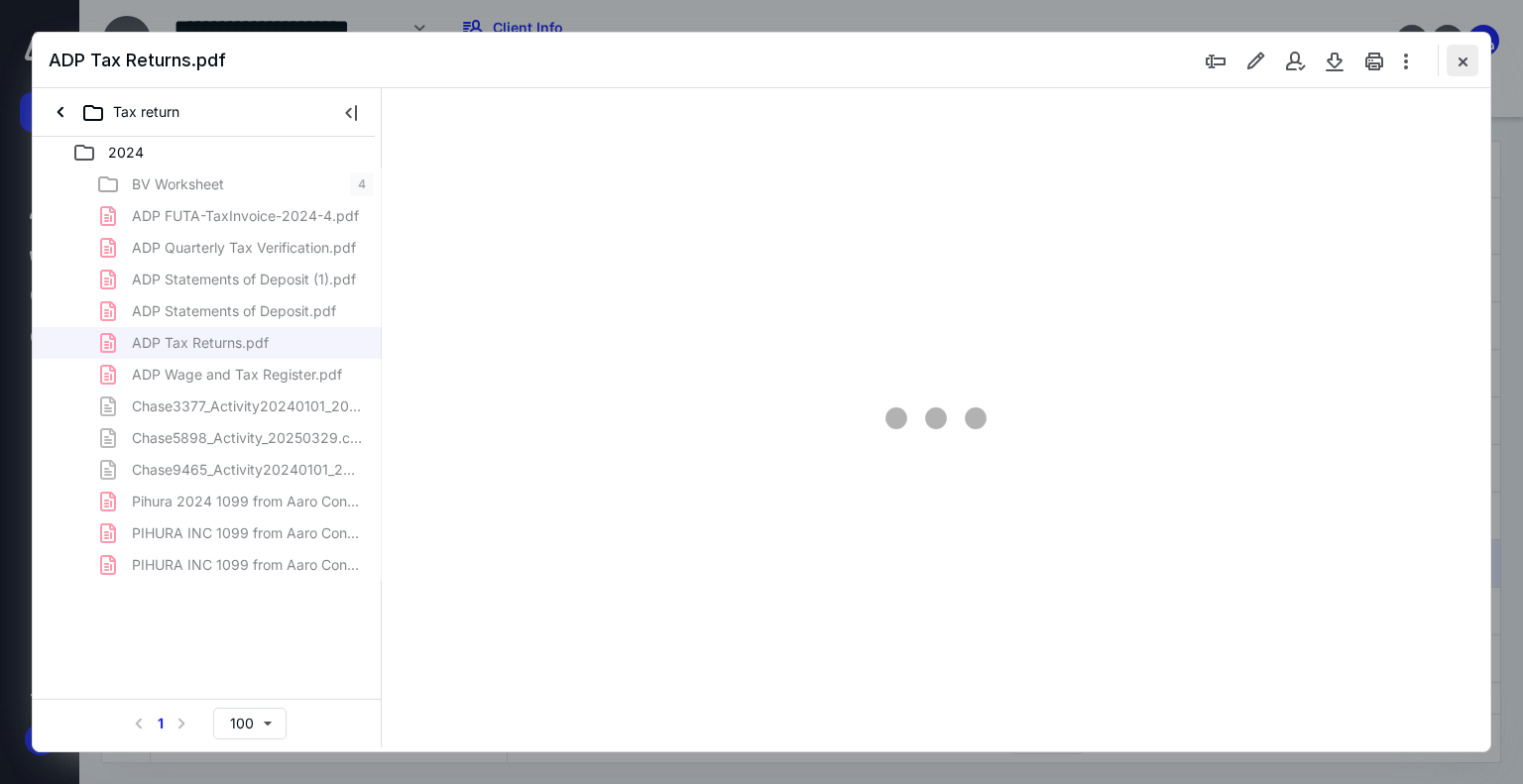 click at bounding box center (1463, 60) 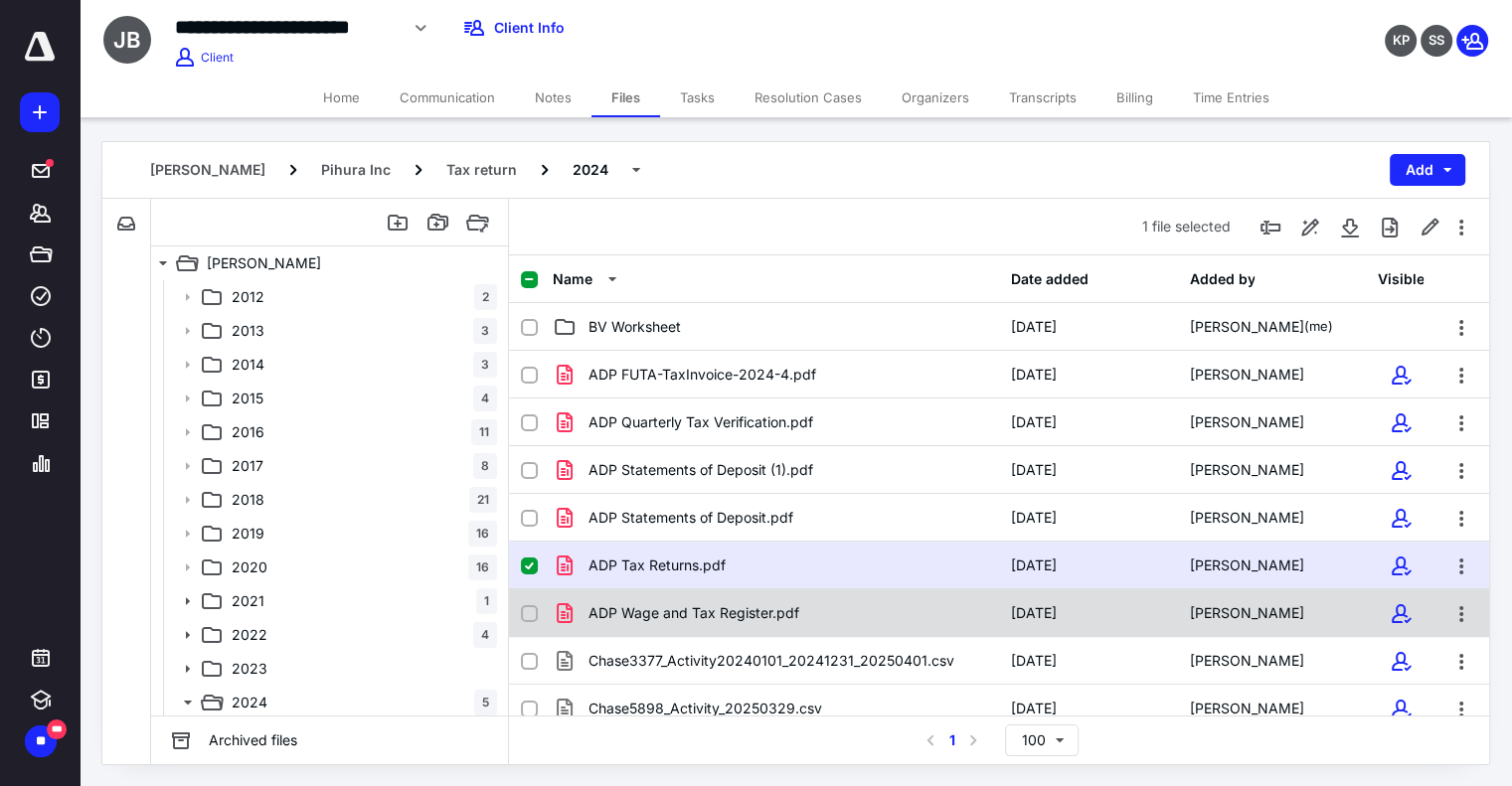 click on "ADP Wage and Tax Register.pdf" at bounding box center [694, 613] 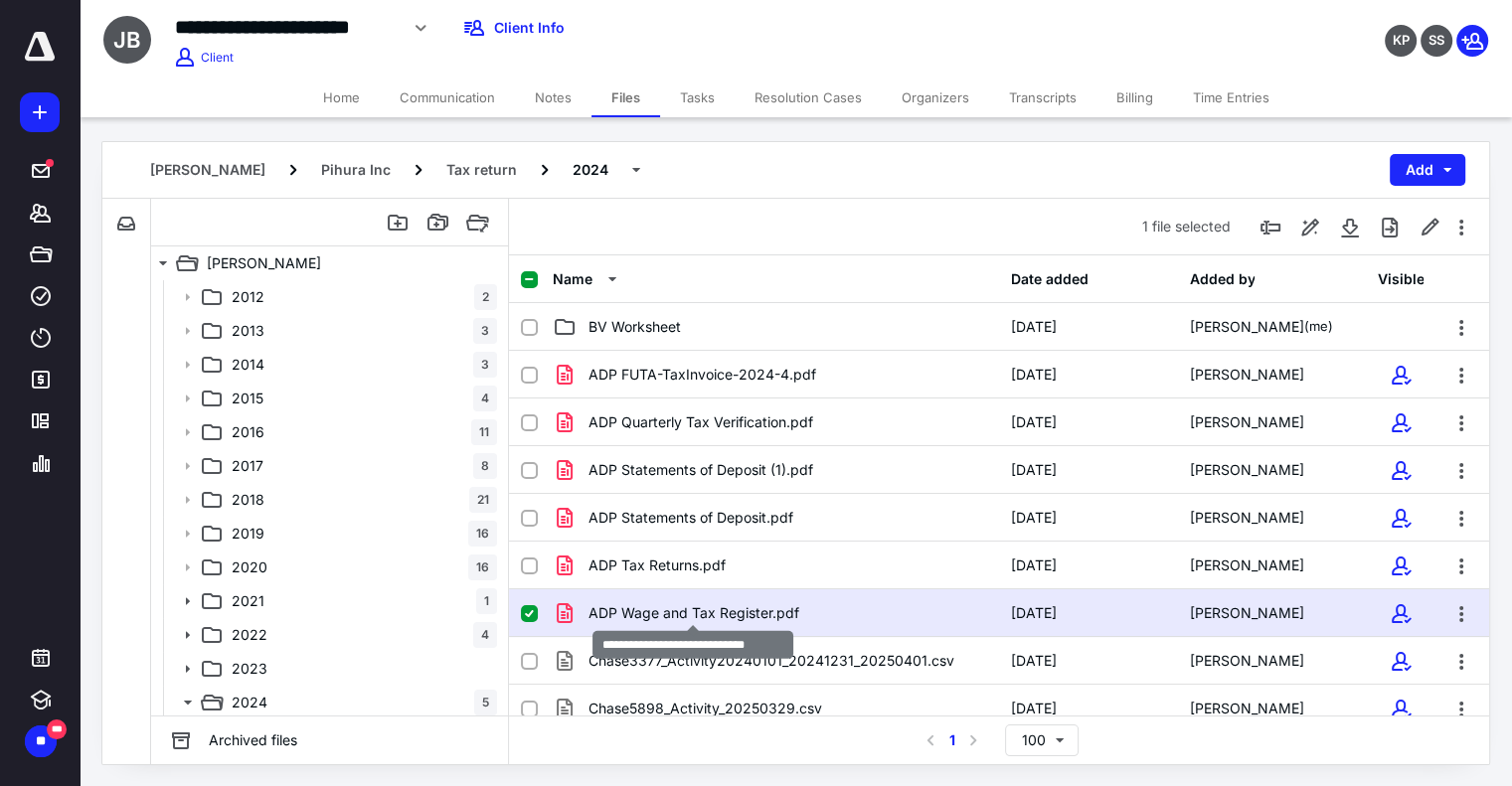 click on "ADP Wage and Tax Register.pdf" at bounding box center (694, 613) 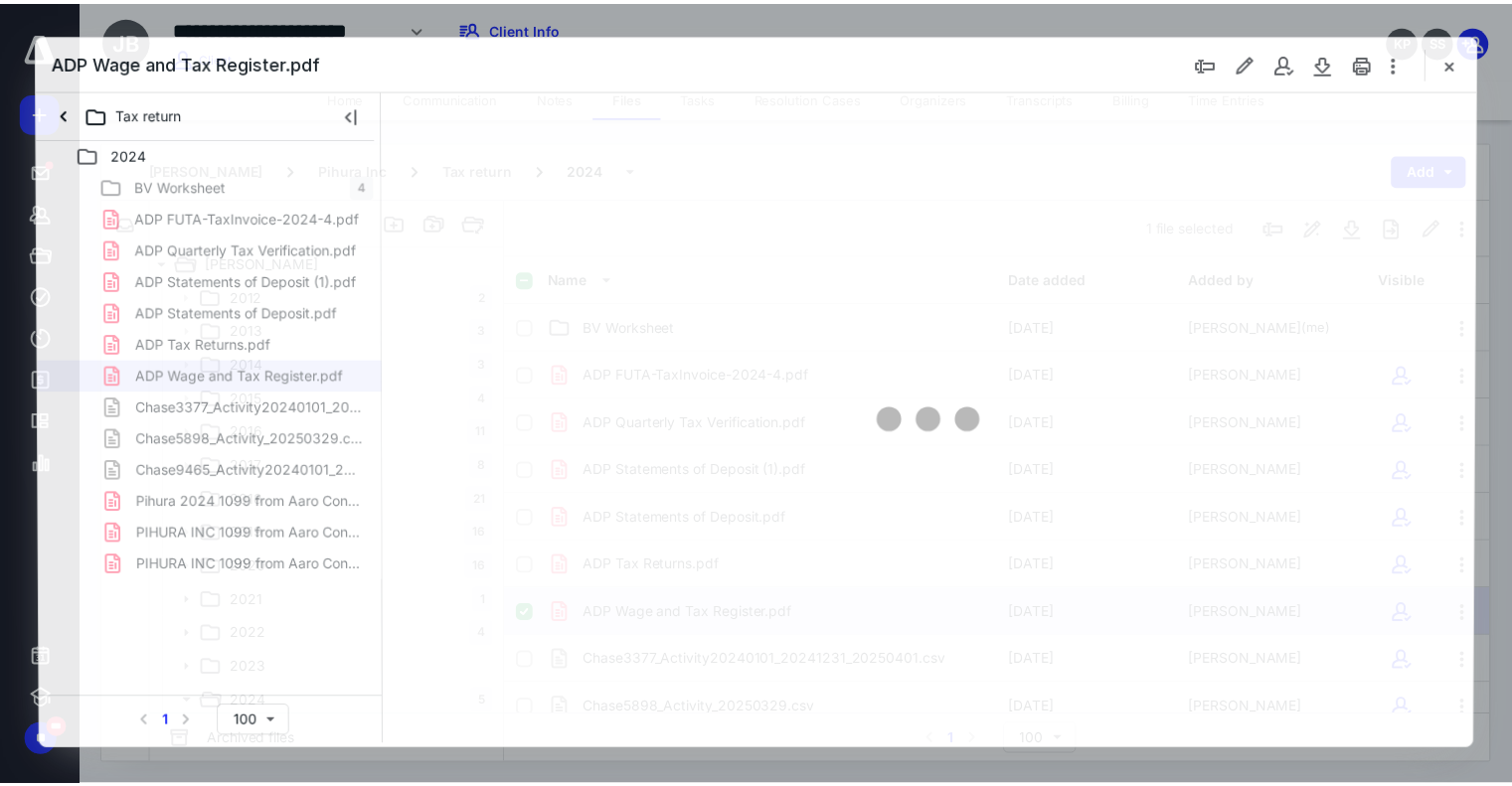 scroll, scrollTop: 0, scrollLeft: 0, axis: both 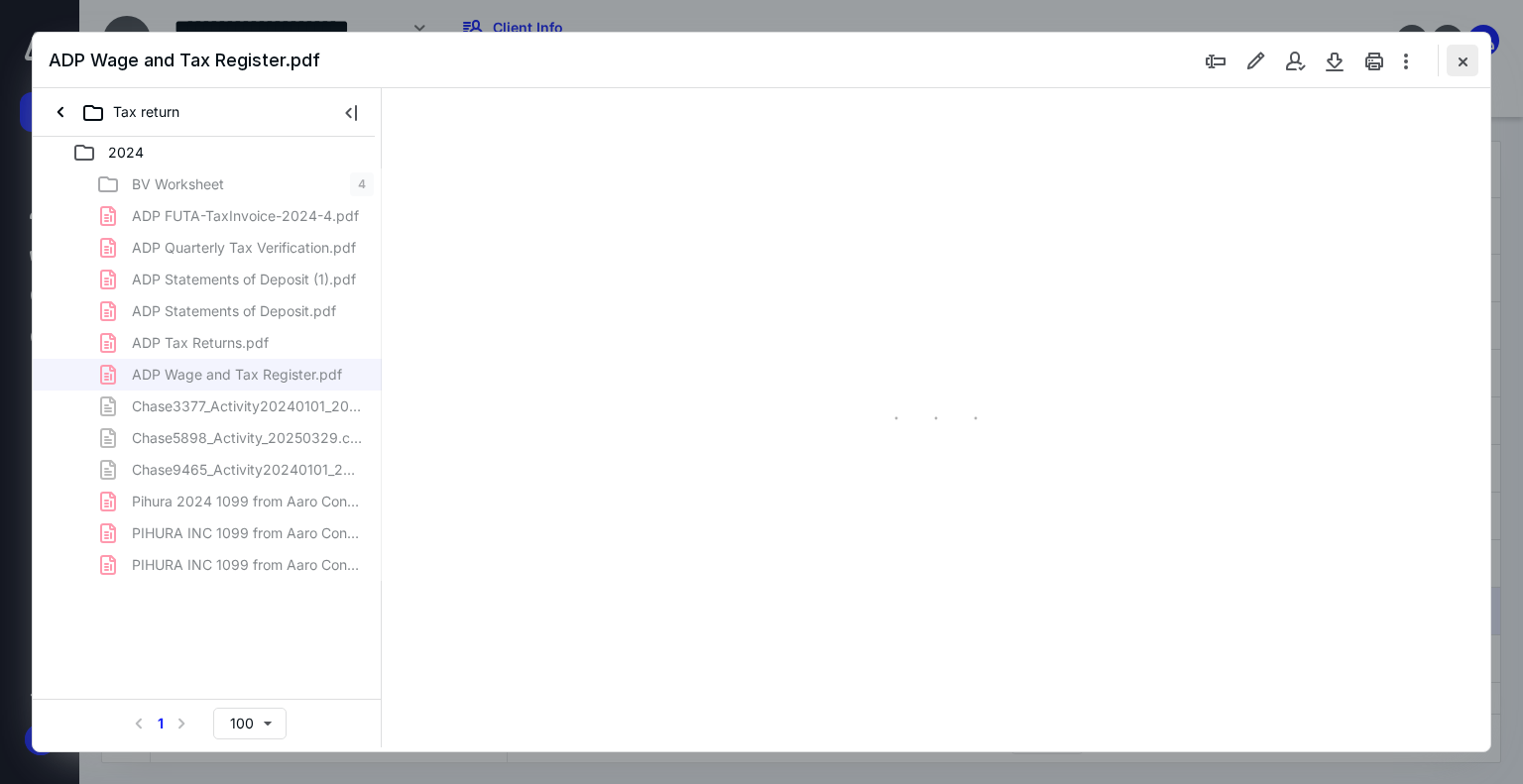 click at bounding box center (1463, 60) 